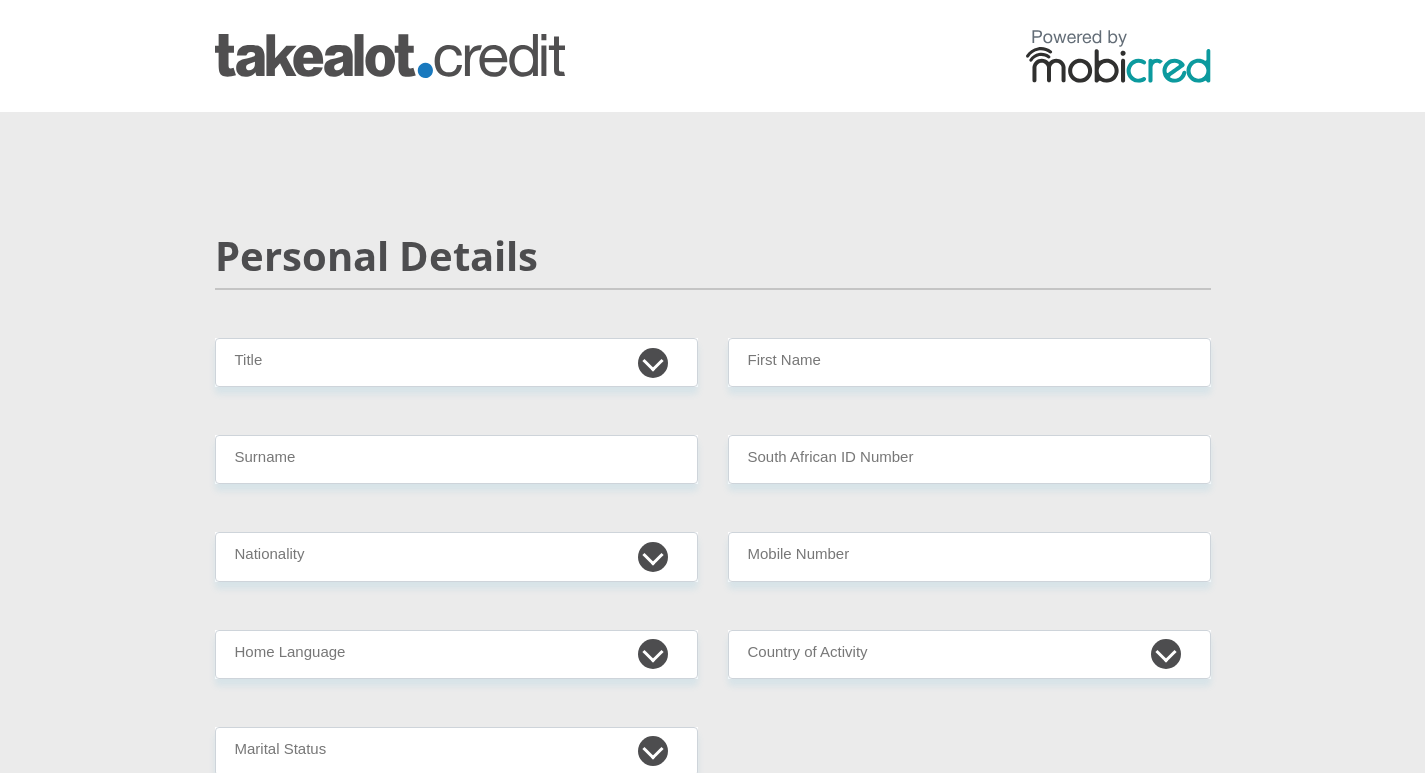 scroll, scrollTop: 0, scrollLeft: 0, axis: both 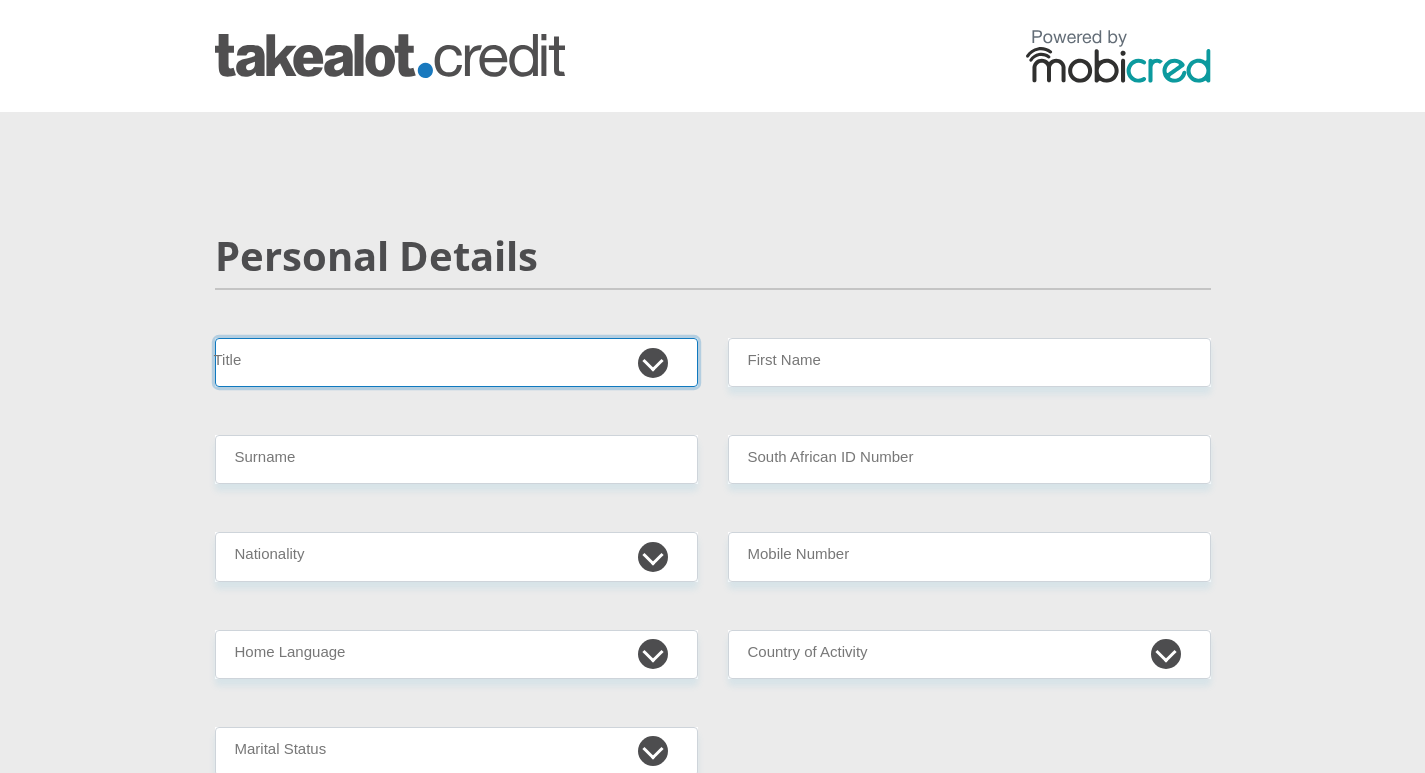 click on "Mr
Ms
Mrs
Dr
Other" at bounding box center [456, 362] 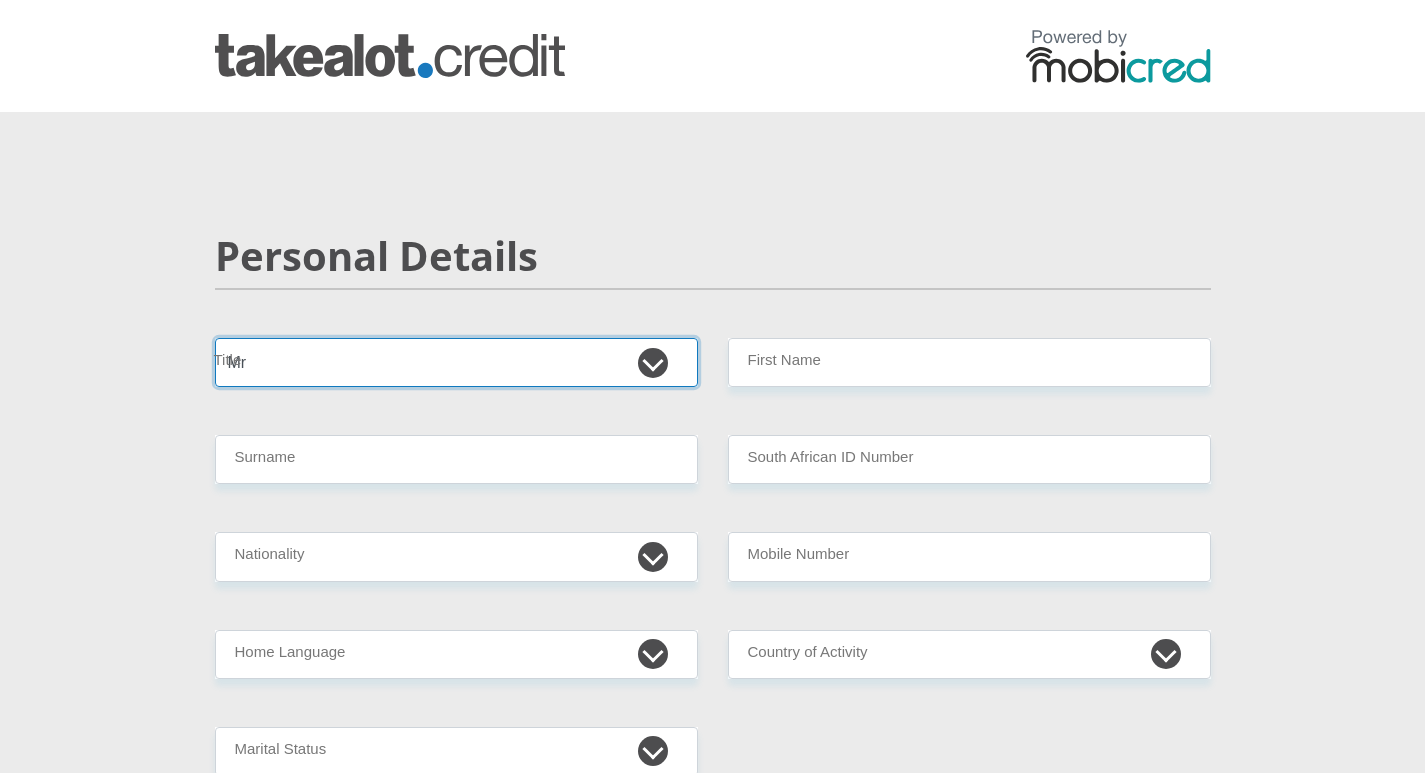 click on "Mr
Ms
Mrs
Dr
Other" at bounding box center (456, 362) 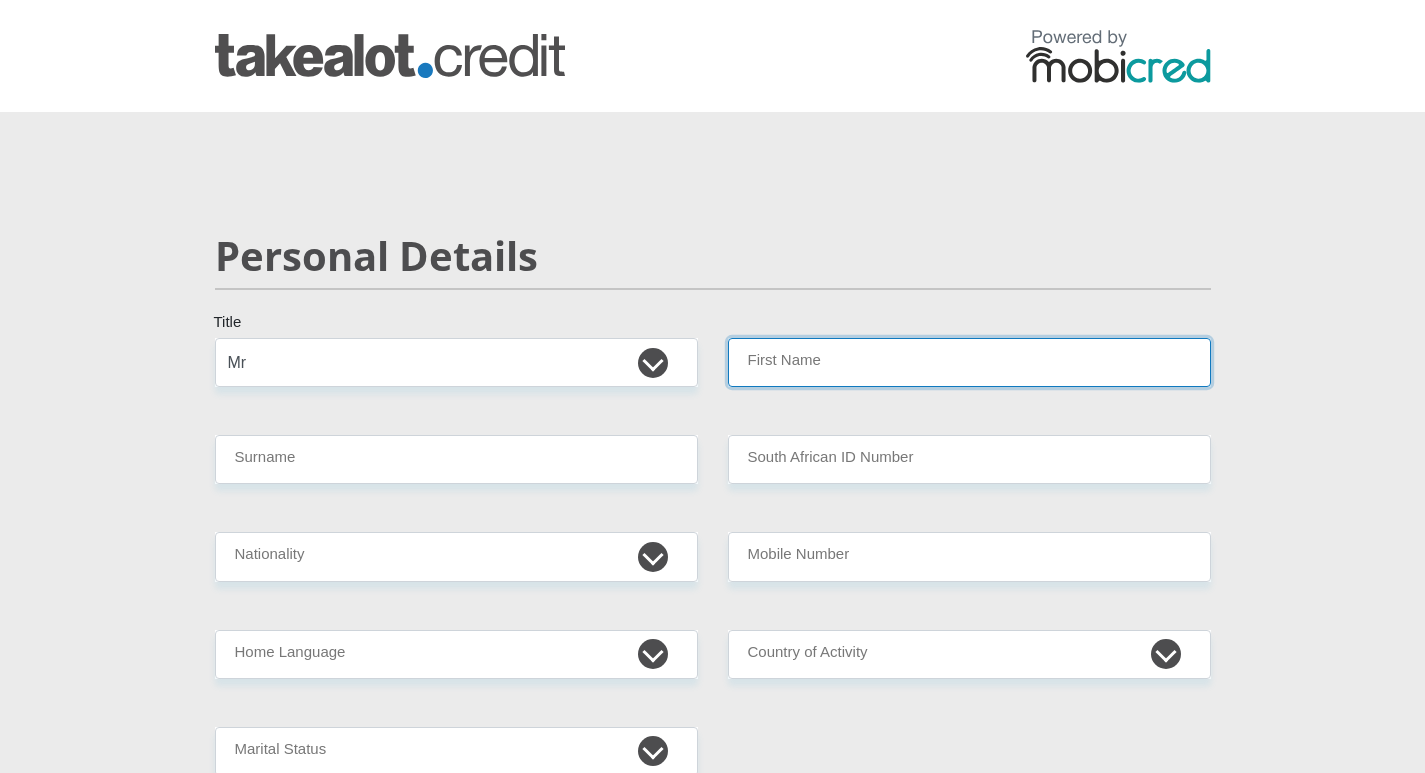 click on "First Name" at bounding box center [969, 362] 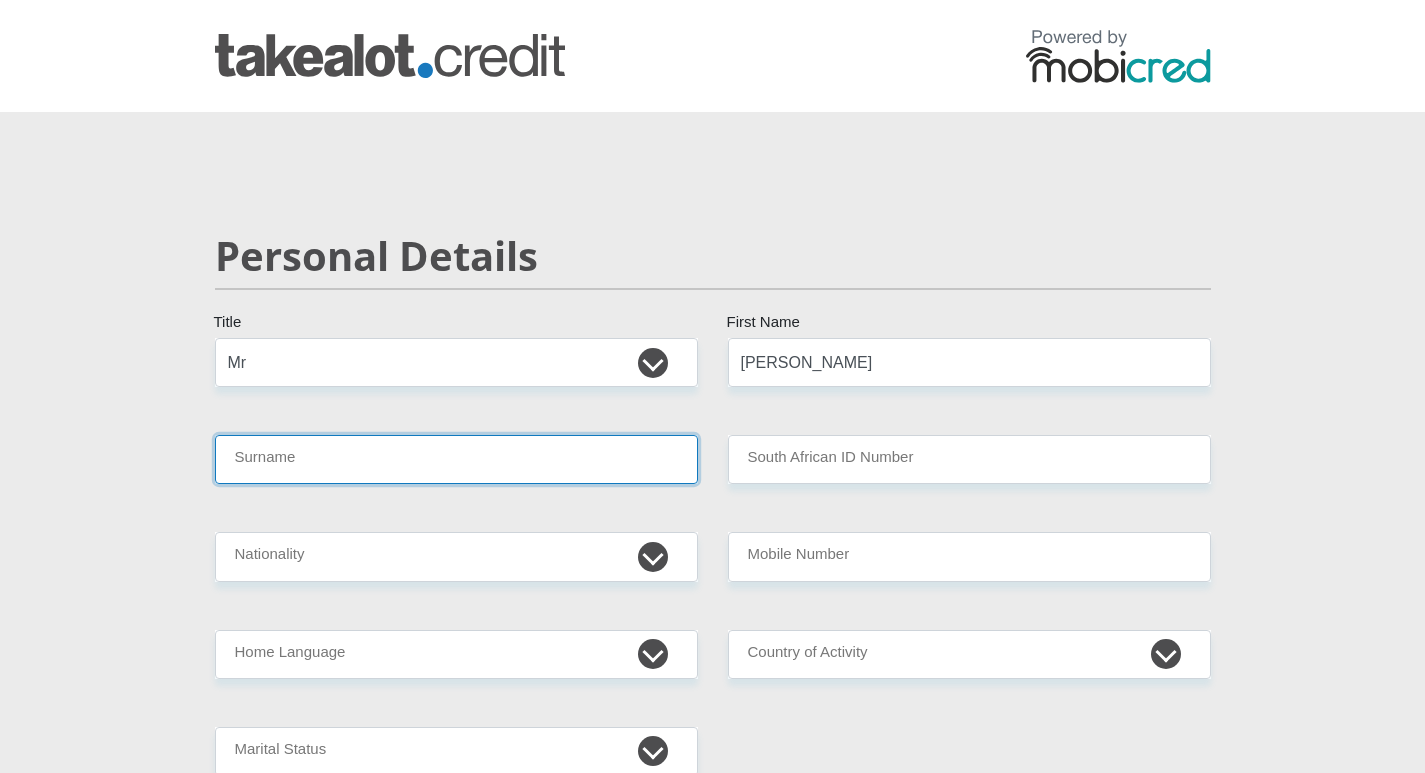 type on "Botha" 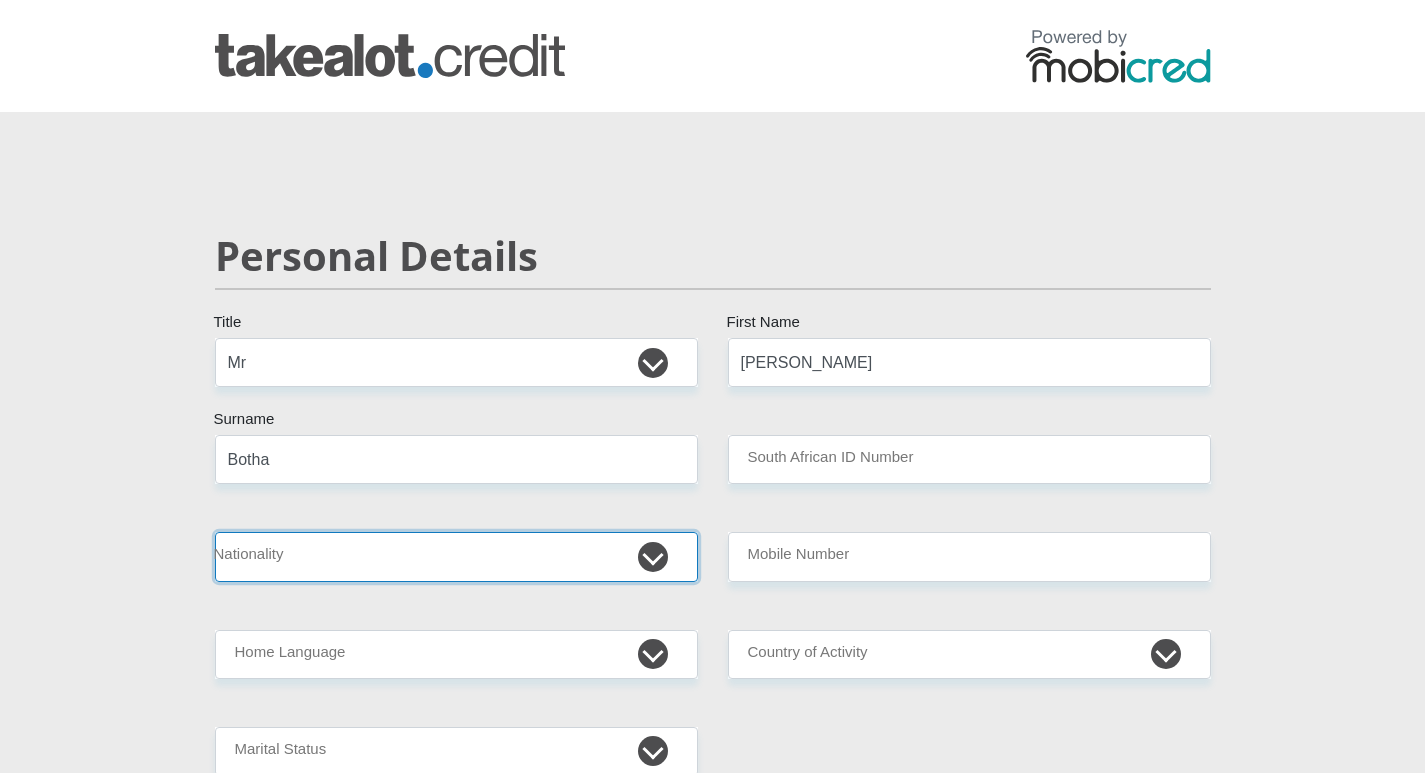 select on "ZAF" 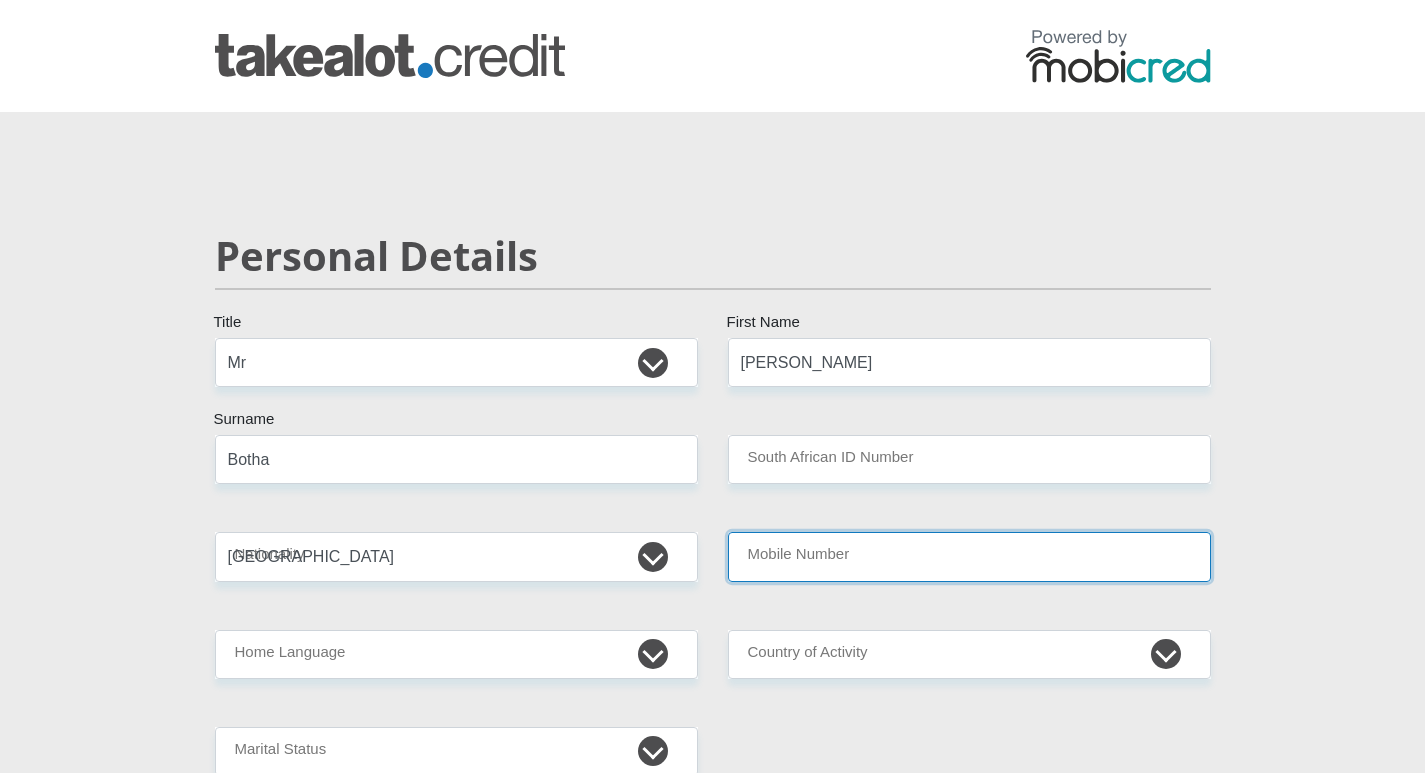 type on "0645505016" 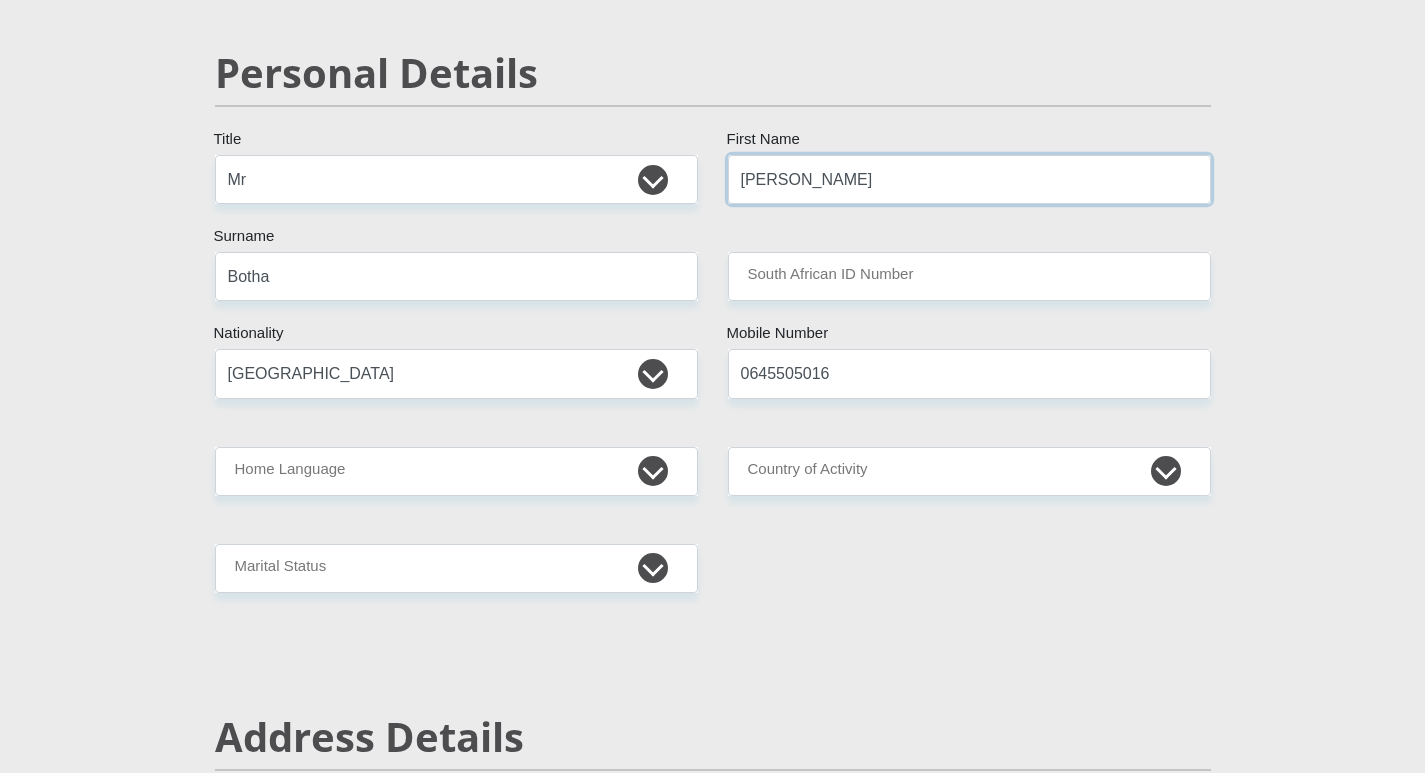 scroll, scrollTop: 200, scrollLeft: 0, axis: vertical 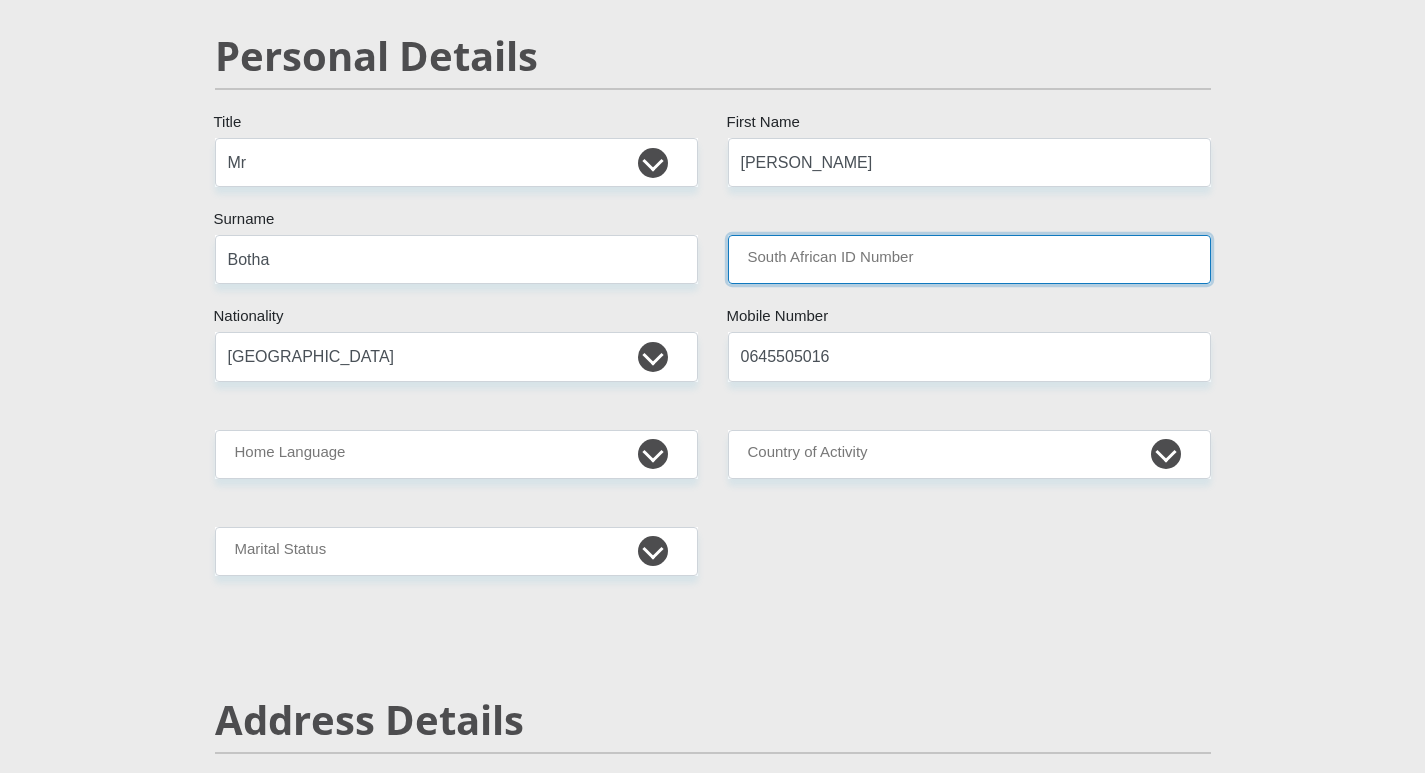 click on "South African ID Number" at bounding box center [969, 259] 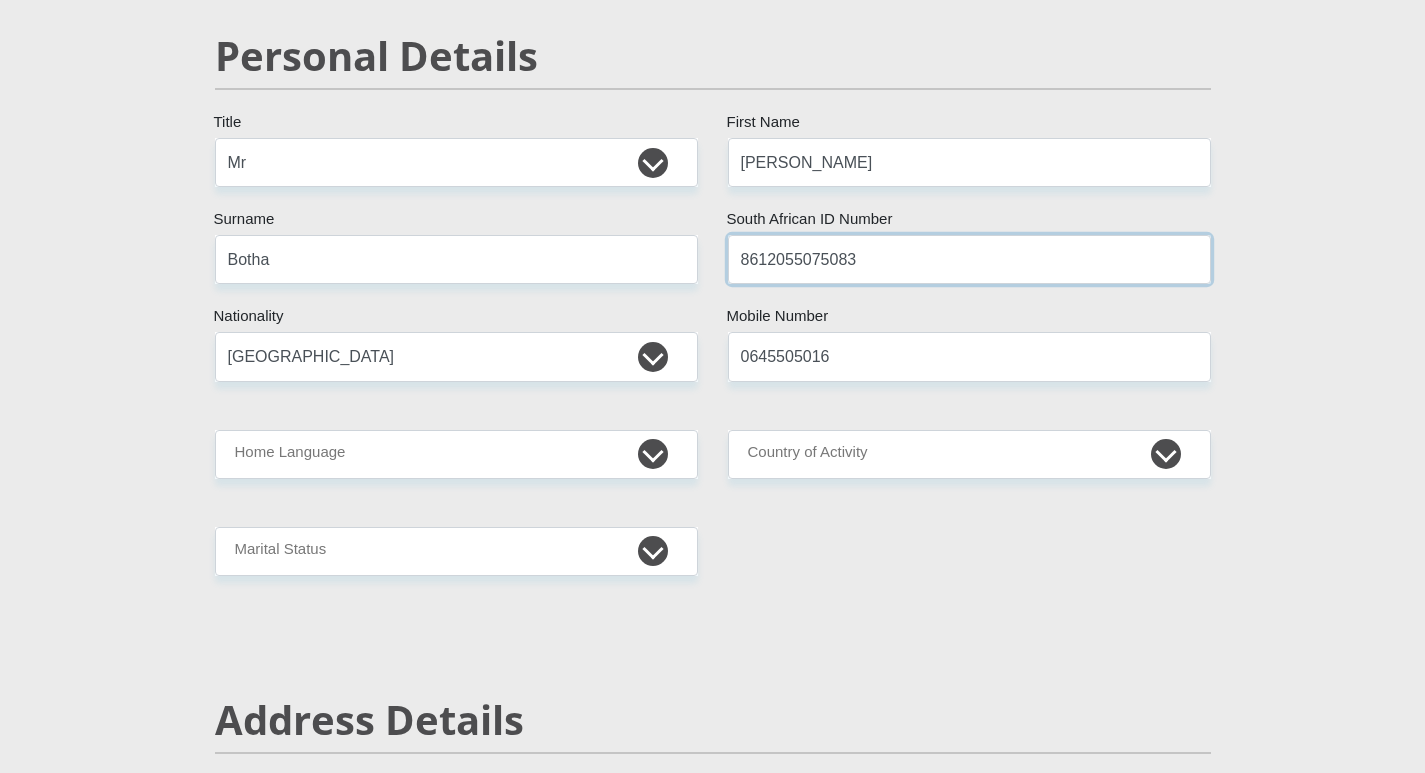 type on "8612055075083" 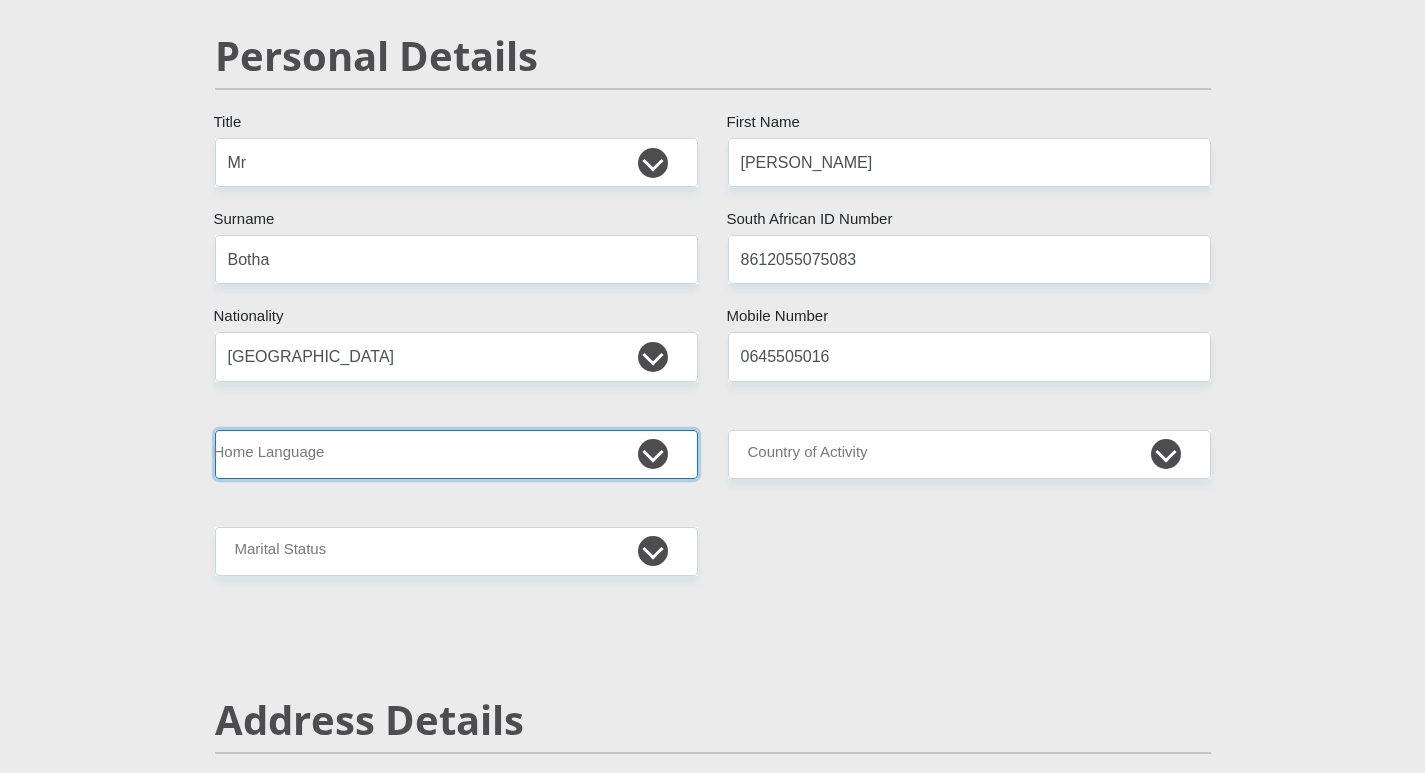 click on "Afrikaans
English
Sepedi
South Ndebele
Southern Sotho
Swati
Tsonga
Tswana
Venda
Xhosa
Zulu
Other" at bounding box center [456, 454] 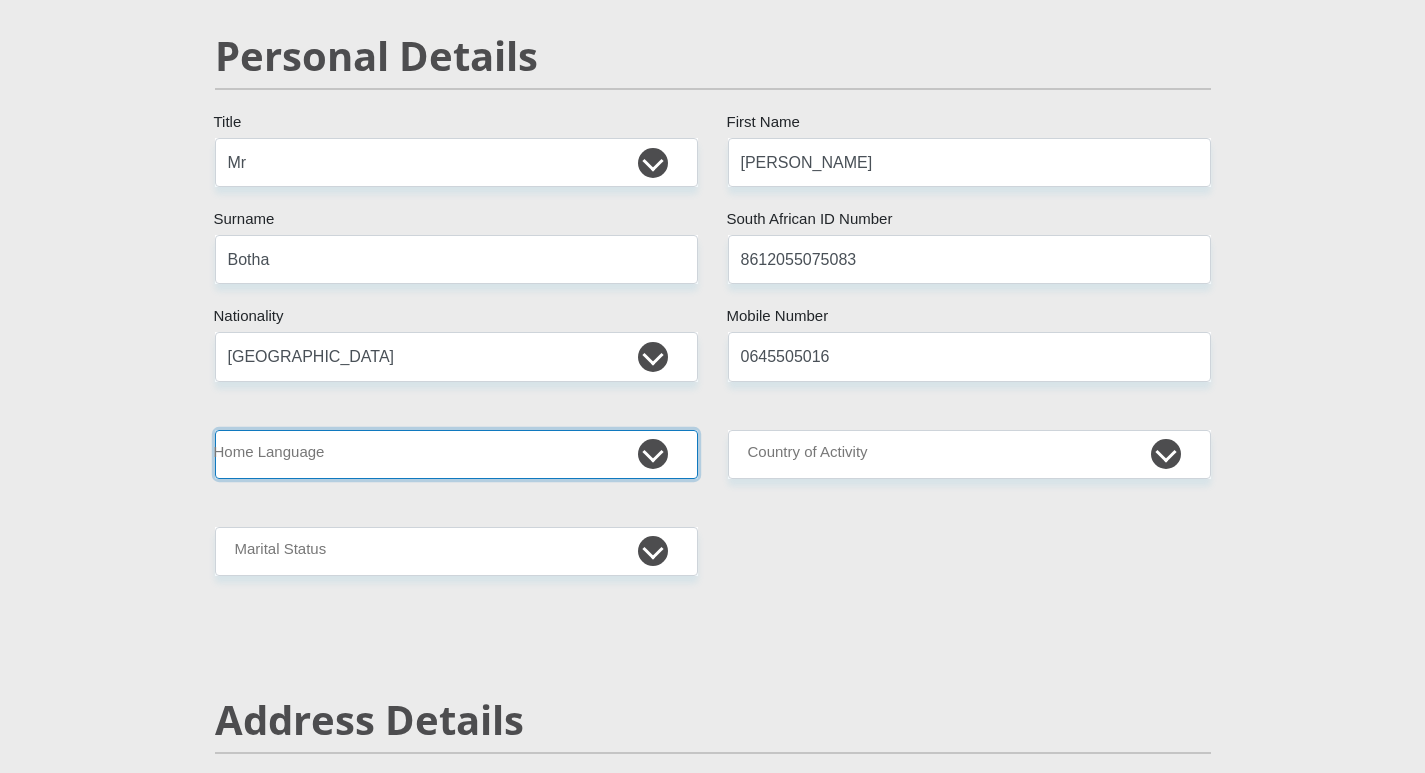 select on "eng" 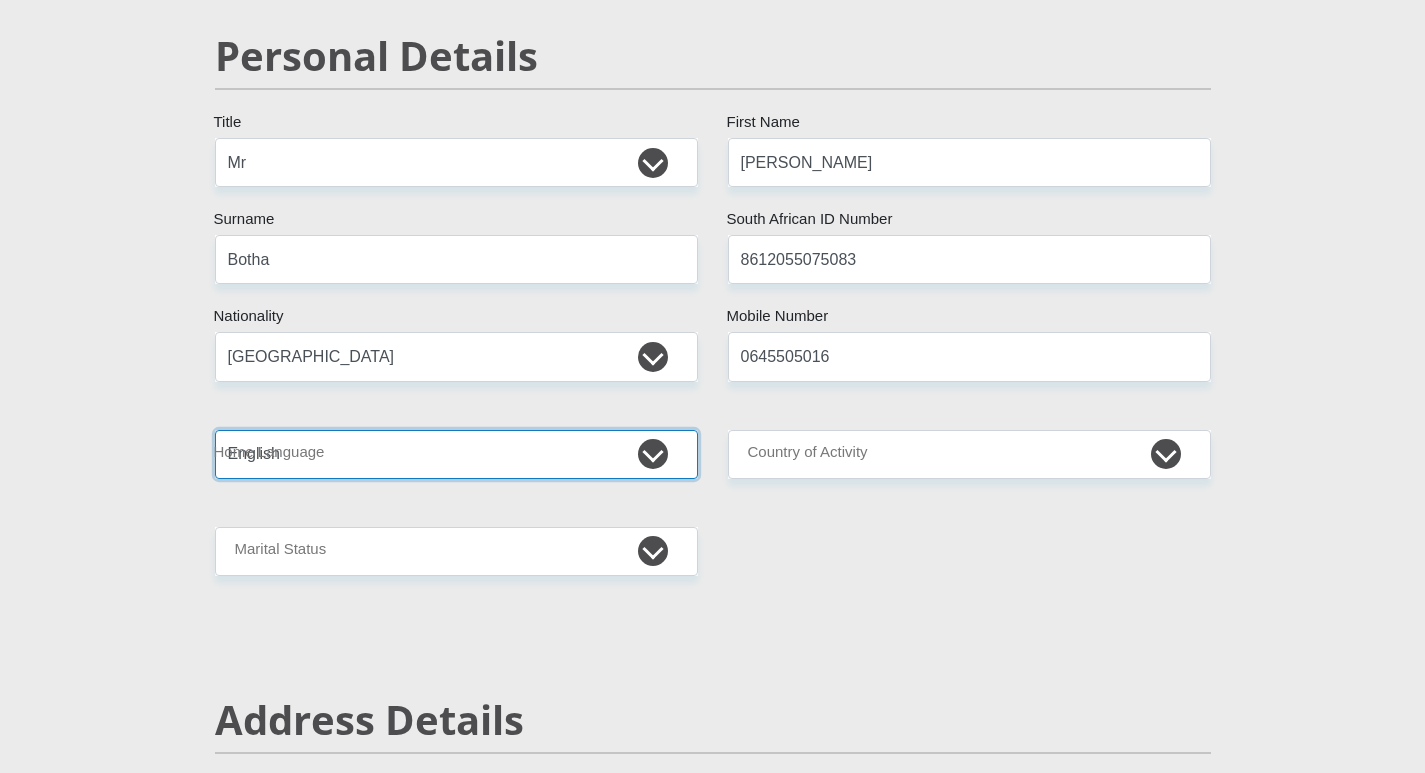 click on "Afrikaans
English
Sepedi
South Ndebele
Southern Sotho
Swati
Tsonga
Tswana
Venda
Xhosa
Zulu
Other" at bounding box center [456, 454] 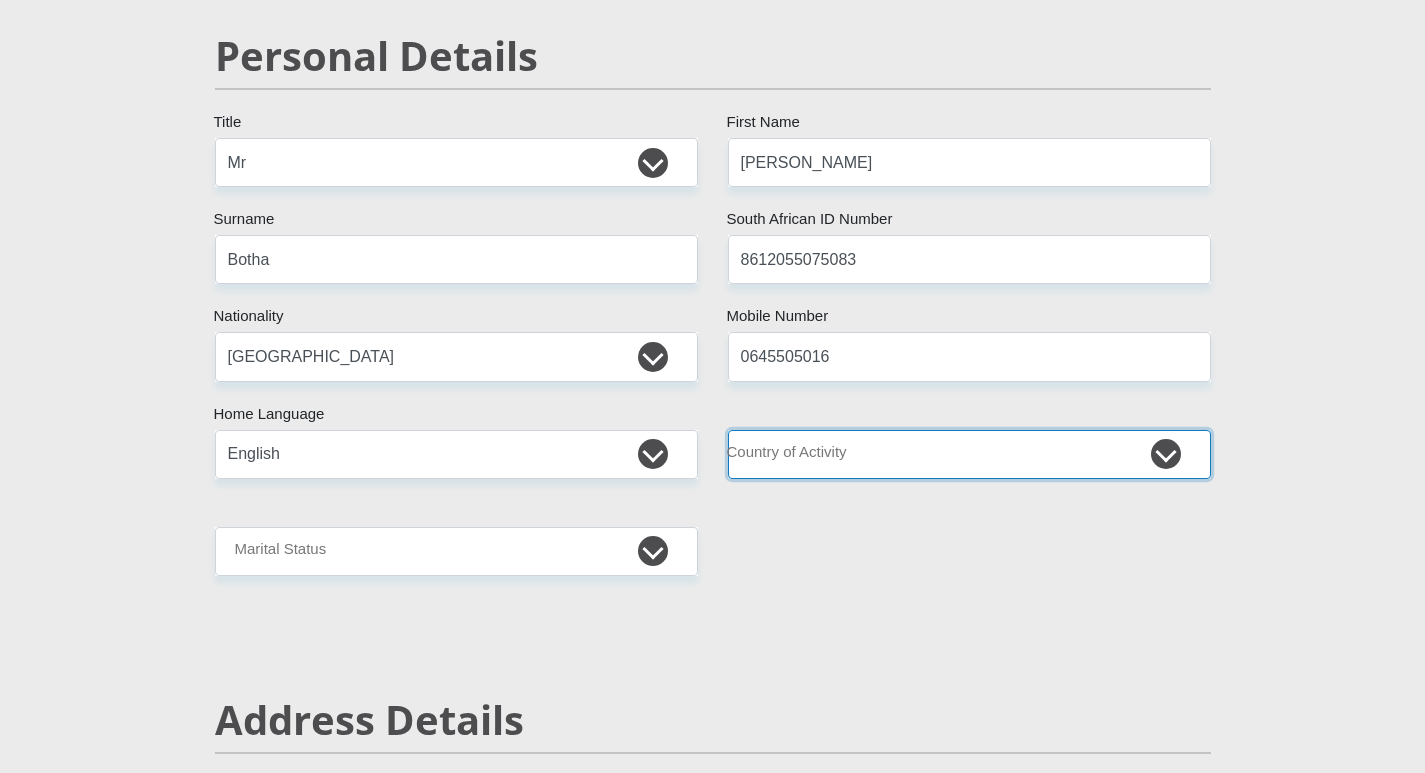 click on "South Africa
Afghanistan
Aland Islands
Albania
Algeria
America Samoa
American Virgin Islands
Andorra
Angola
Anguilla
Antarctica
Antigua and Barbuda
Argentina
Armenia
Aruba
Ascension Island
Australia
Austria
Azerbaijan
Chad" at bounding box center (969, 454) 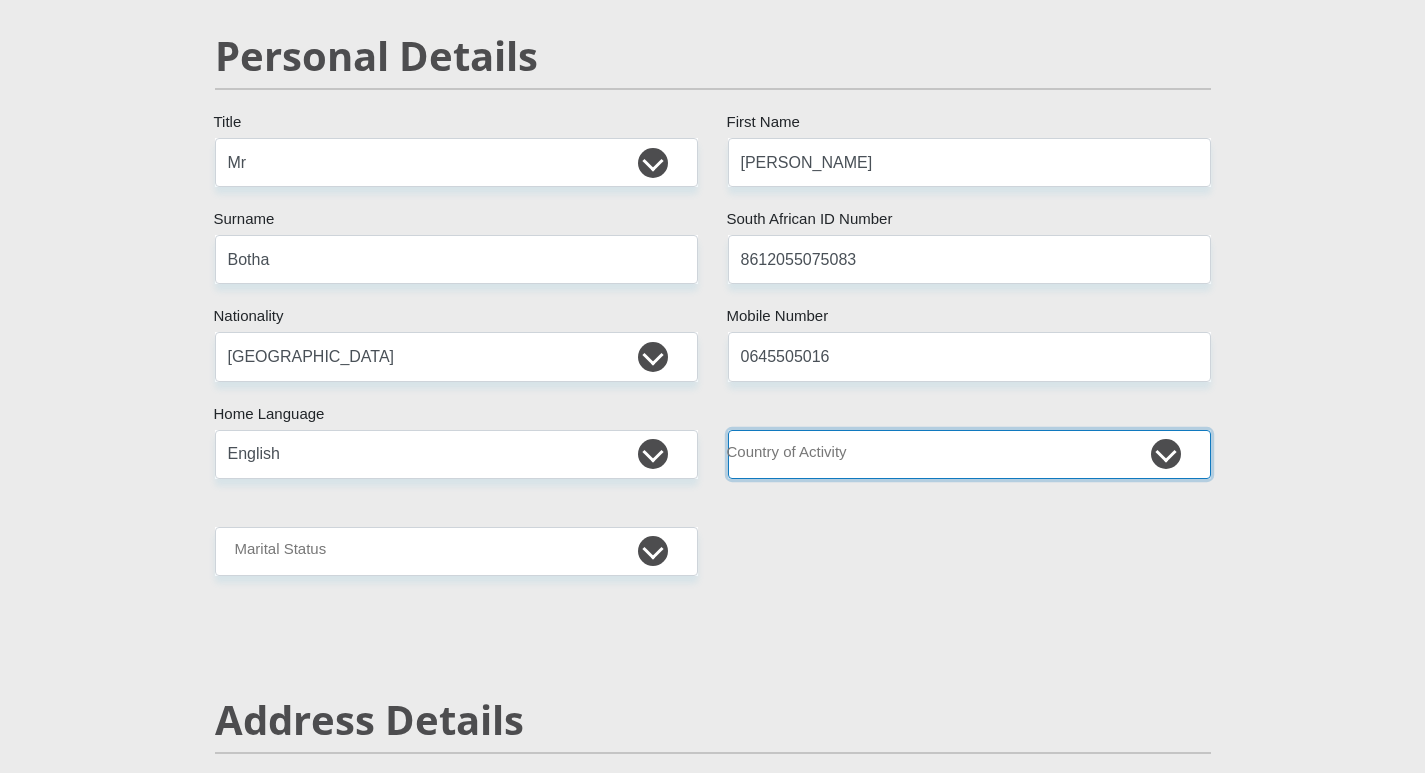 select on "ZAF" 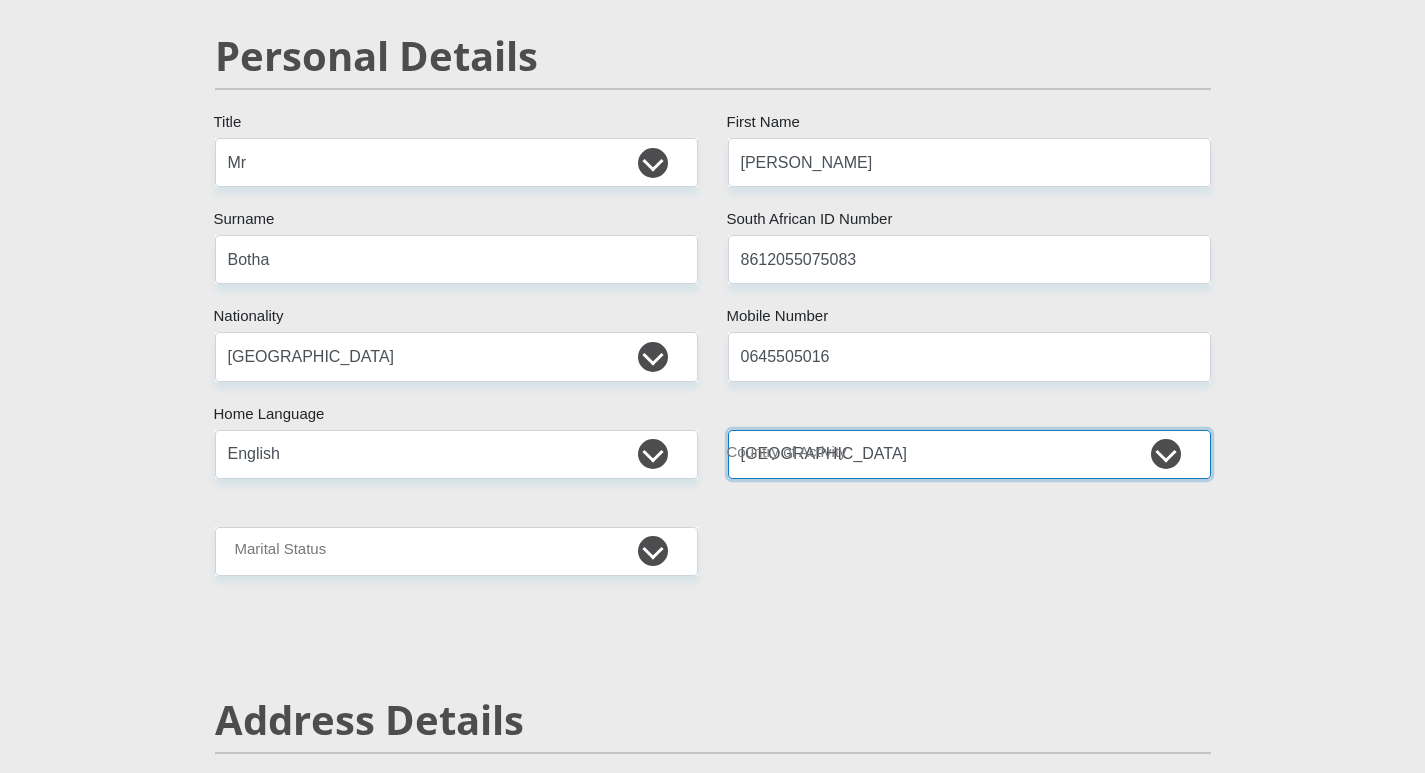 click on "South Africa
Afghanistan
Aland Islands
Albania
Algeria
America Samoa
American Virgin Islands
Andorra
Angola
Anguilla
Antarctica
Antigua and Barbuda
Argentina
Armenia
Aruba
Ascension Island
Australia
Austria
Azerbaijan
Chad" at bounding box center [969, 454] 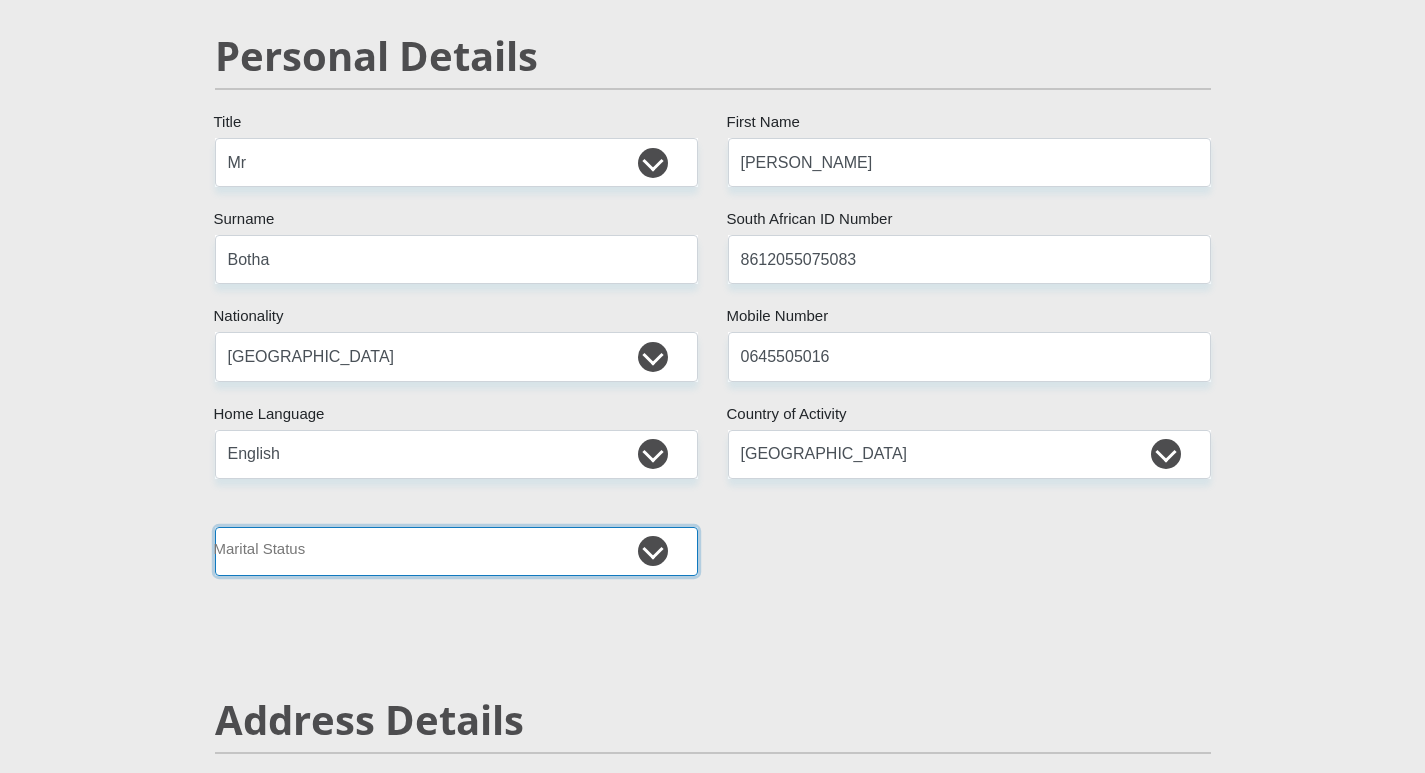 drag, startPoint x: 445, startPoint y: 550, endPoint x: 445, endPoint y: 535, distance: 15 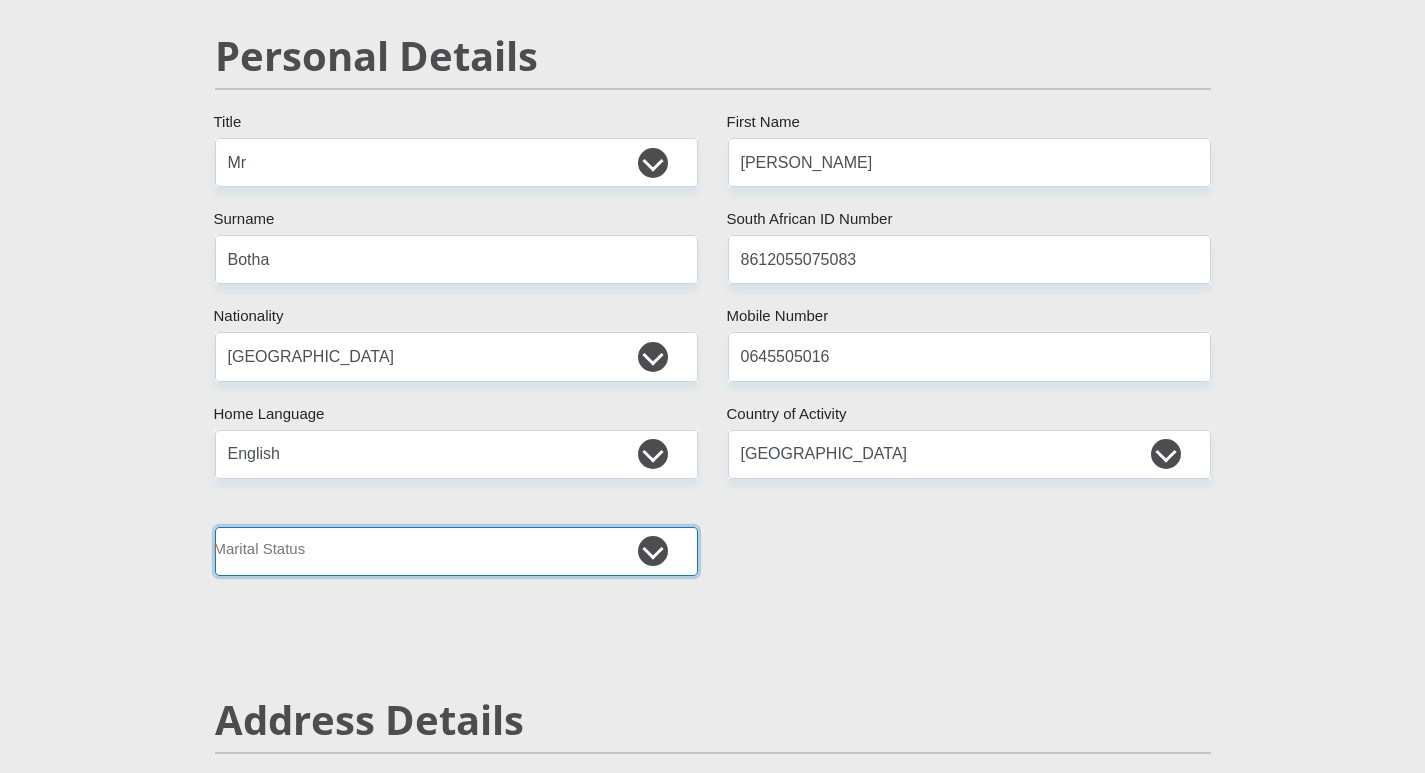select on "1" 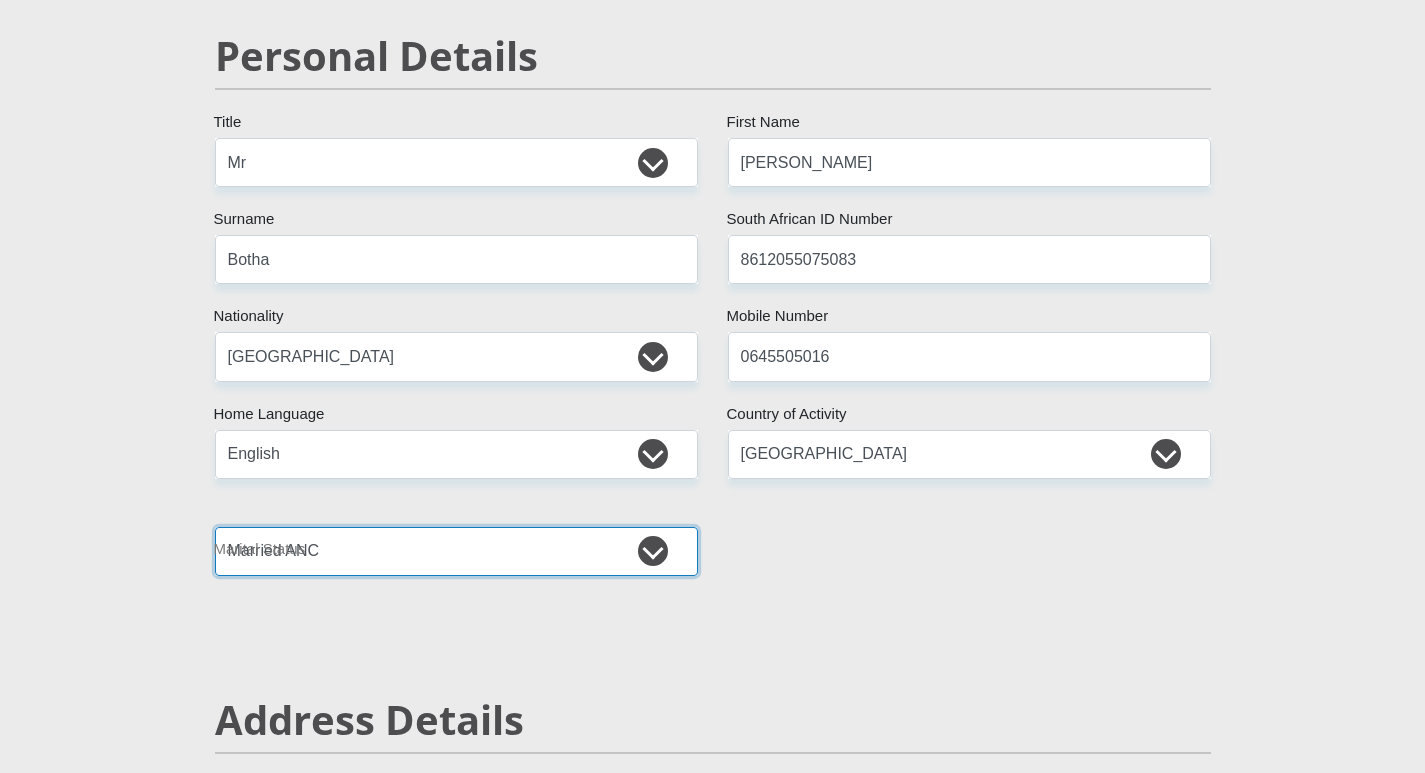 click on "Married ANC
Single
Divorced
Widowed
Married COP or Customary Law" at bounding box center (456, 551) 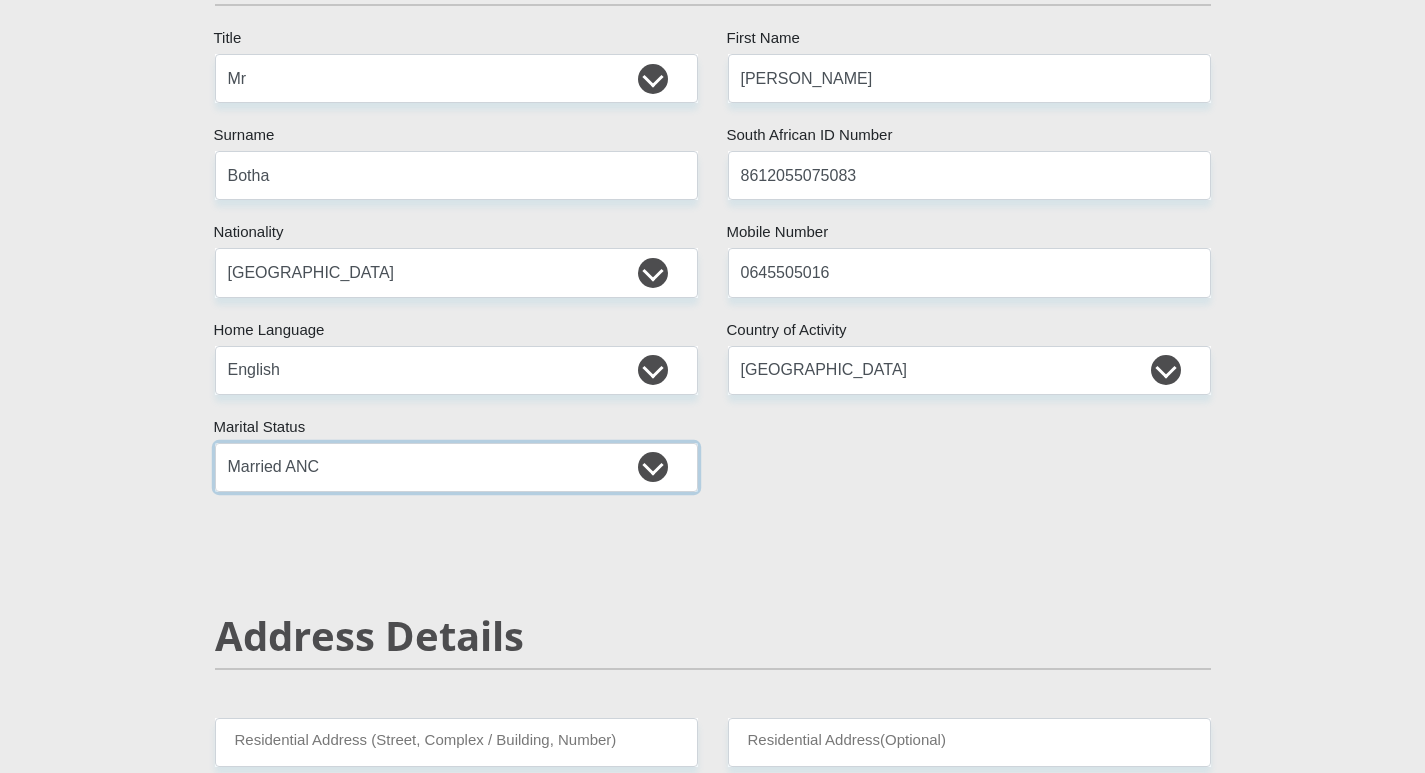 scroll, scrollTop: 500, scrollLeft: 0, axis: vertical 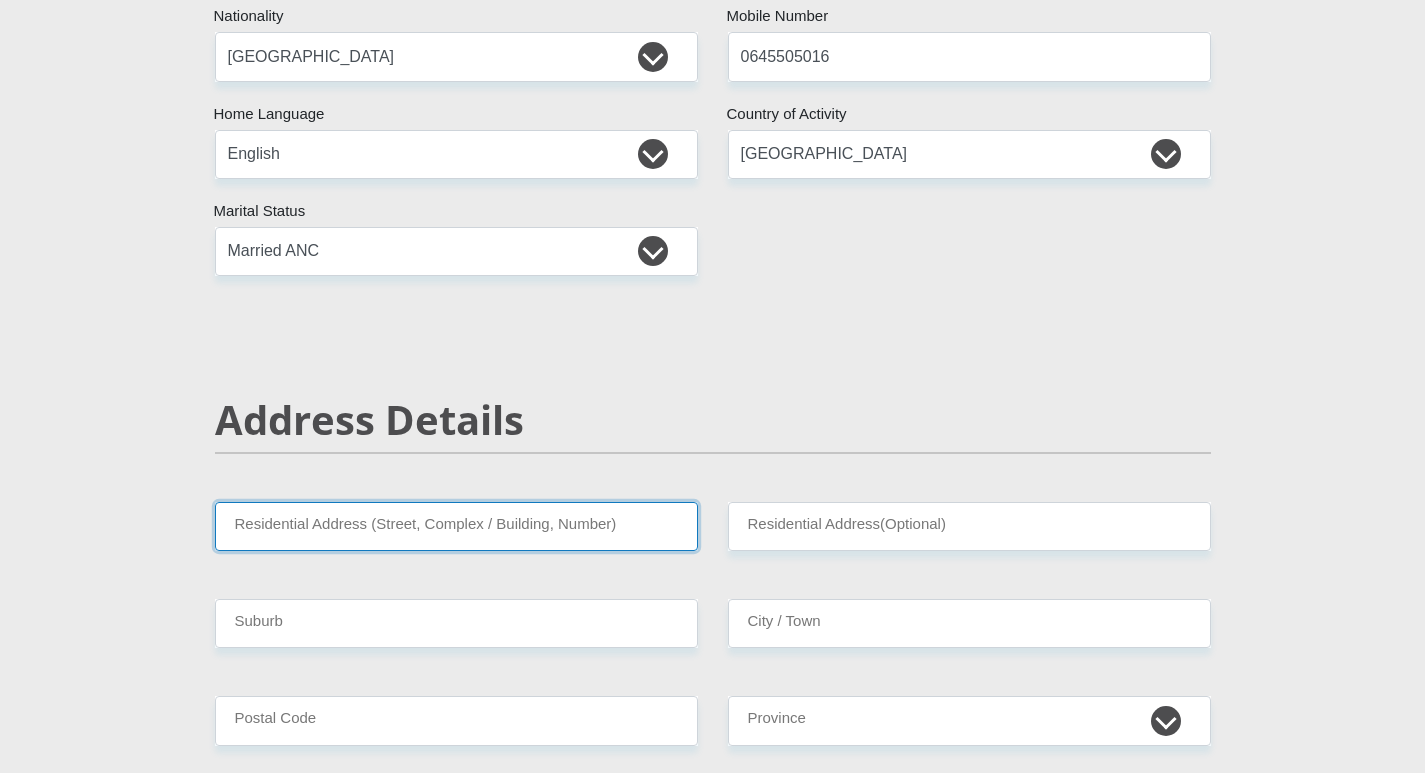 click on "Residential Address (Street, Complex / Building, Number)" at bounding box center (456, 526) 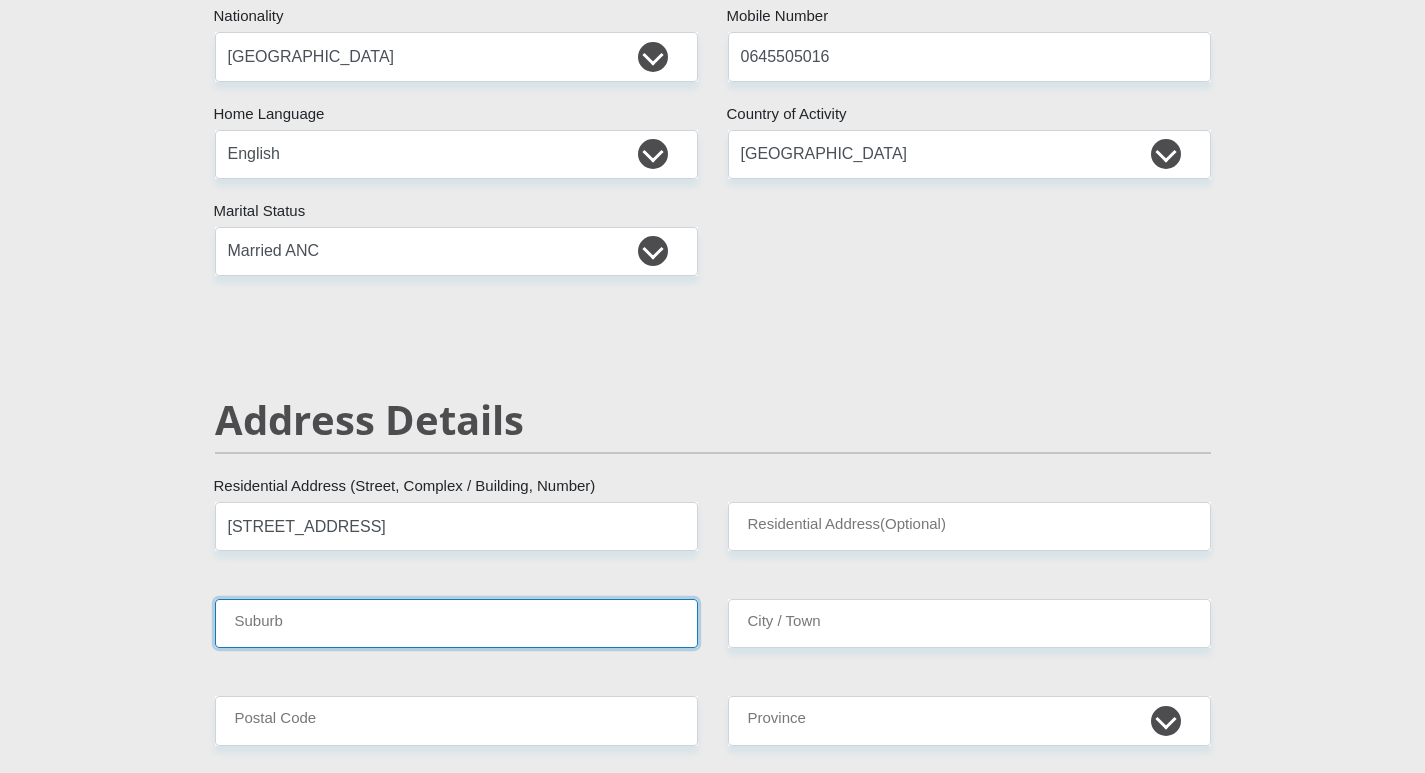 type on "Piet Retief" 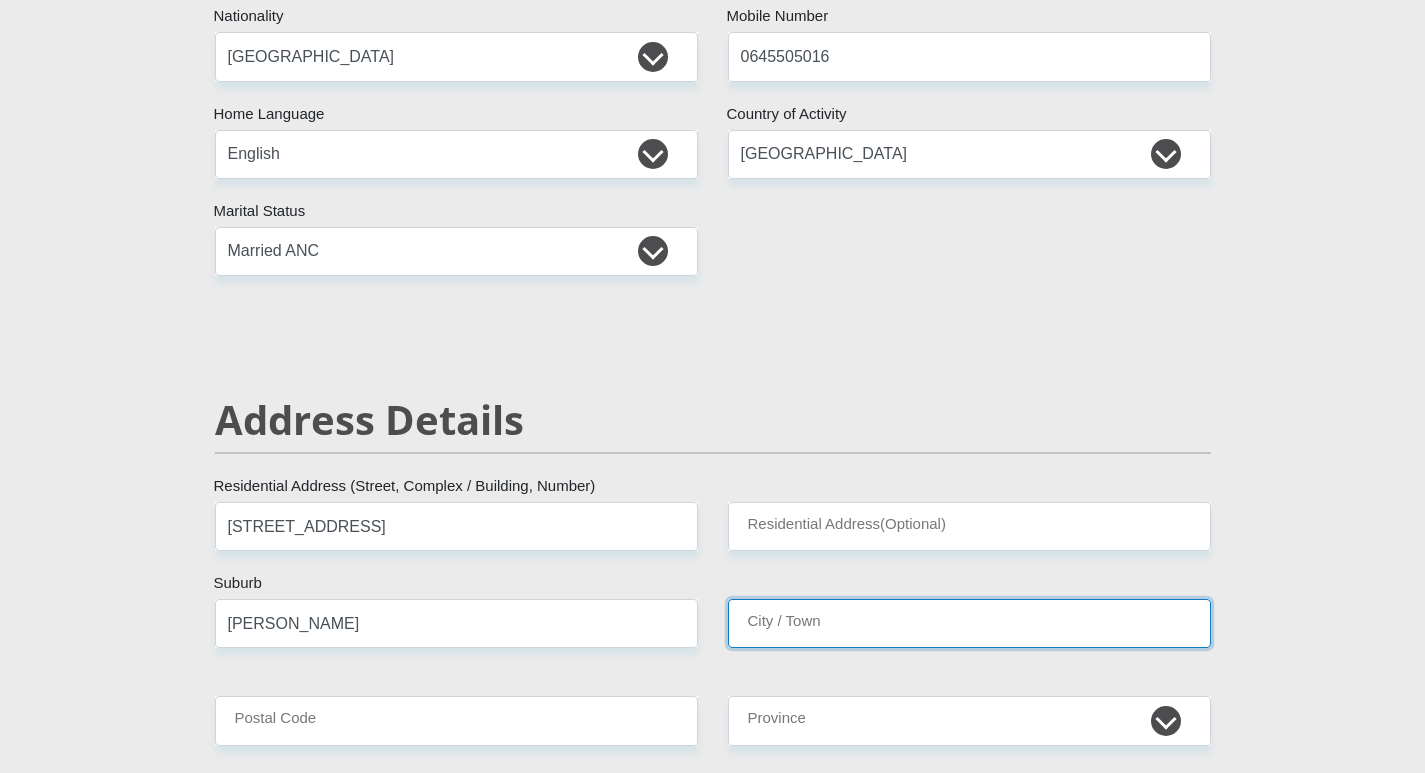 type on "Piet Retief" 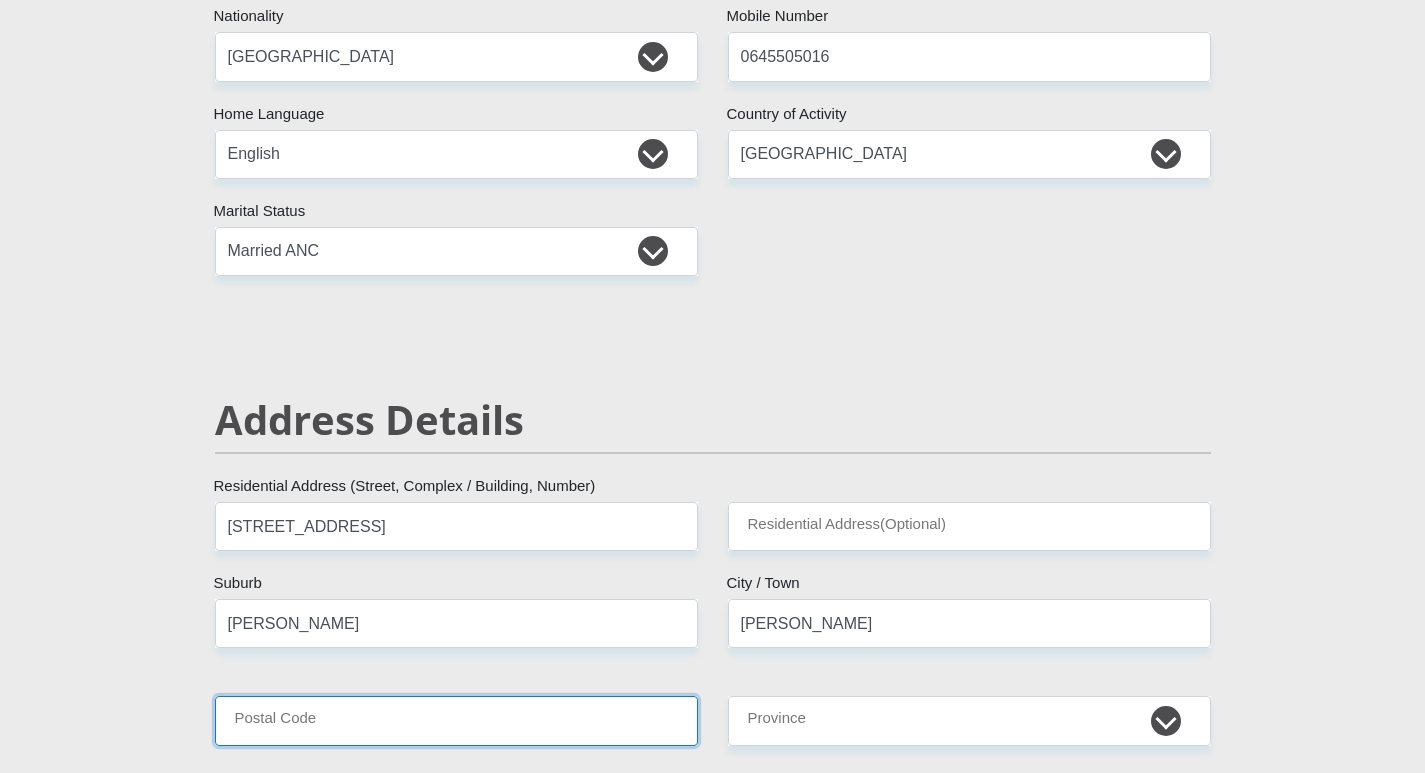 type on "2380" 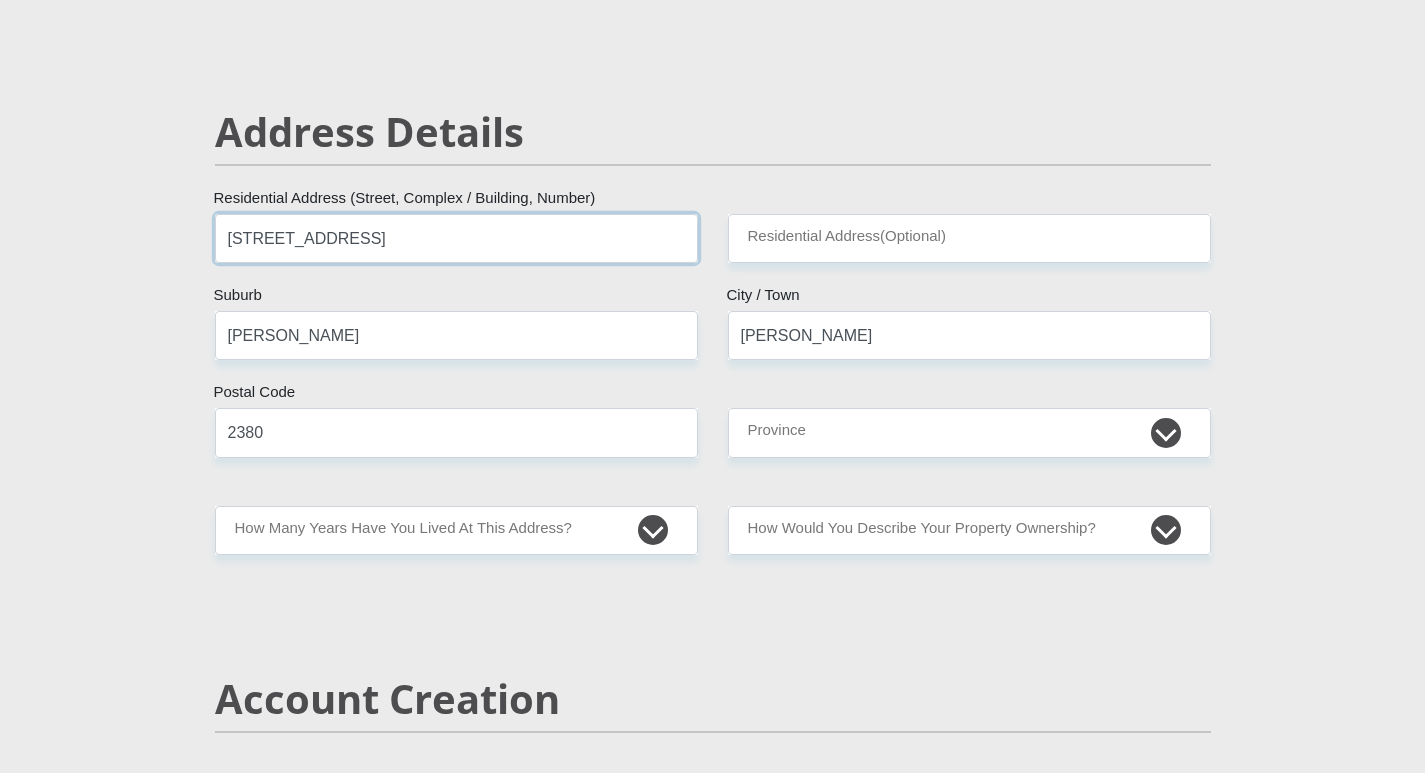 scroll, scrollTop: 800, scrollLeft: 0, axis: vertical 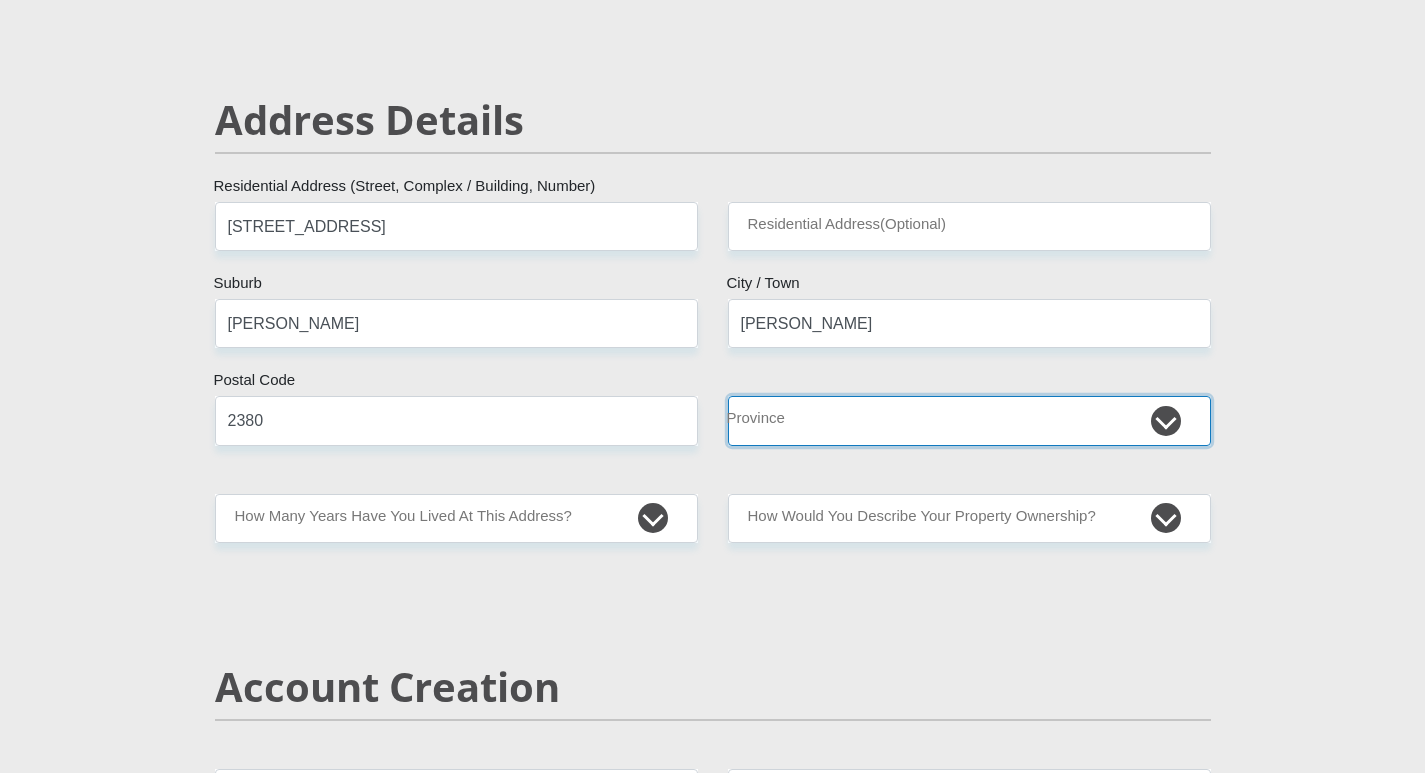 click on "Eastern Cape
Free State
Gauteng
KwaZulu-Natal
Limpopo
Mpumalanga
Northern Cape
North West
Western Cape" at bounding box center (969, 420) 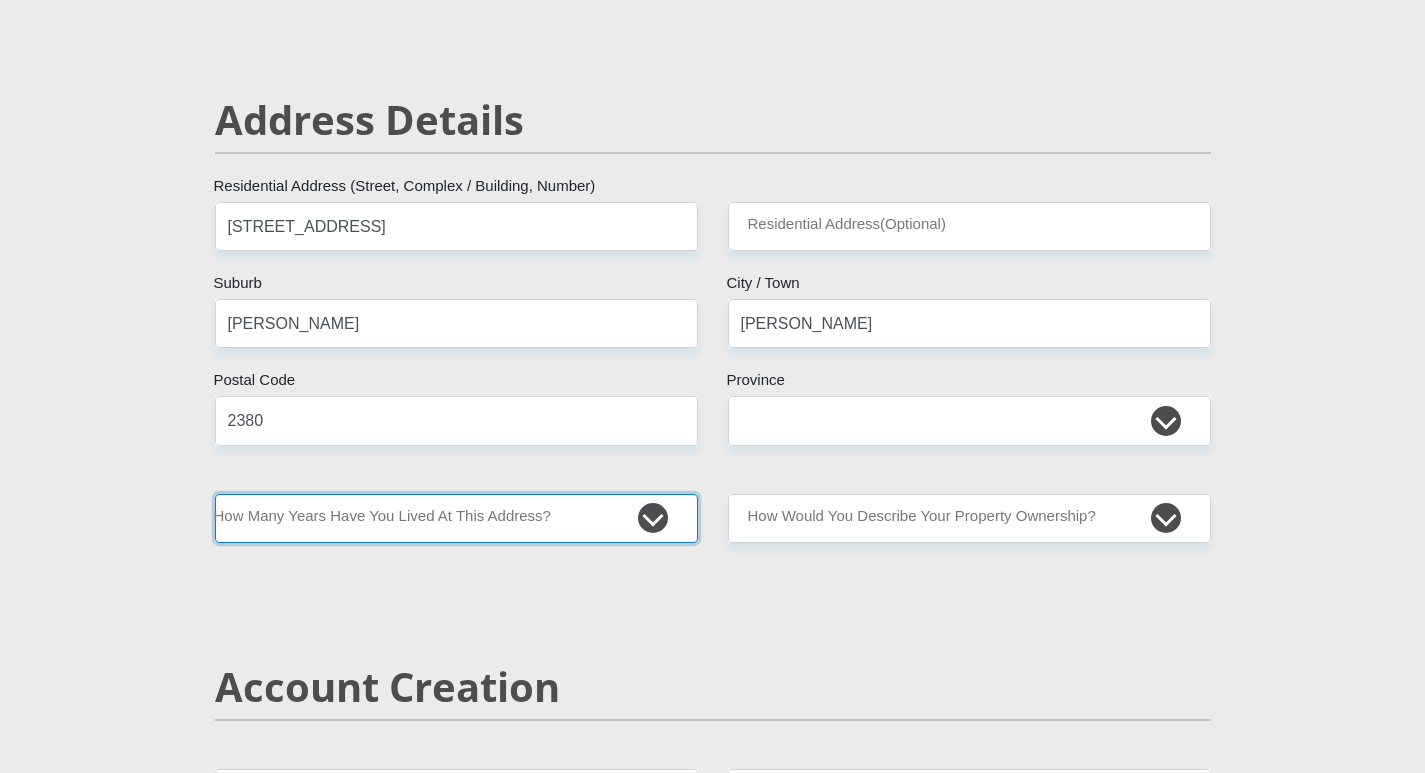 click on "less than 1 year
1-3 years
3-5 years
5+ years" at bounding box center (456, 518) 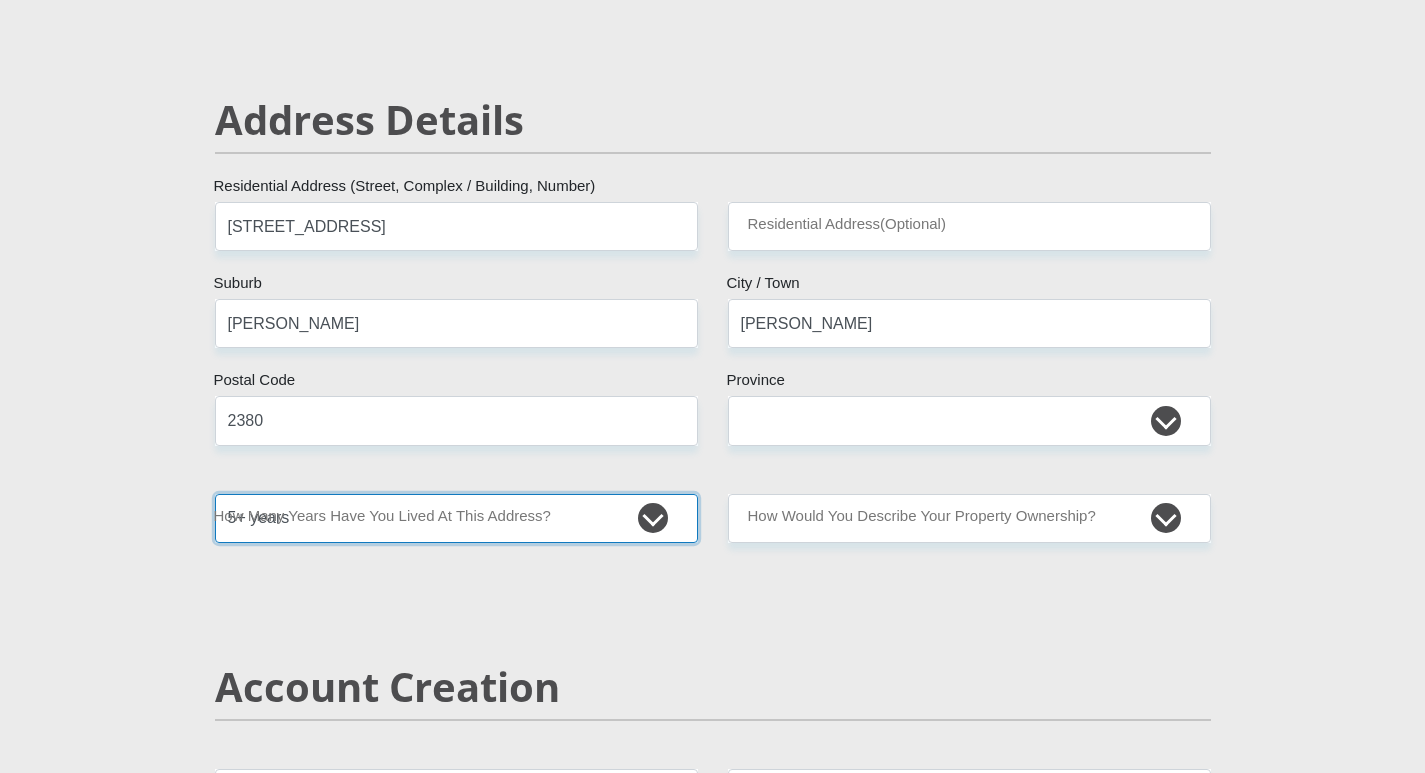 click on "less than 1 year
1-3 years
3-5 years
5+ years" at bounding box center [456, 518] 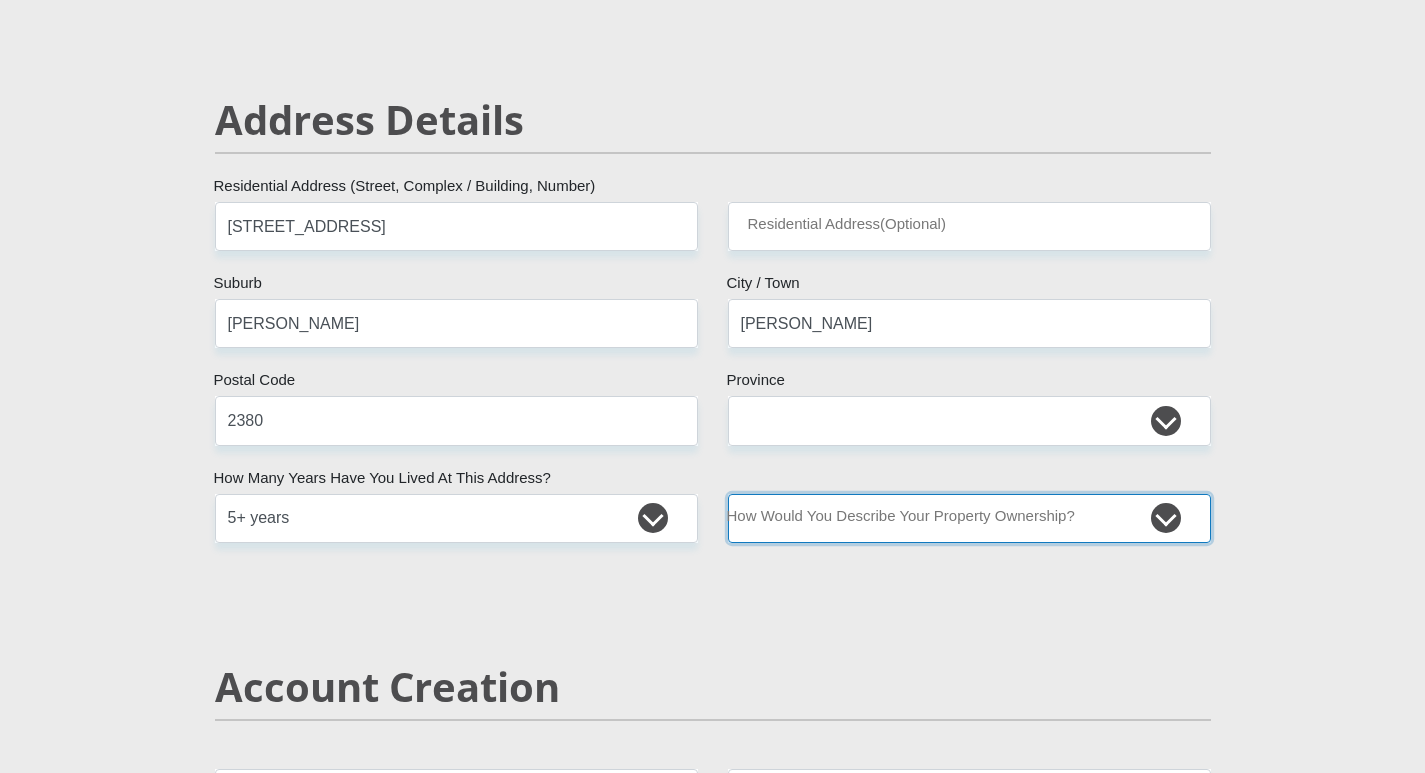click on "Owned
Rented
Family Owned
Company Dwelling" at bounding box center [969, 518] 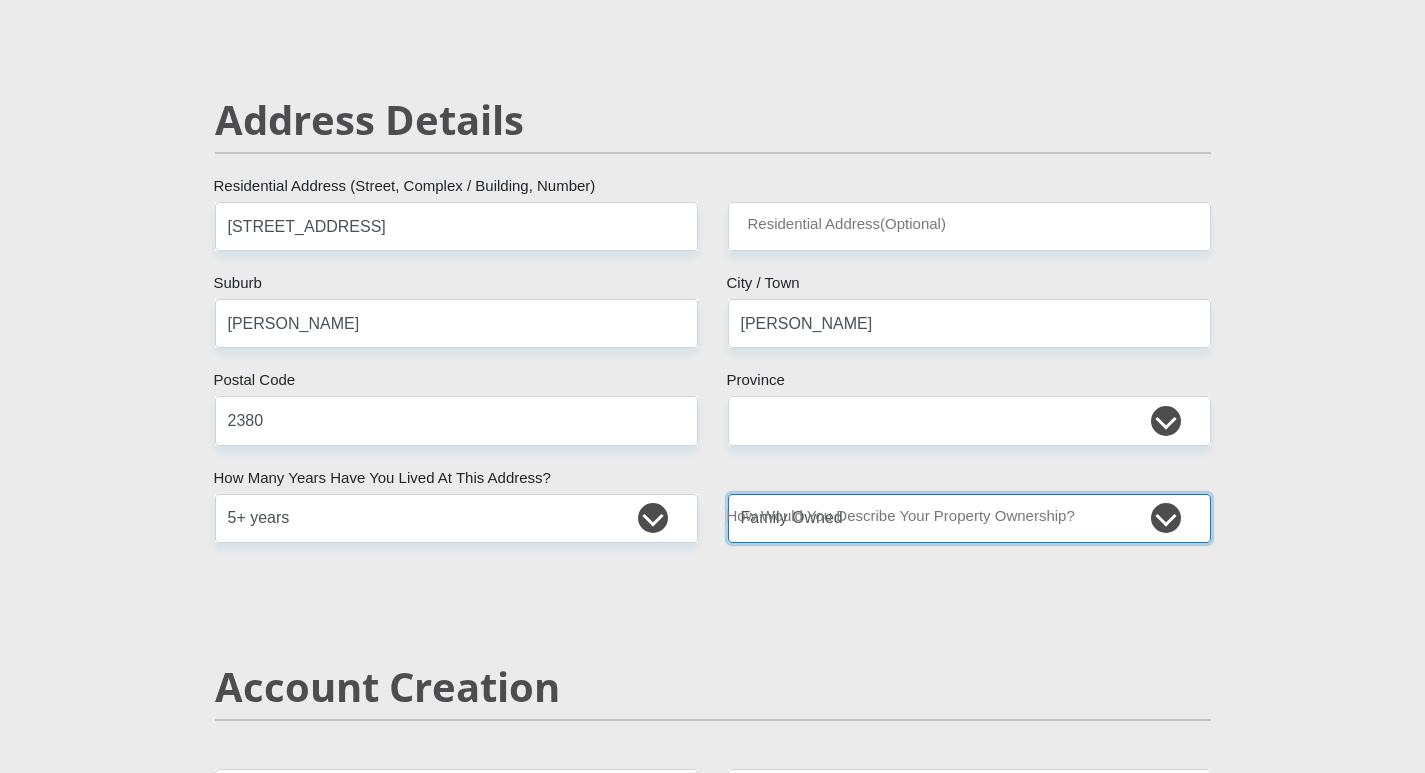 click on "Owned
Rented
Family Owned
Company Dwelling" at bounding box center (969, 518) 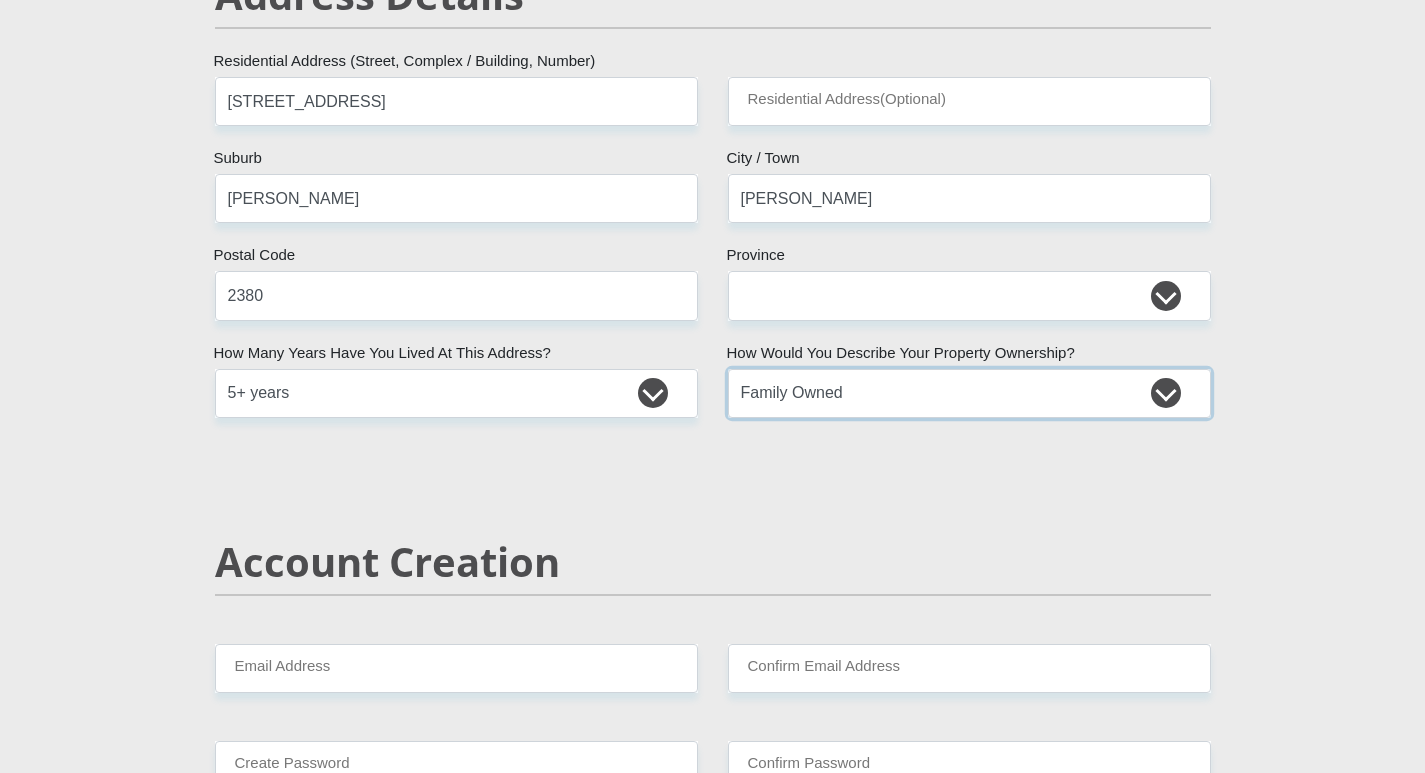scroll, scrollTop: 1200, scrollLeft: 0, axis: vertical 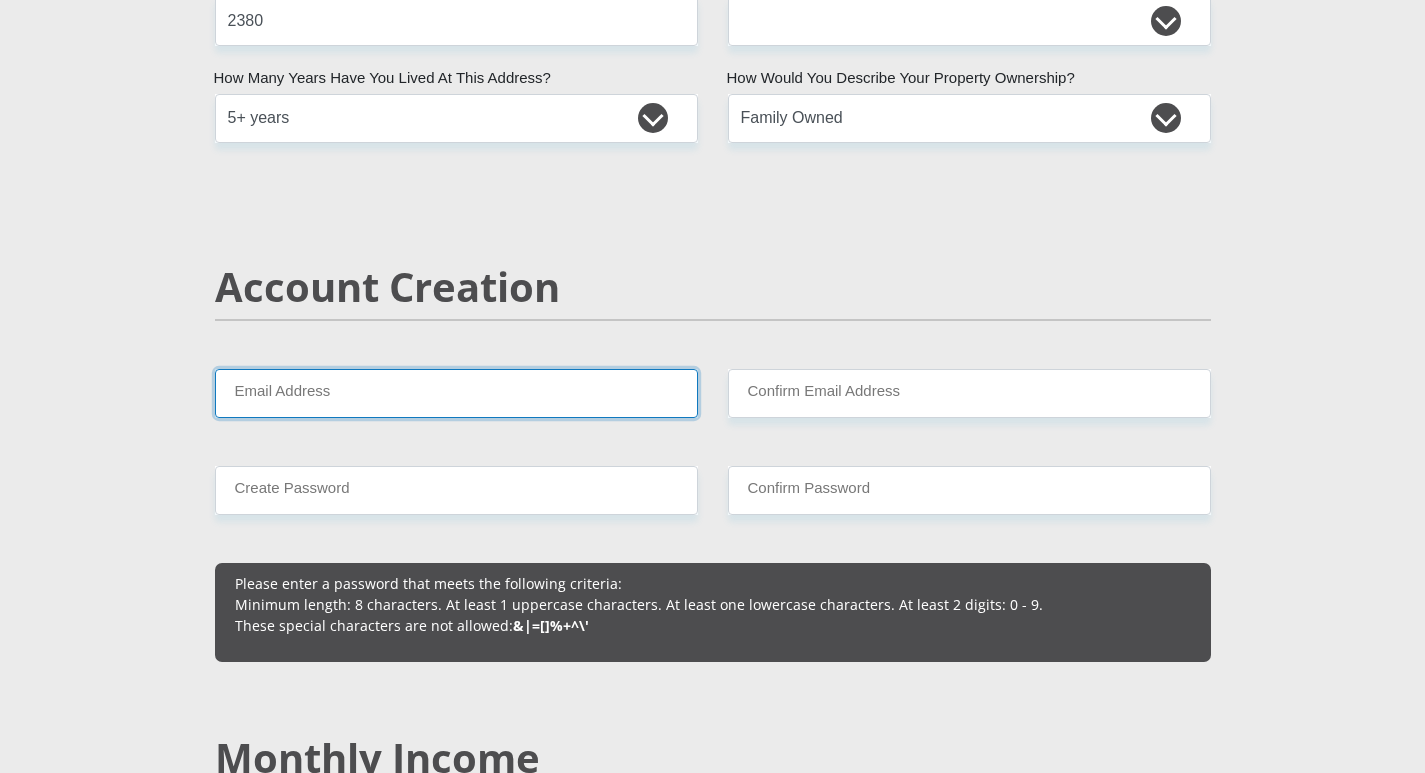 click on "Email Address" at bounding box center (456, 393) 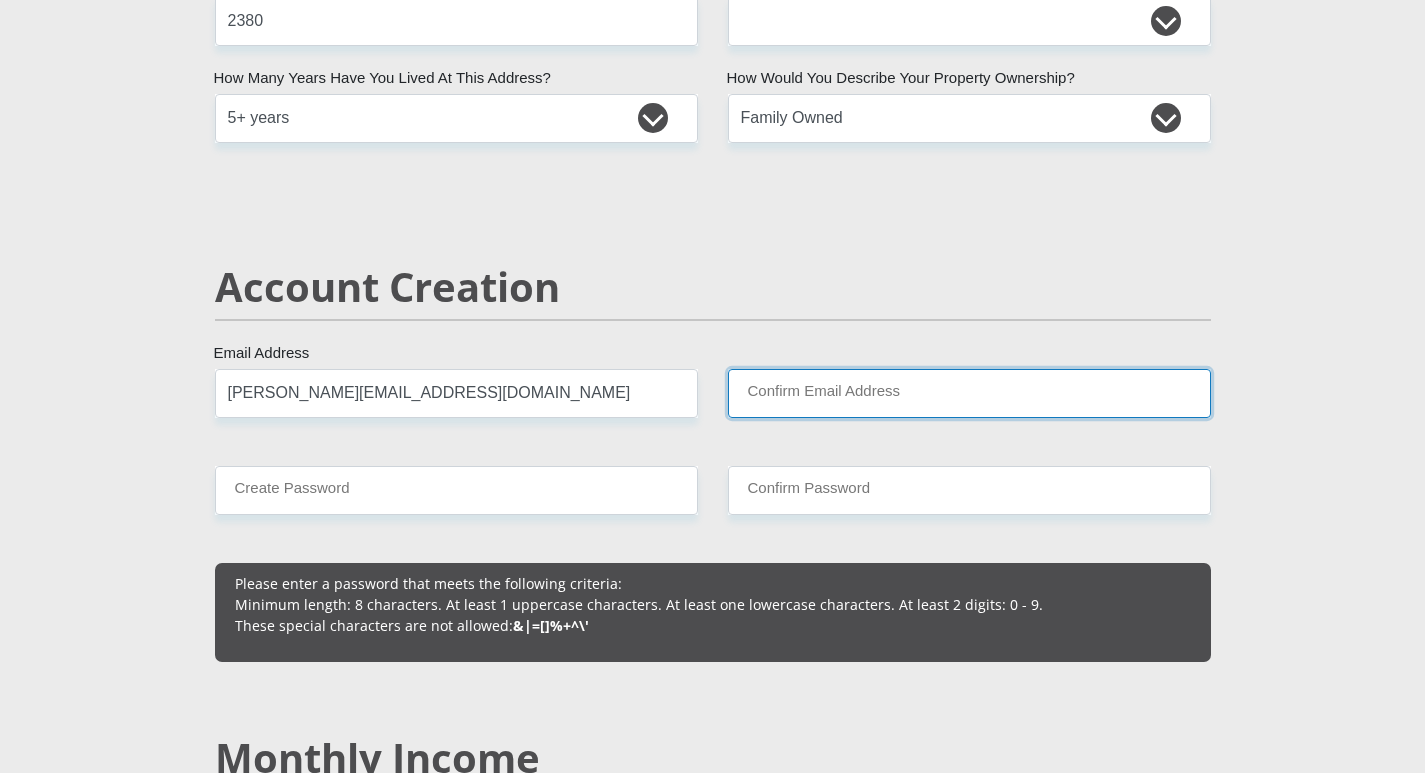 type on "desiree.hot1@gmail.com" 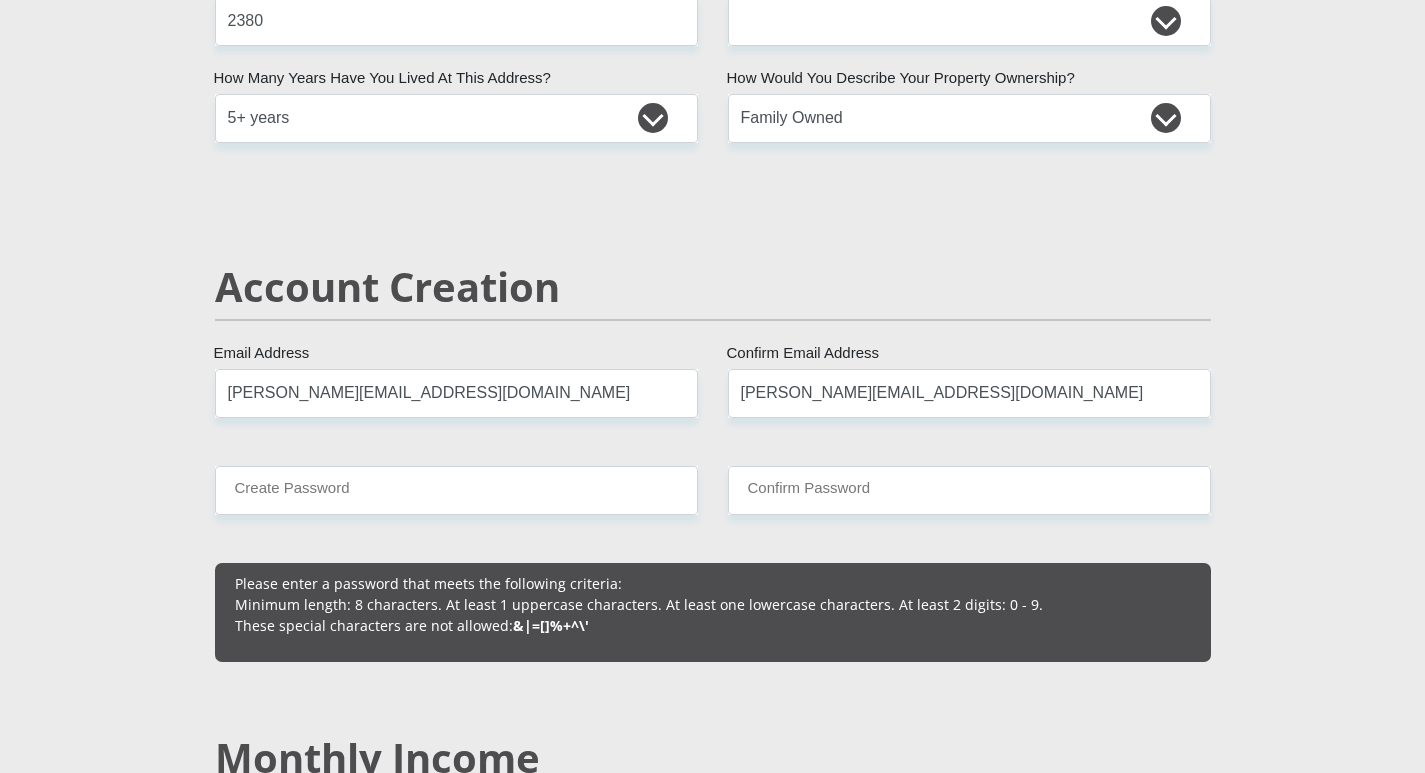 type 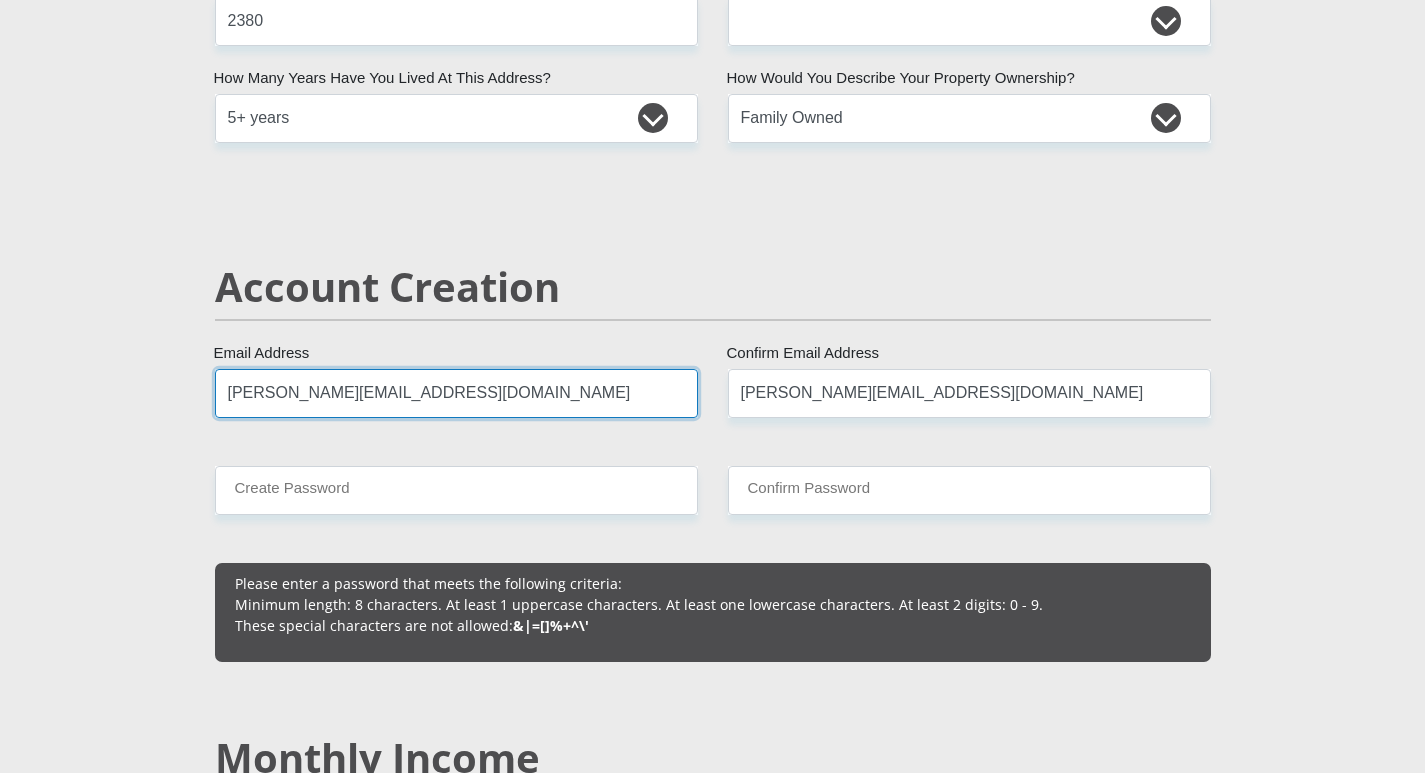 type 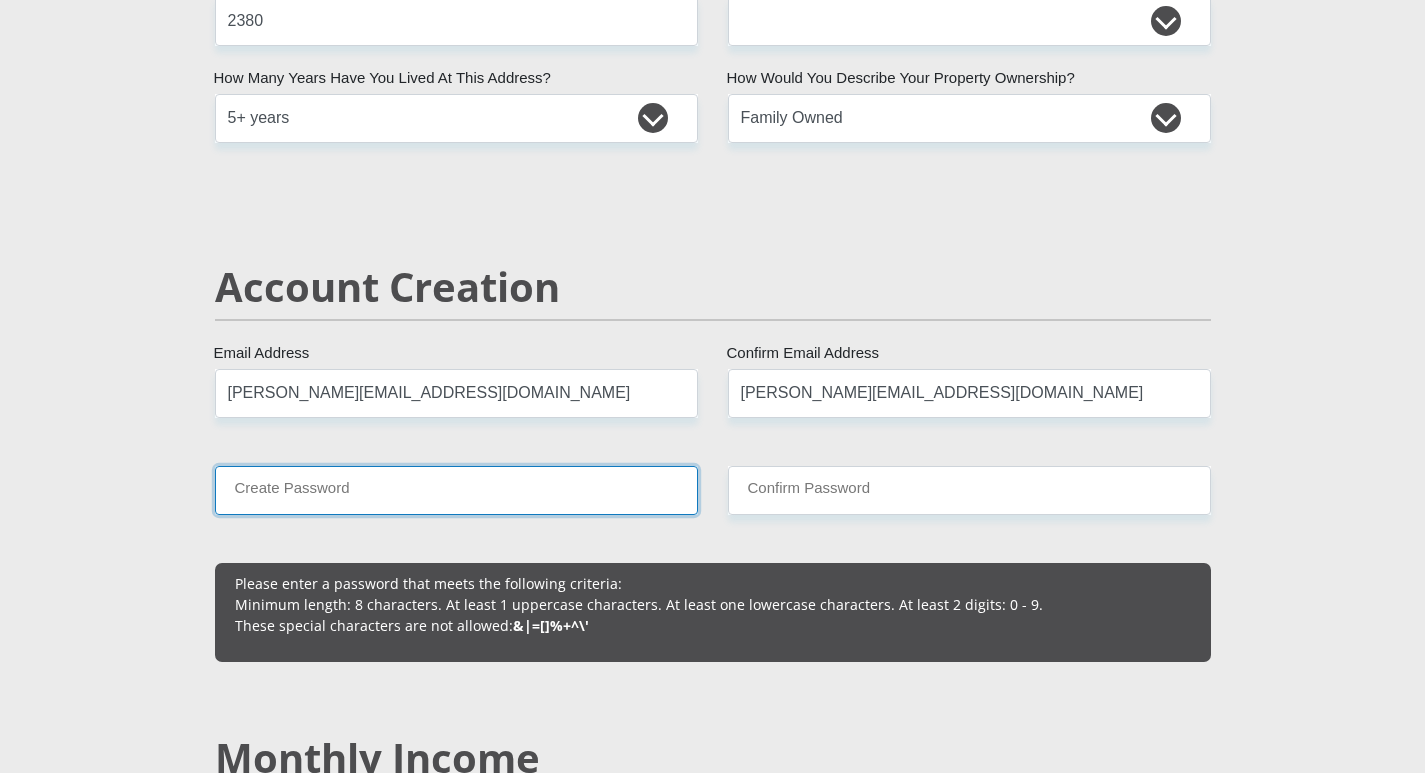 click on "Create Password" at bounding box center (456, 490) 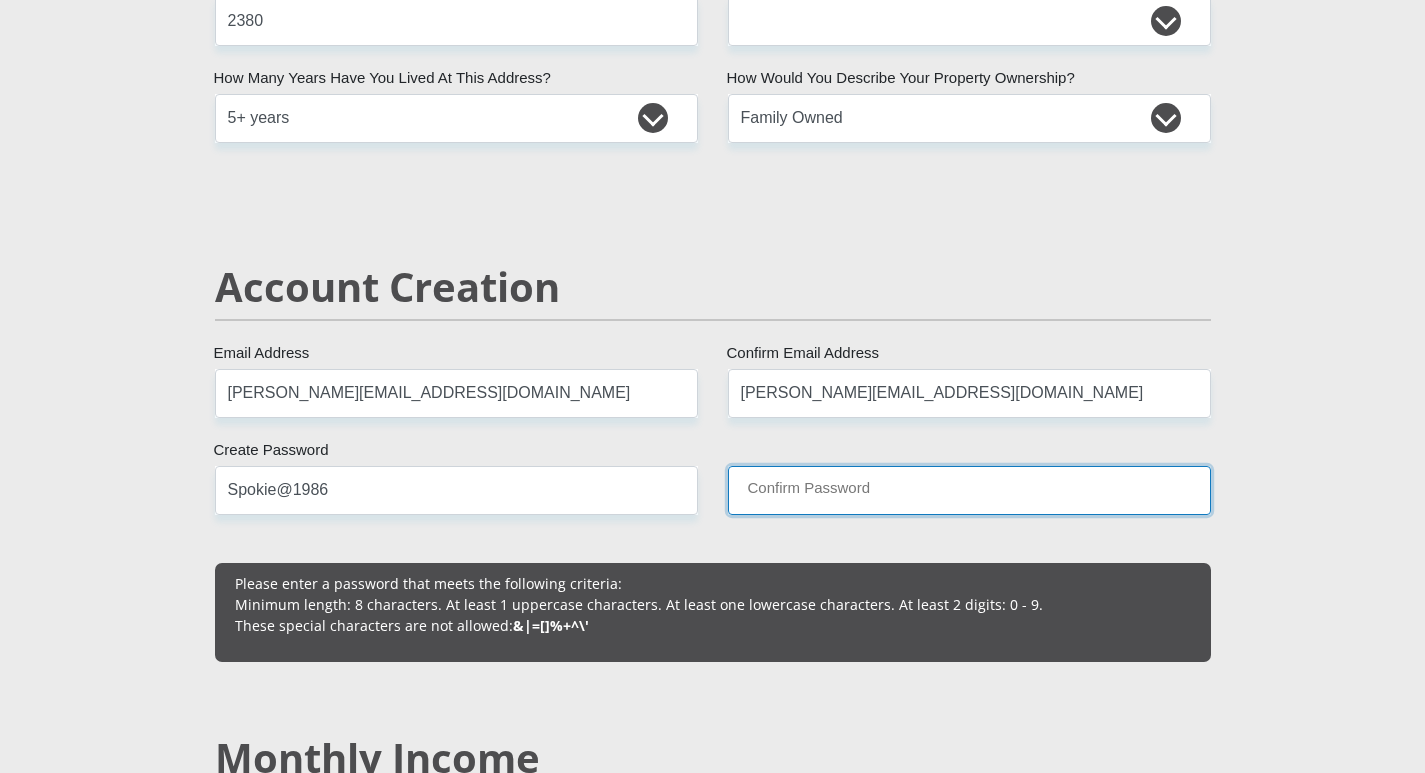 click on "Confirm Password" at bounding box center (969, 490) 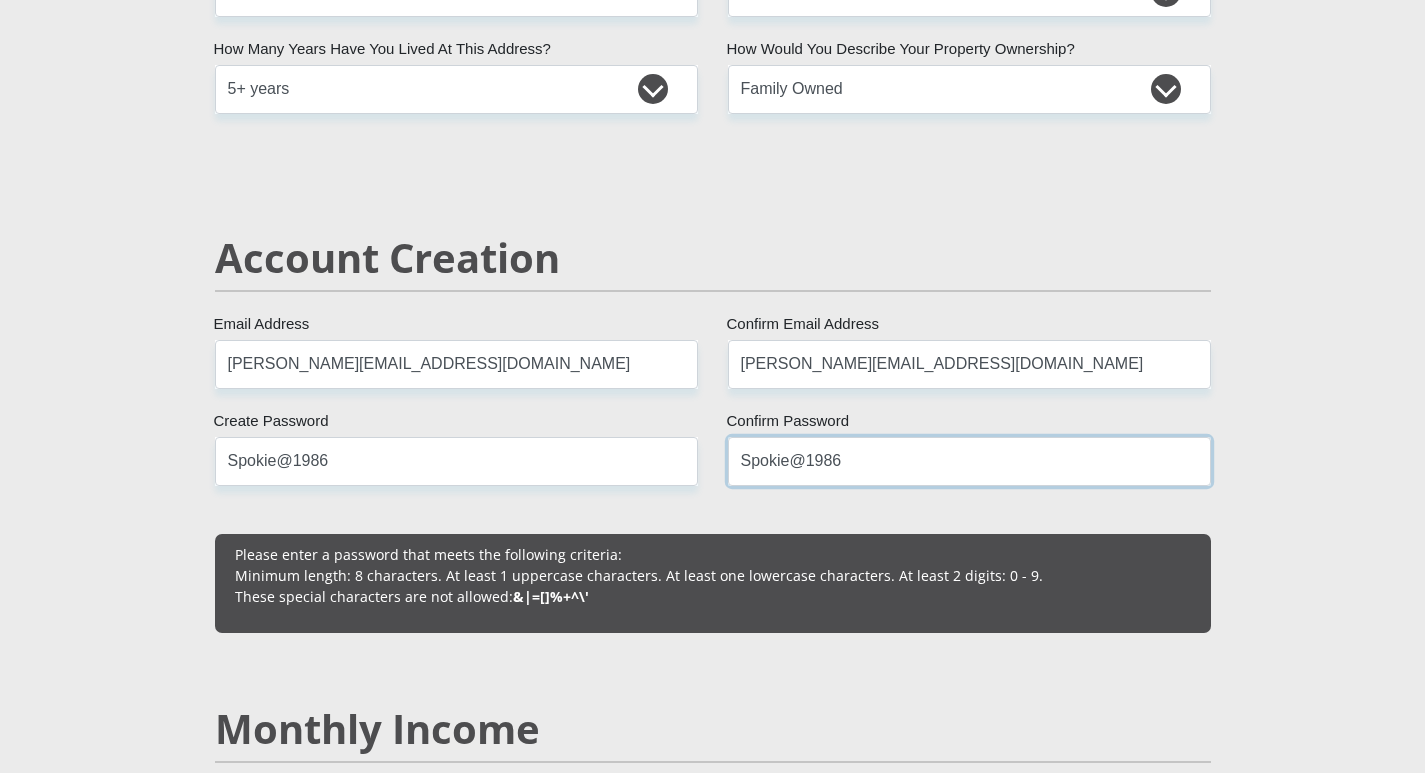 scroll, scrollTop: 1200, scrollLeft: 0, axis: vertical 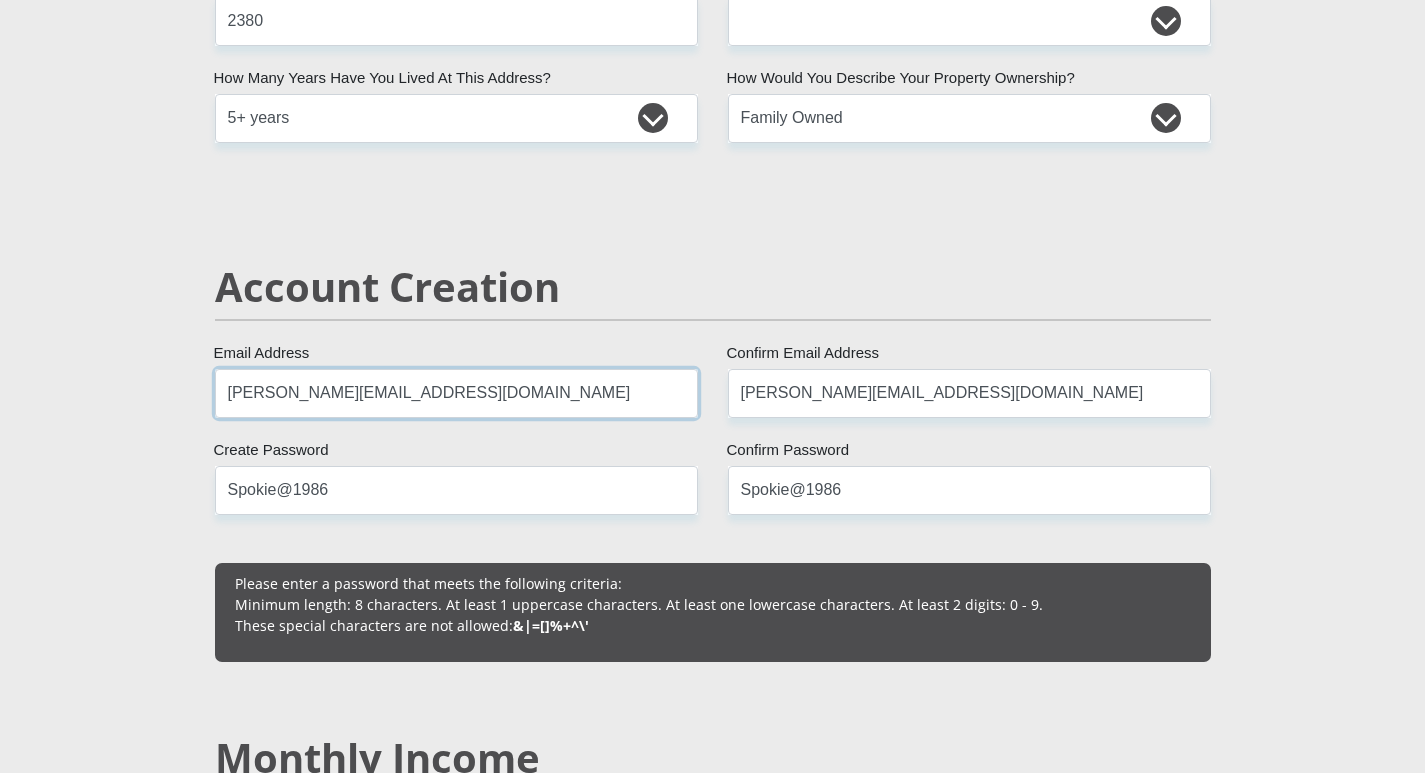 drag, startPoint x: 428, startPoint y: 410, endPoint x: 94, endPoint y: 372, distance: 336.15472 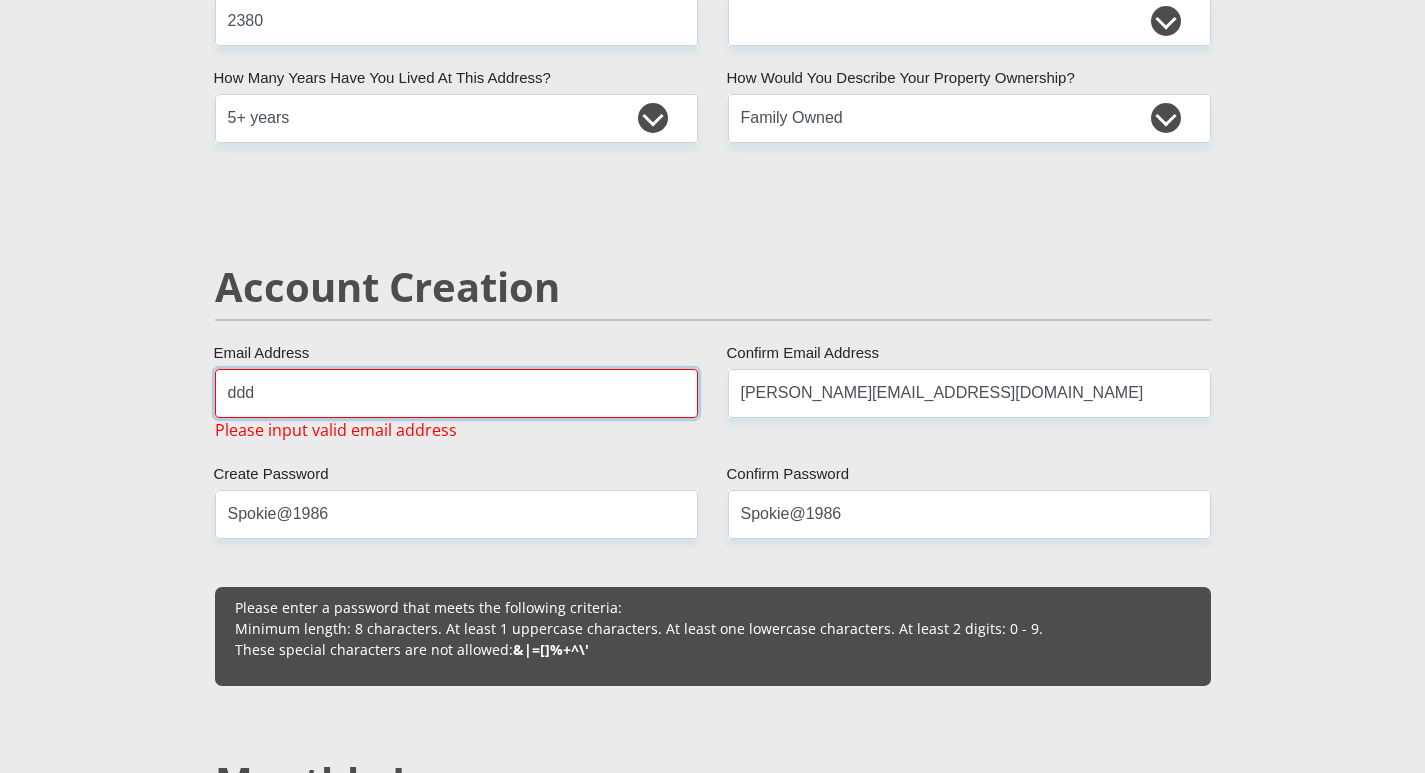 type on "dddbotha0804@gmail.com" 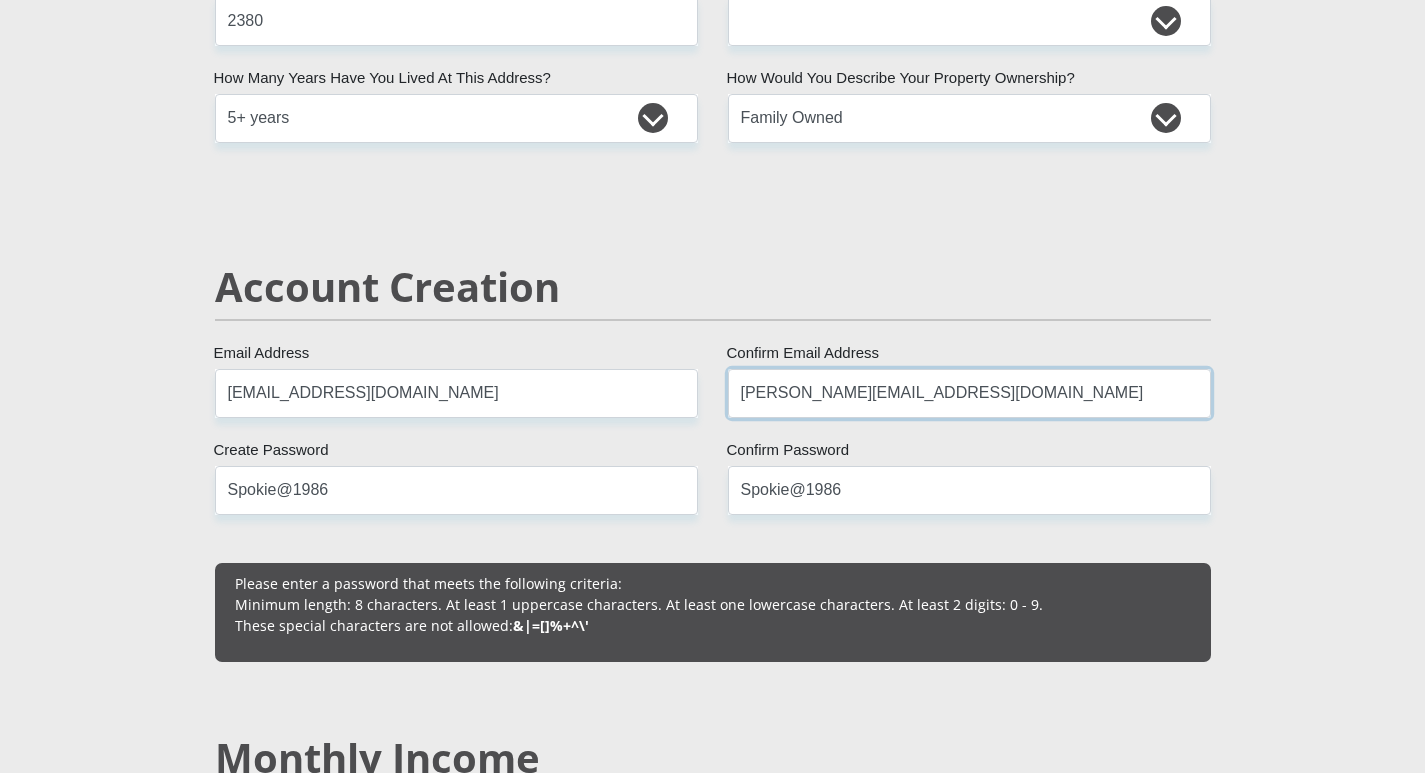 drag, startPoint x: 940, startPoint y: 405, endPoint x: 611, endPoint y: 394, distance: 329.18384 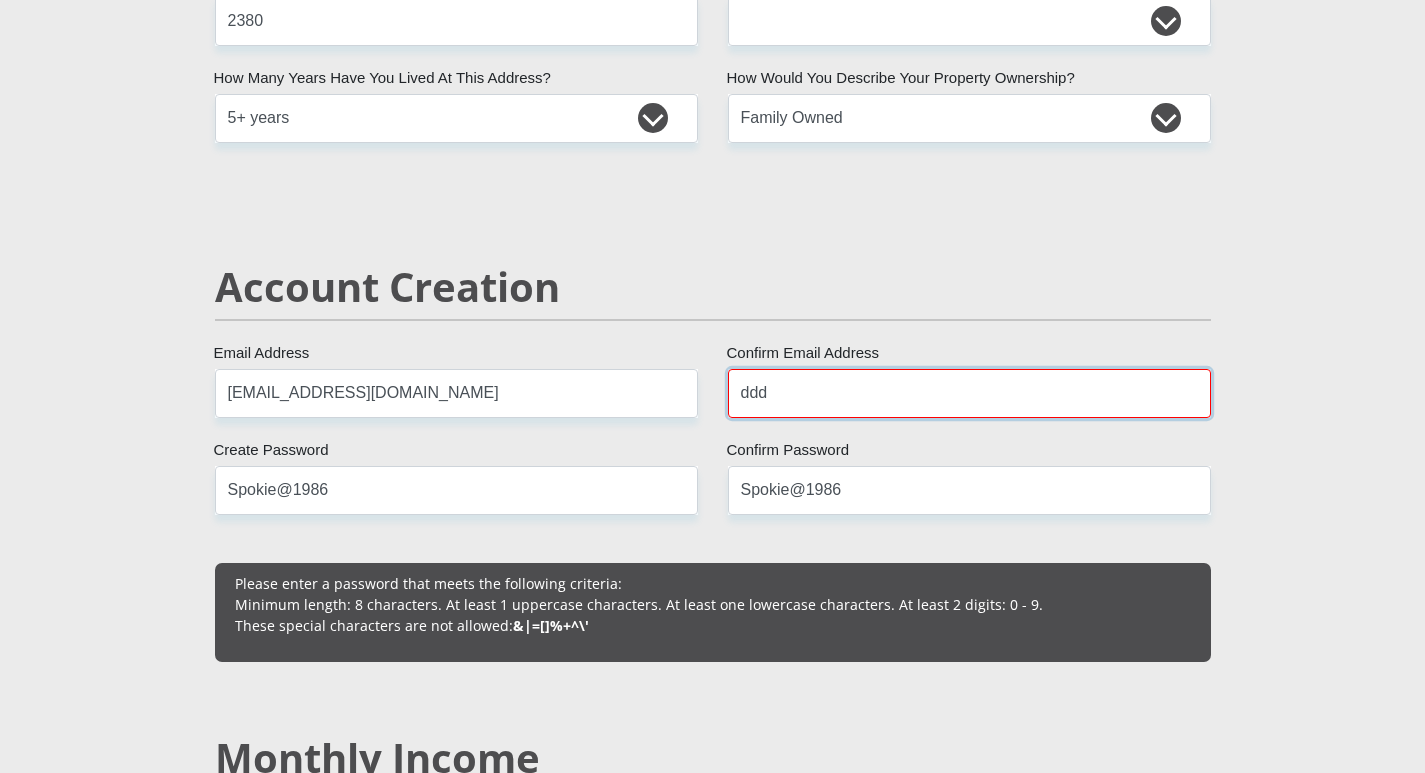 type on "dddbotha0804@gmail.com" 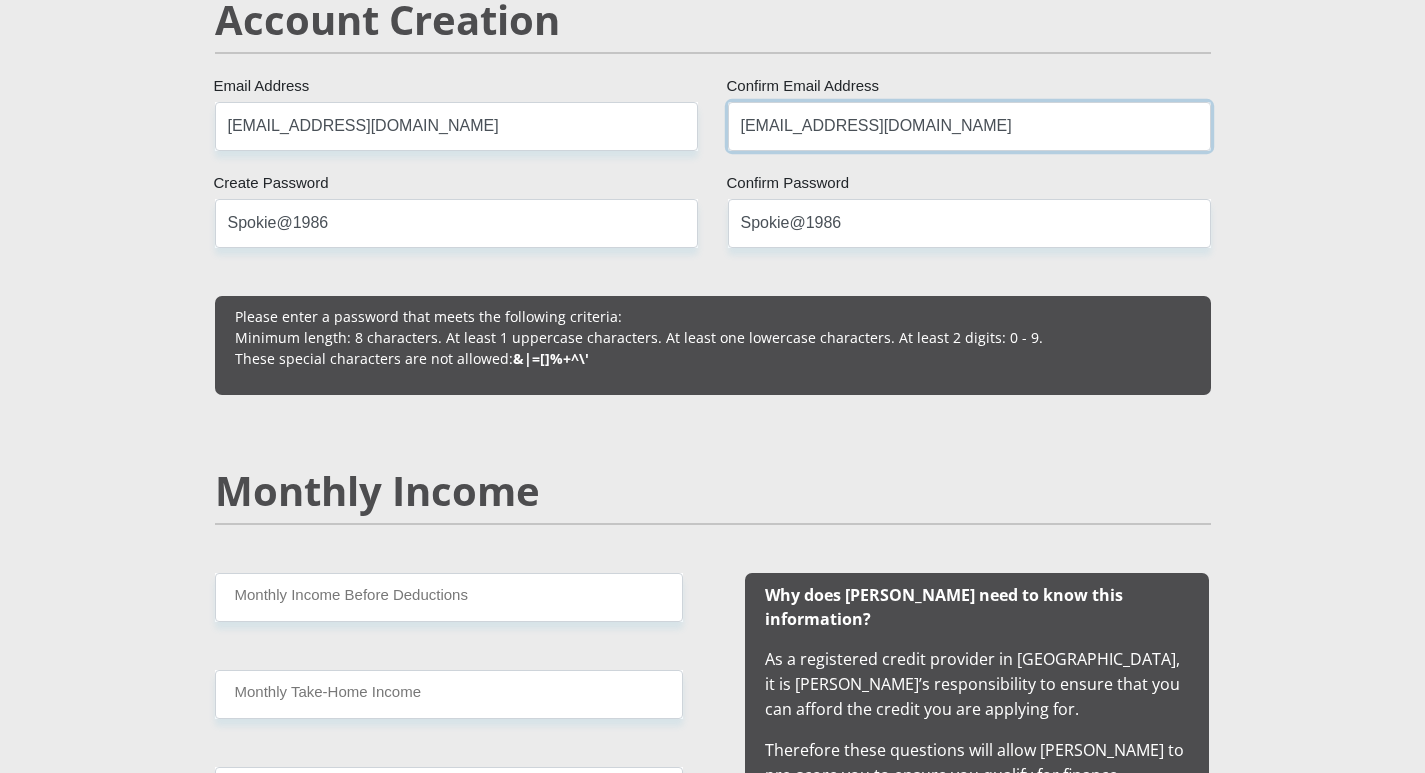 scroll, scrollTop: 1500, scrollLeft: 0, axis: vertical 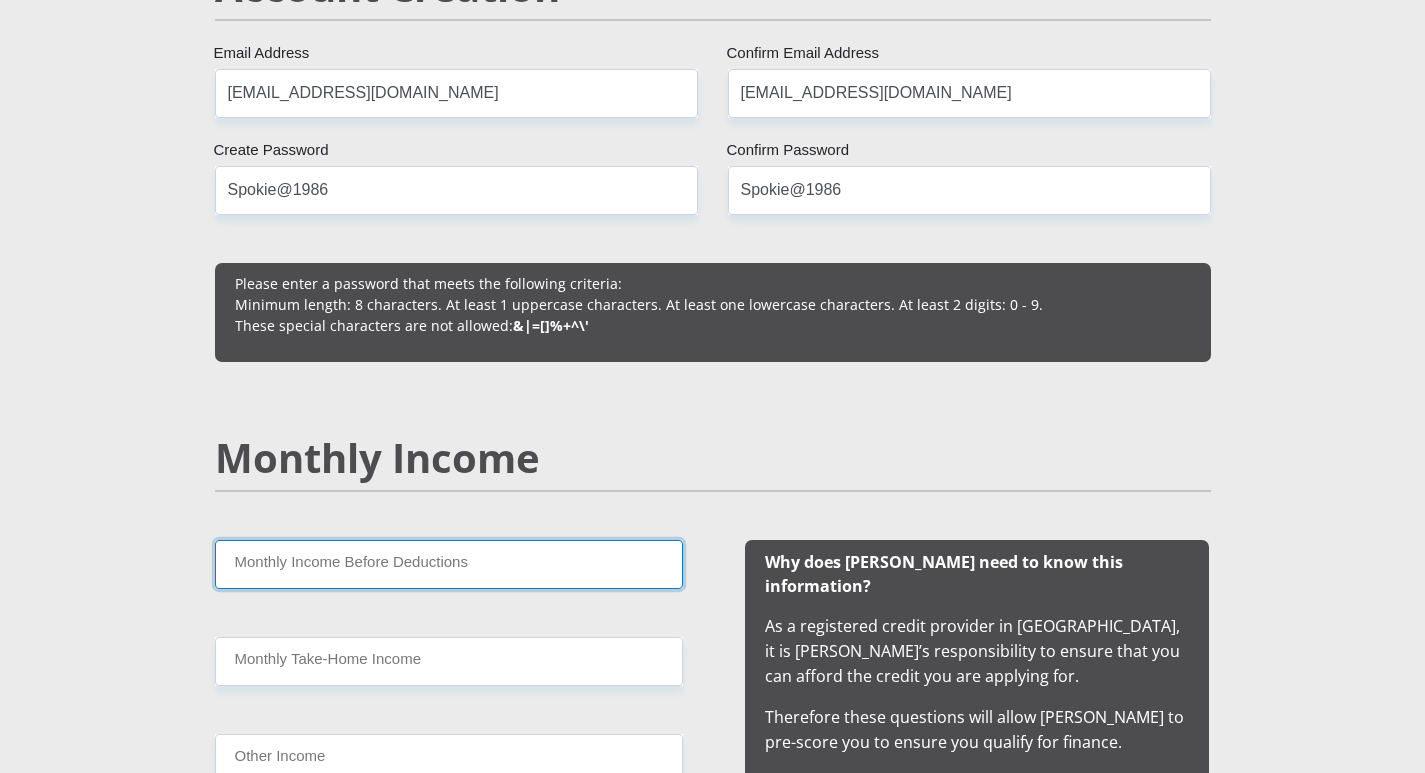 click on "Monthly Income Before Deductions" at bounding box center [449, 564] 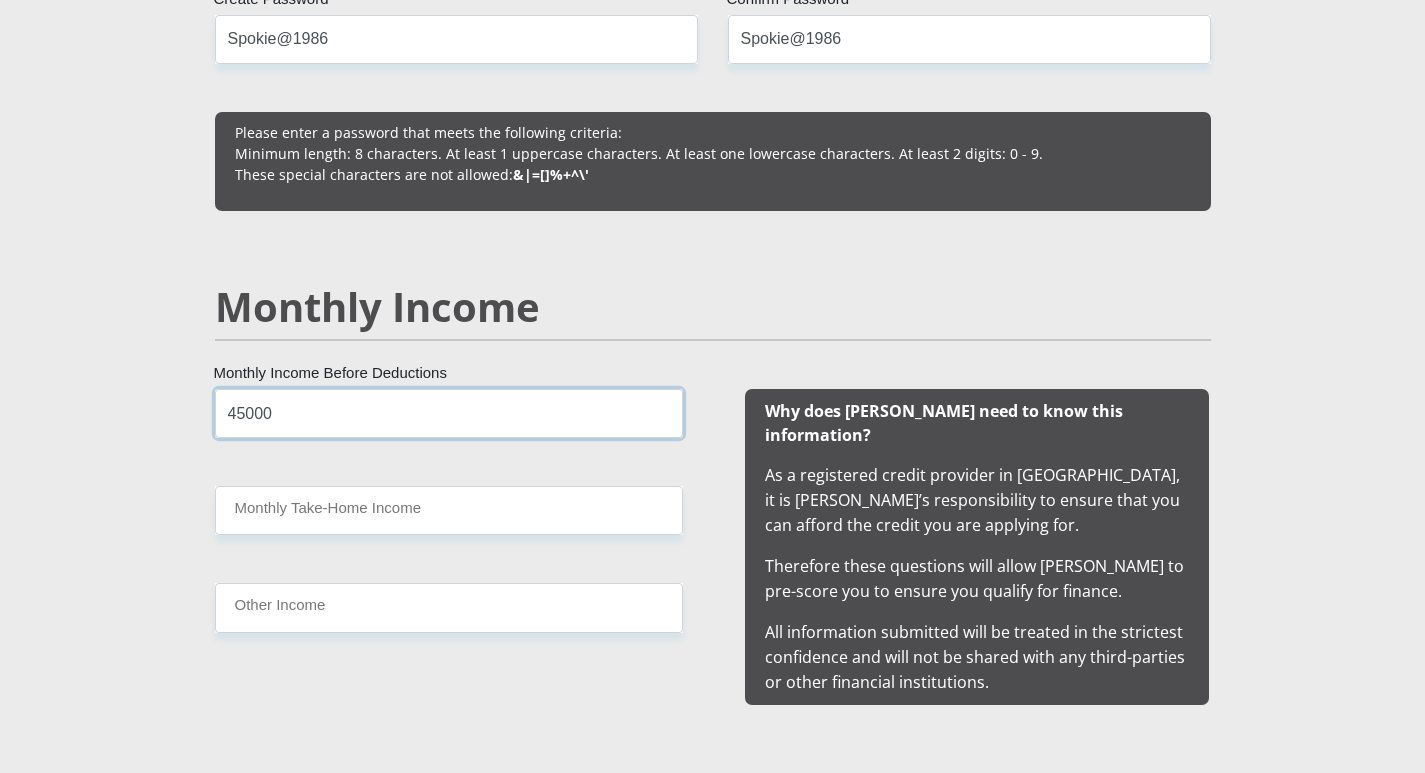 scroll, scrollTop: 1700, scrollLeft: 0, axis: vertical 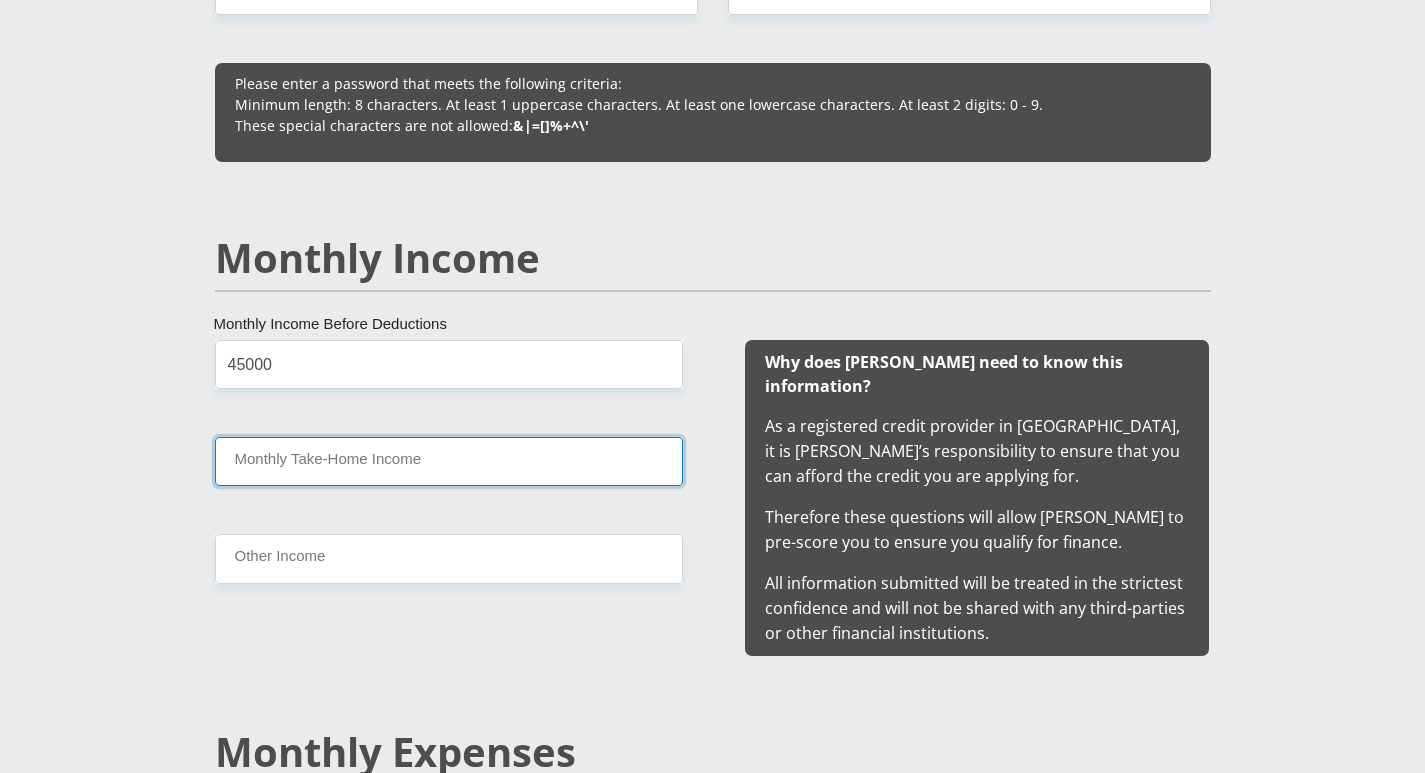 click on "Monthly Take-Home Income" at bounding box center [449, 461] 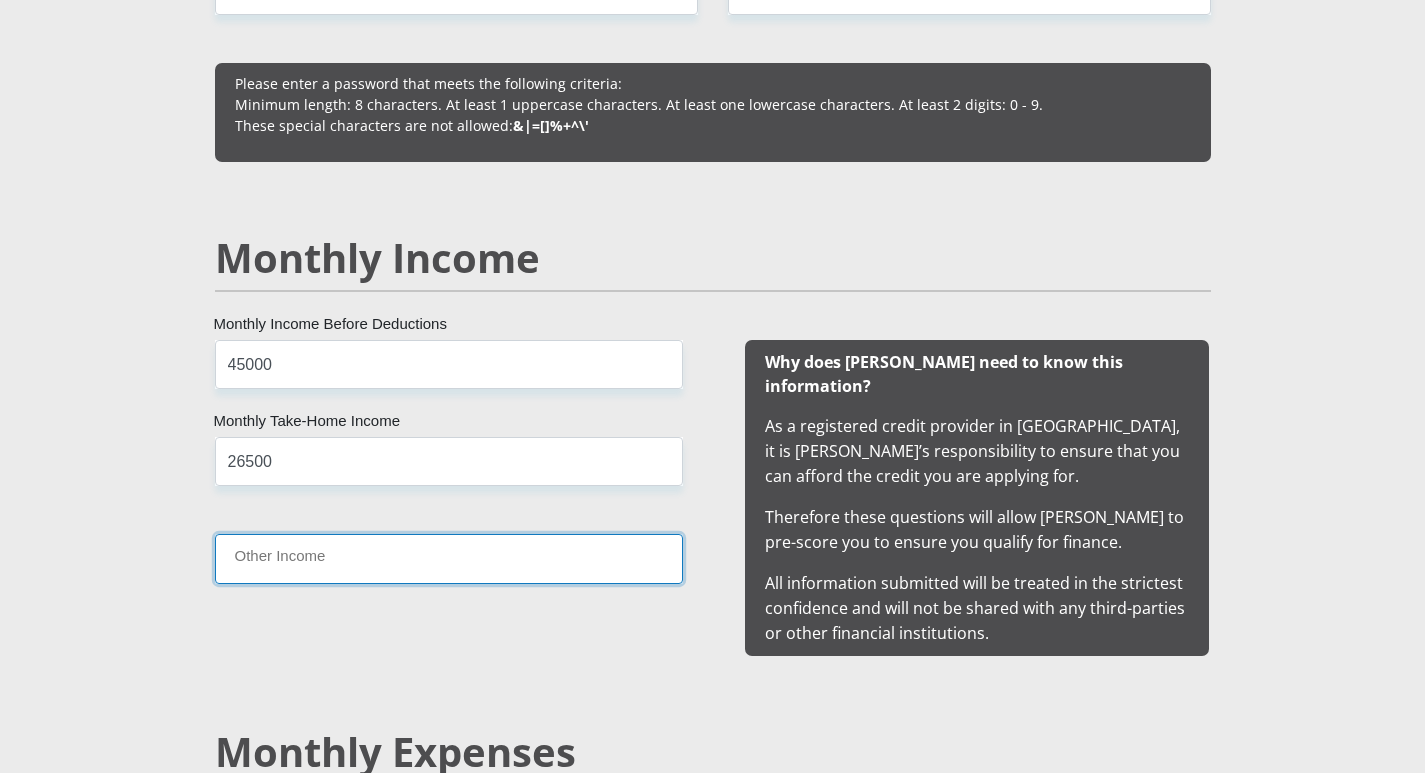 click on "Other Income" at bounding box center (449, 558) 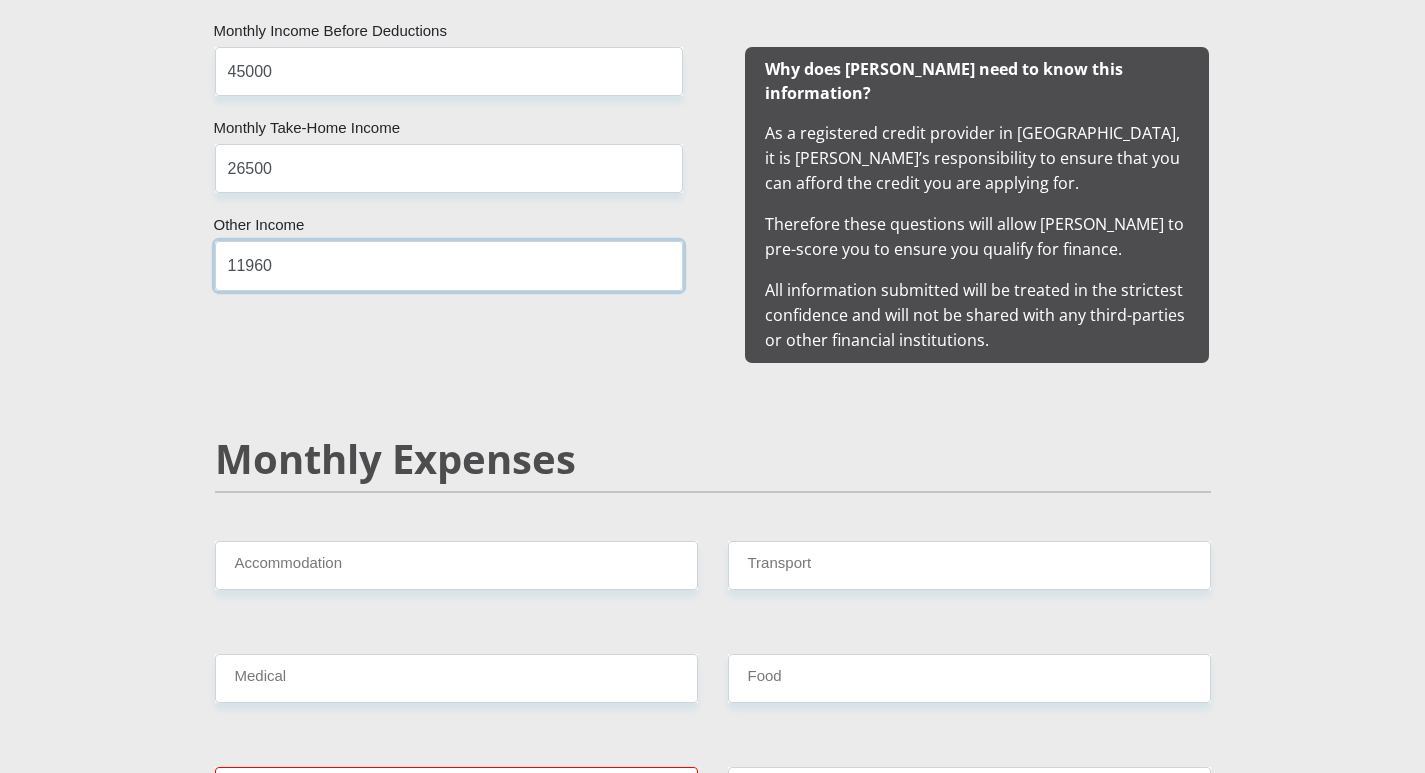 scroll, scrollTop: 2000, scrollLeft: 0, axis: vertical 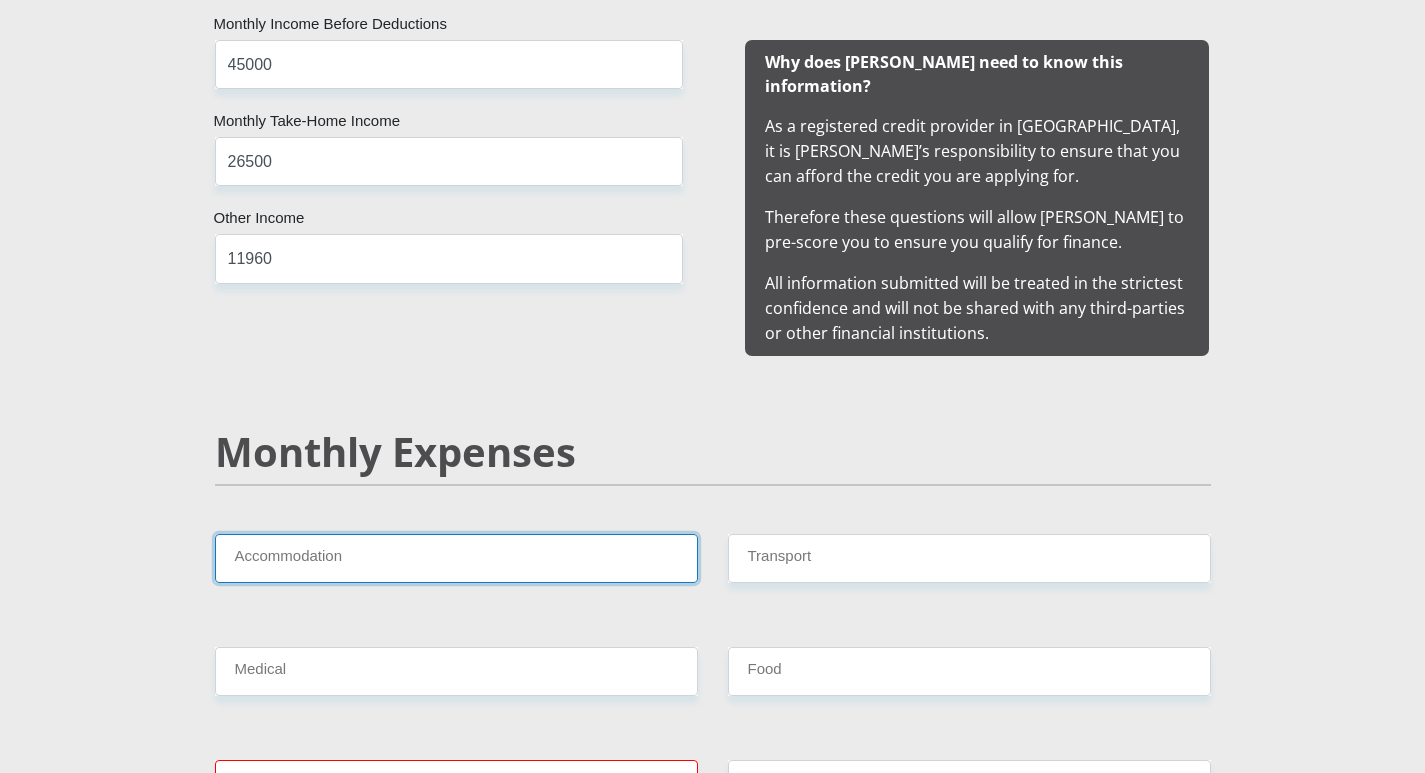 click on "Accommodation" at bounding box center [456, 558] 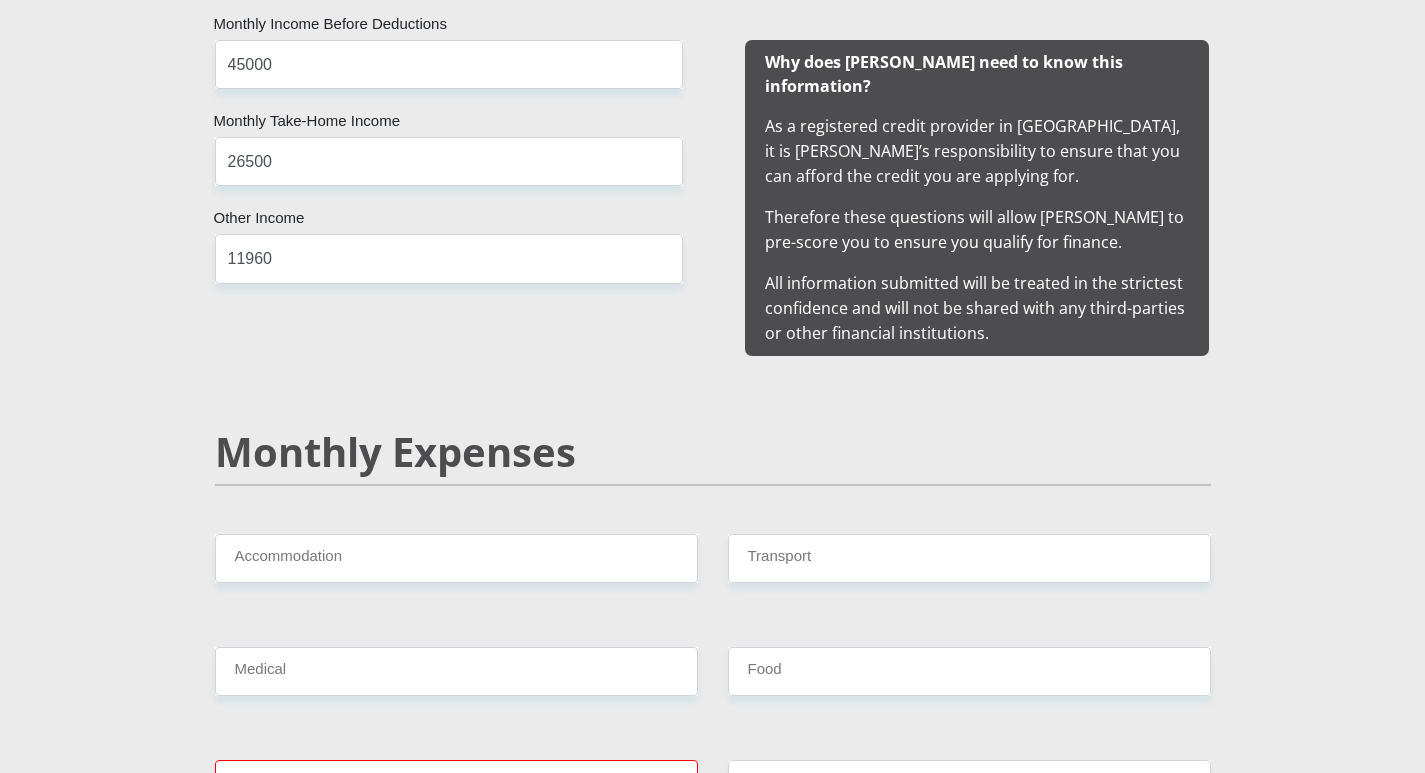 drag, startPoint x: 830, startPoint y: 587, endPoint x: 829, endPoint y: 573, distance: 14.035668 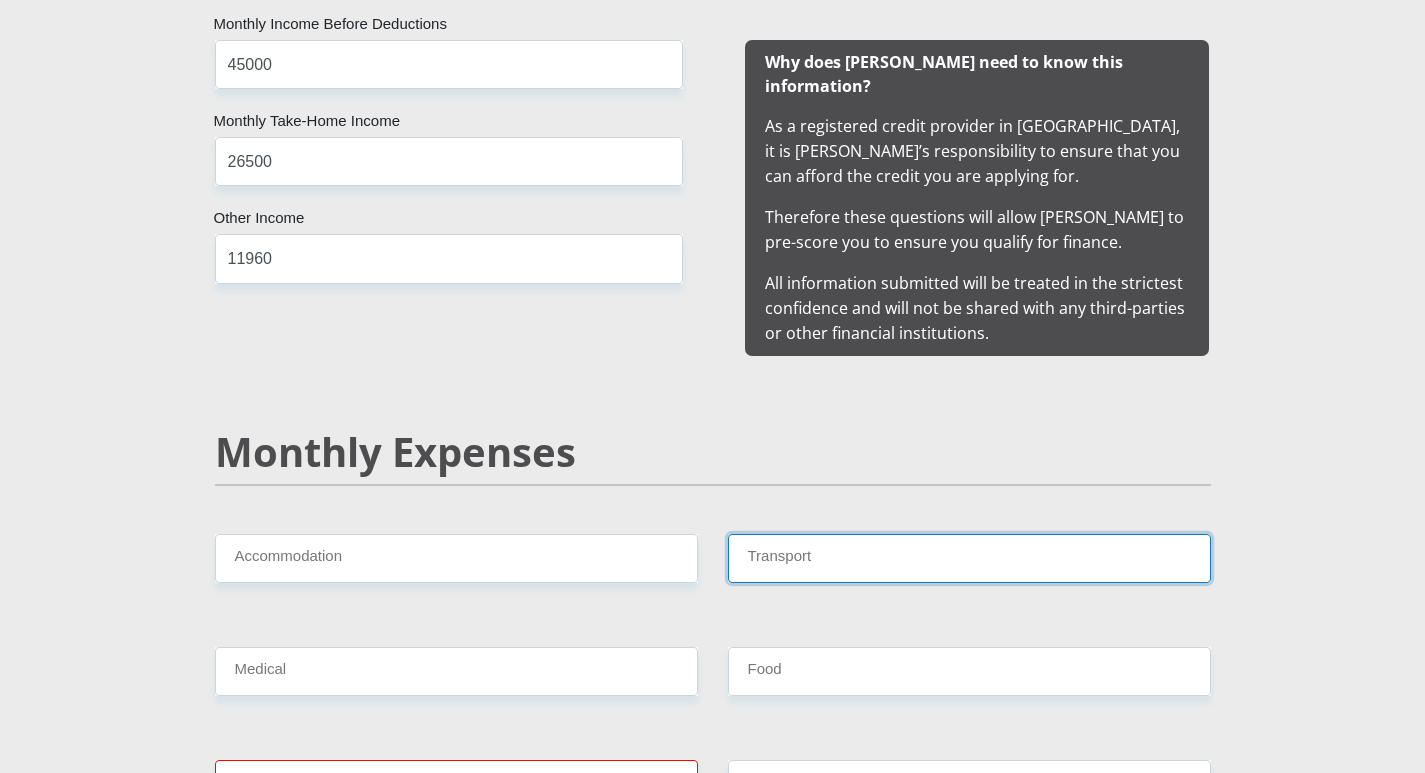 click on "Transport" at bounding box center [969, 558] 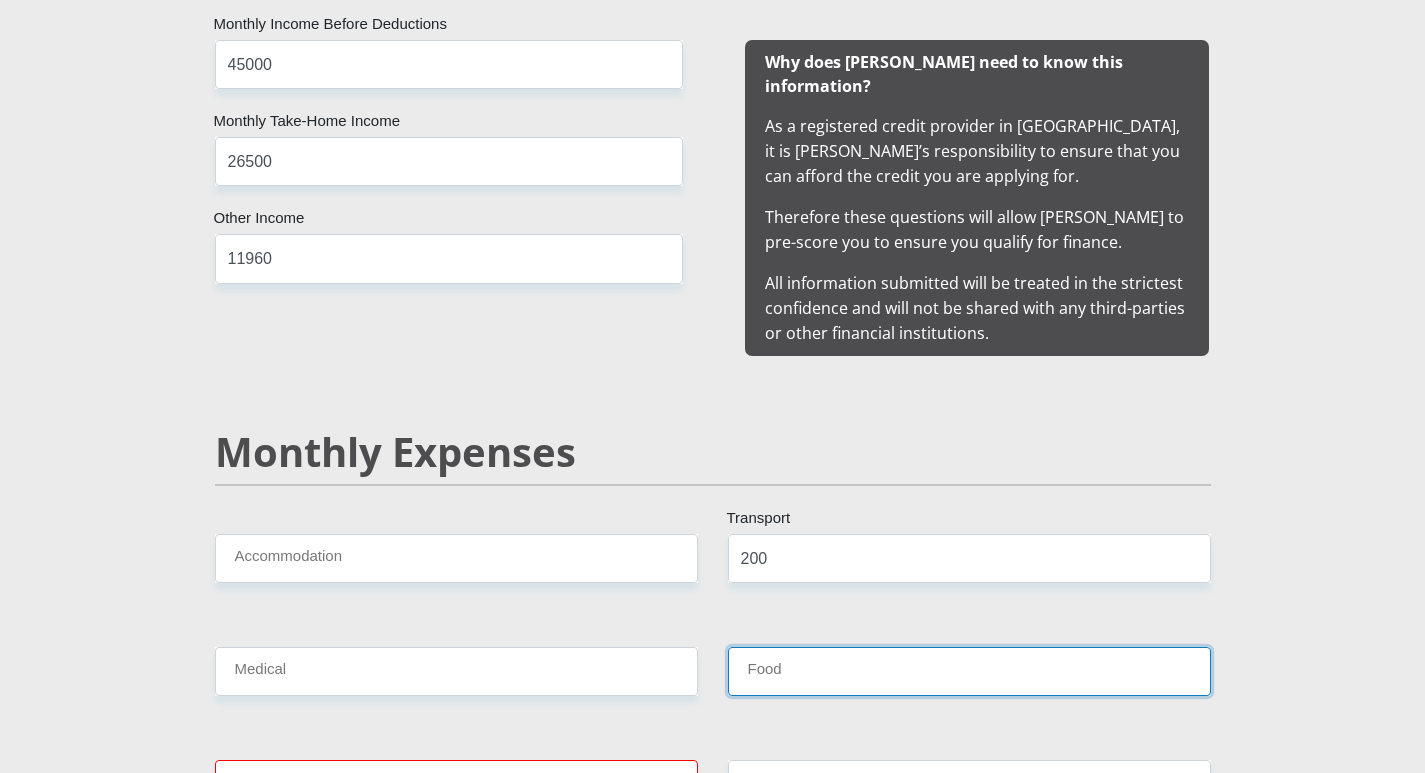 click on "Food" at bounding box center [969, 671] 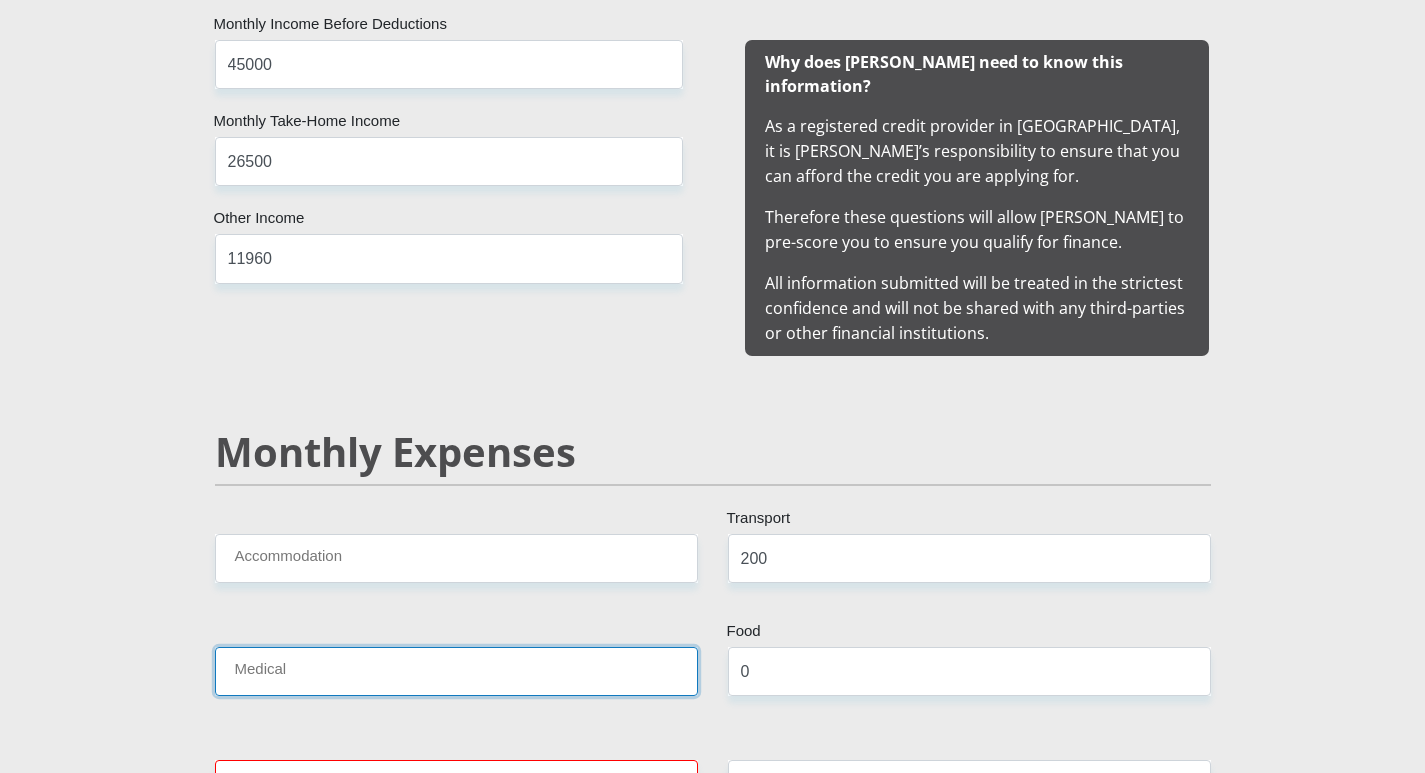 click on "Medical" at bounding box center (456, 671) 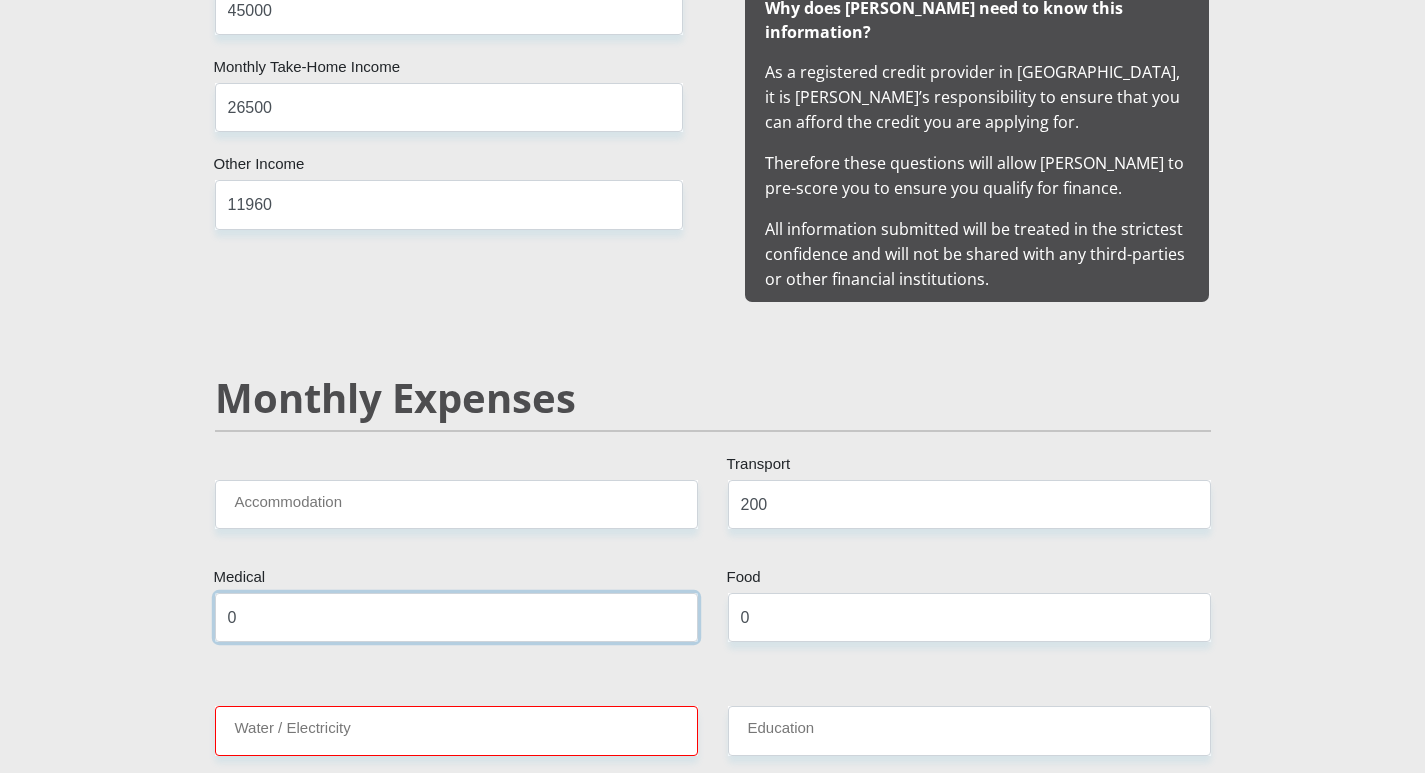 scroll, scrollTop: 2100, scrollLeft: 0, axis: vertical 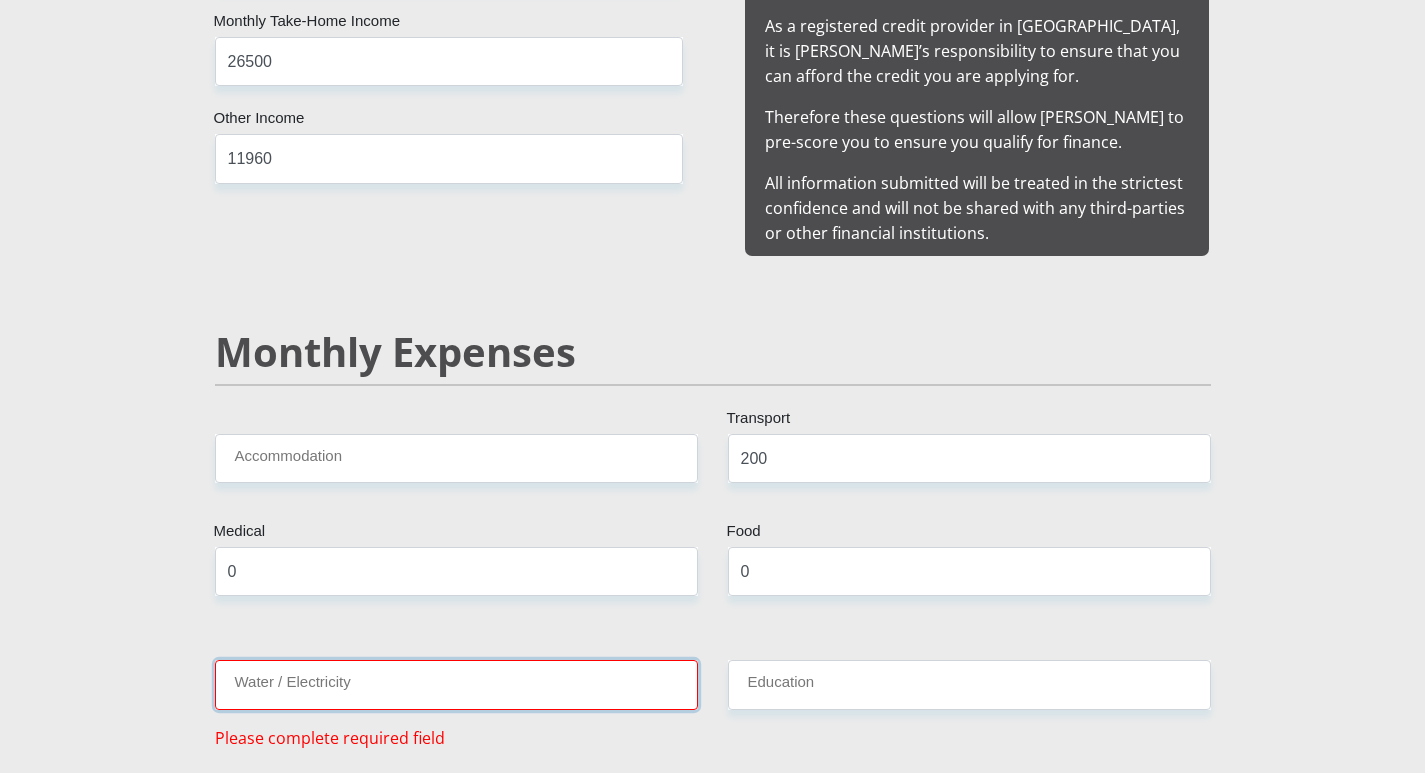 click on "Water / Electricity" at bounding box center [456, 684] 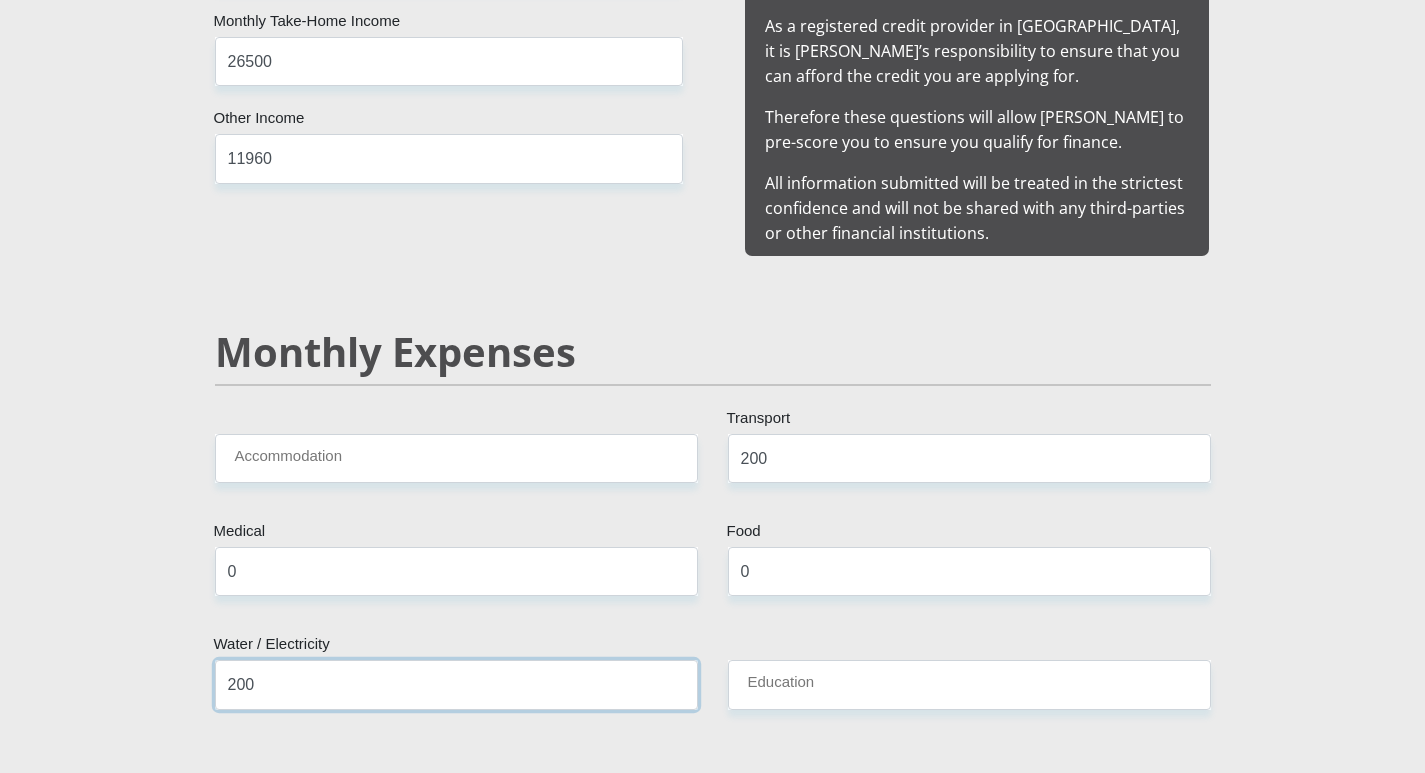 type on "200" 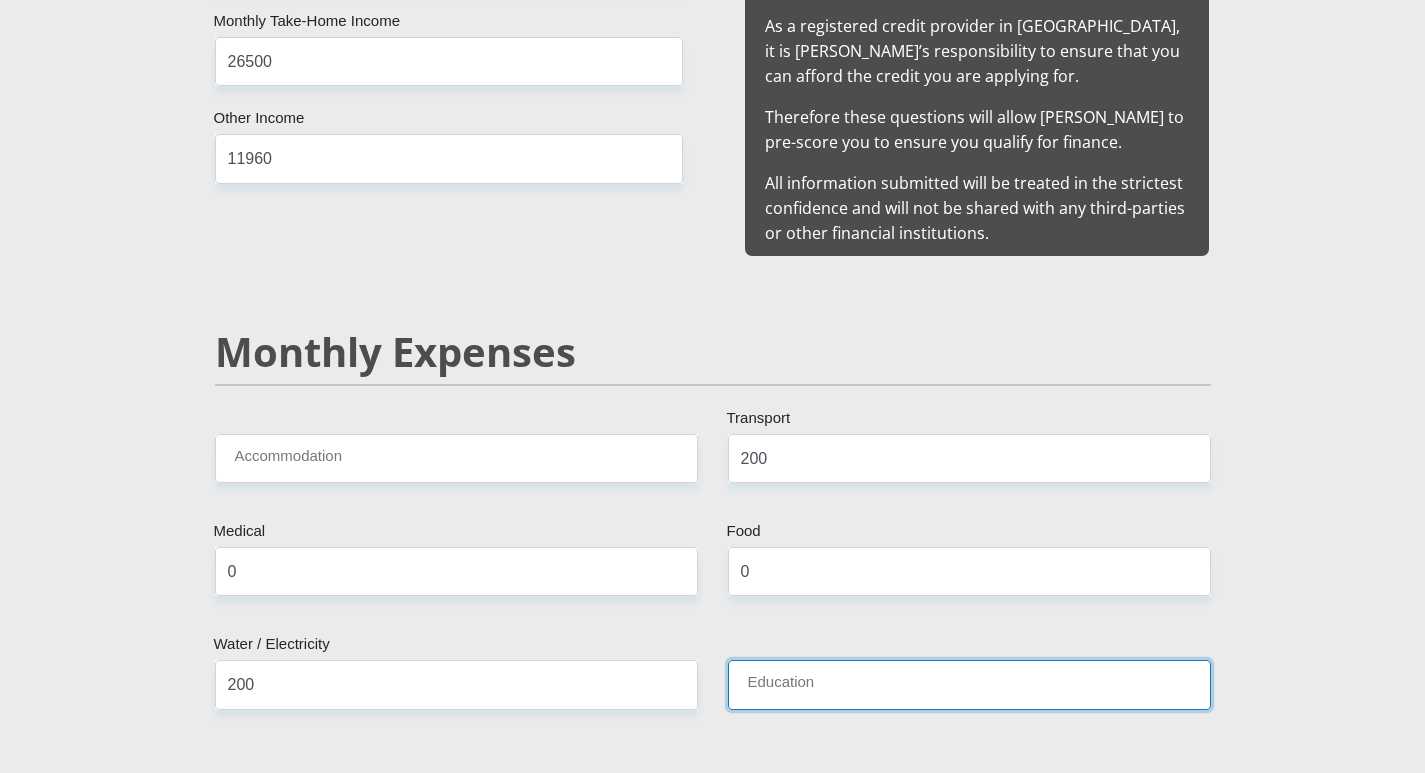 click on "Education" at bounding box center (969, 684) 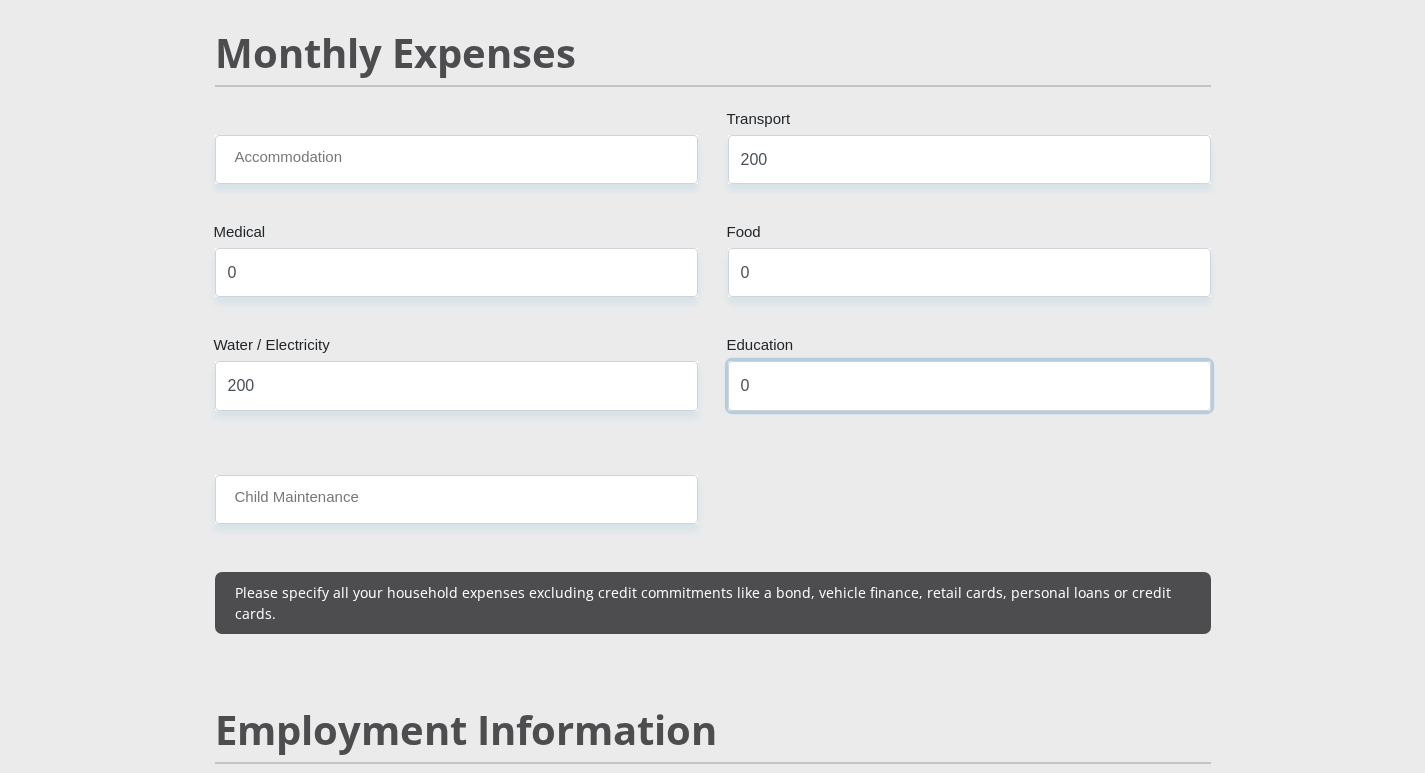 scroll, scrollTop: 2400, scrollLeft: 0, axis: vertical 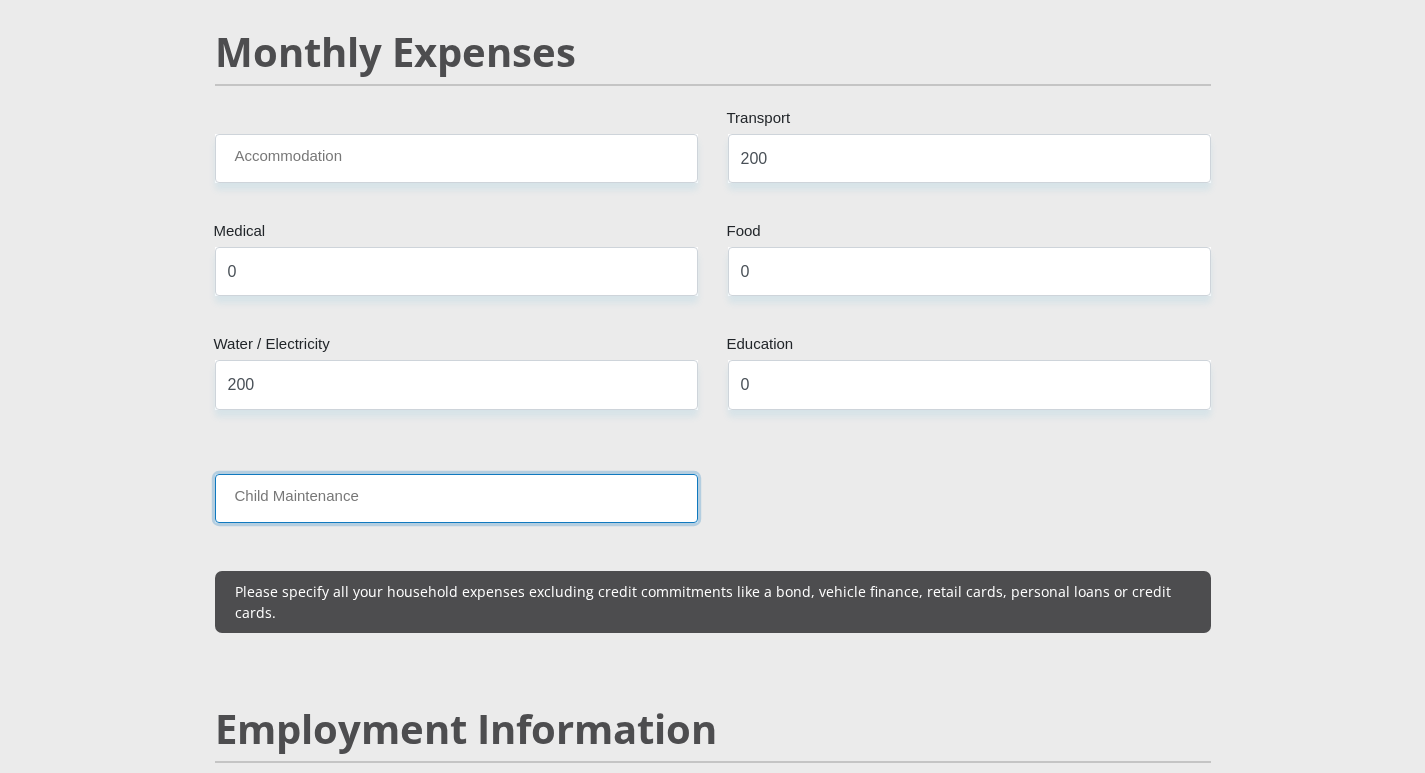 click on "Child Maintenance" at bounding box center (456, 498) 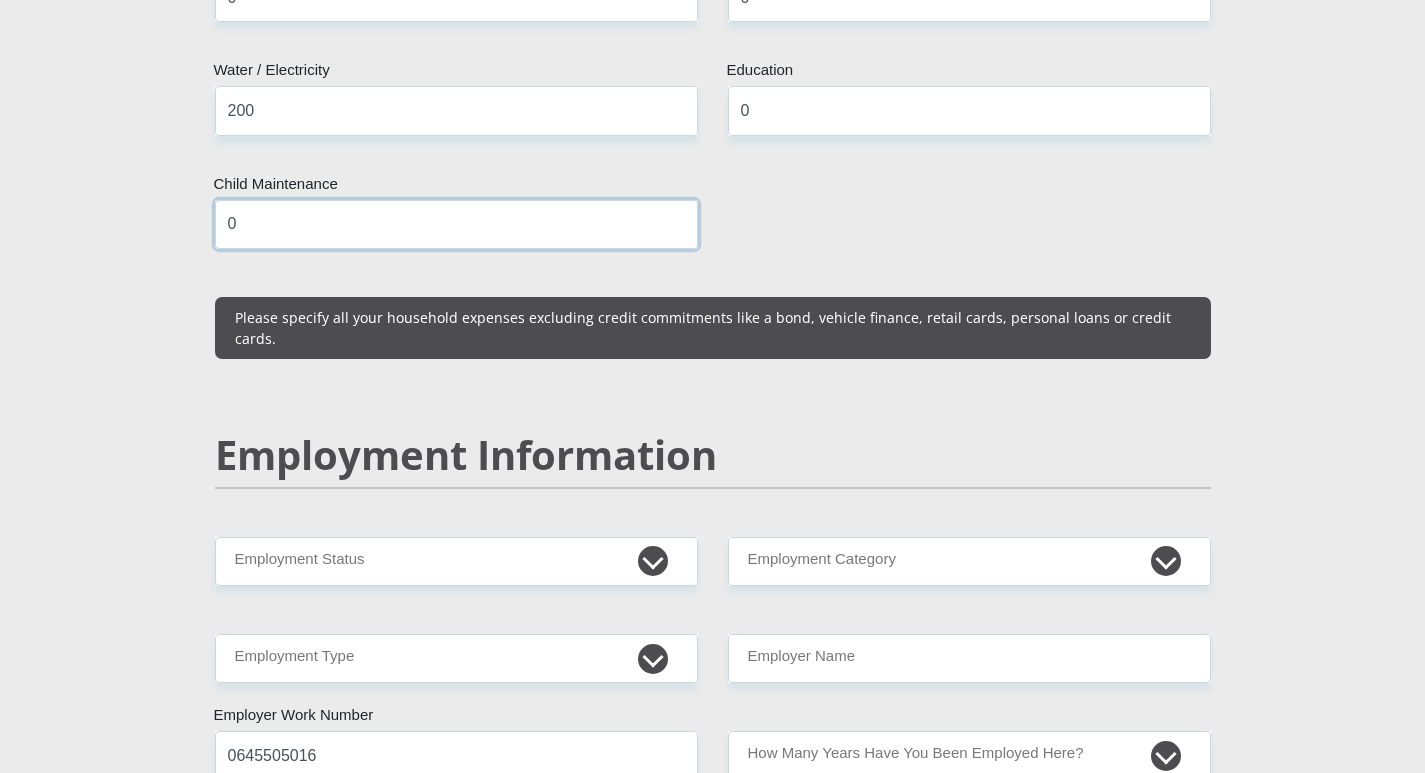 scroll, scrollTop: 2700, scrollLeft: 0, axis: vertical 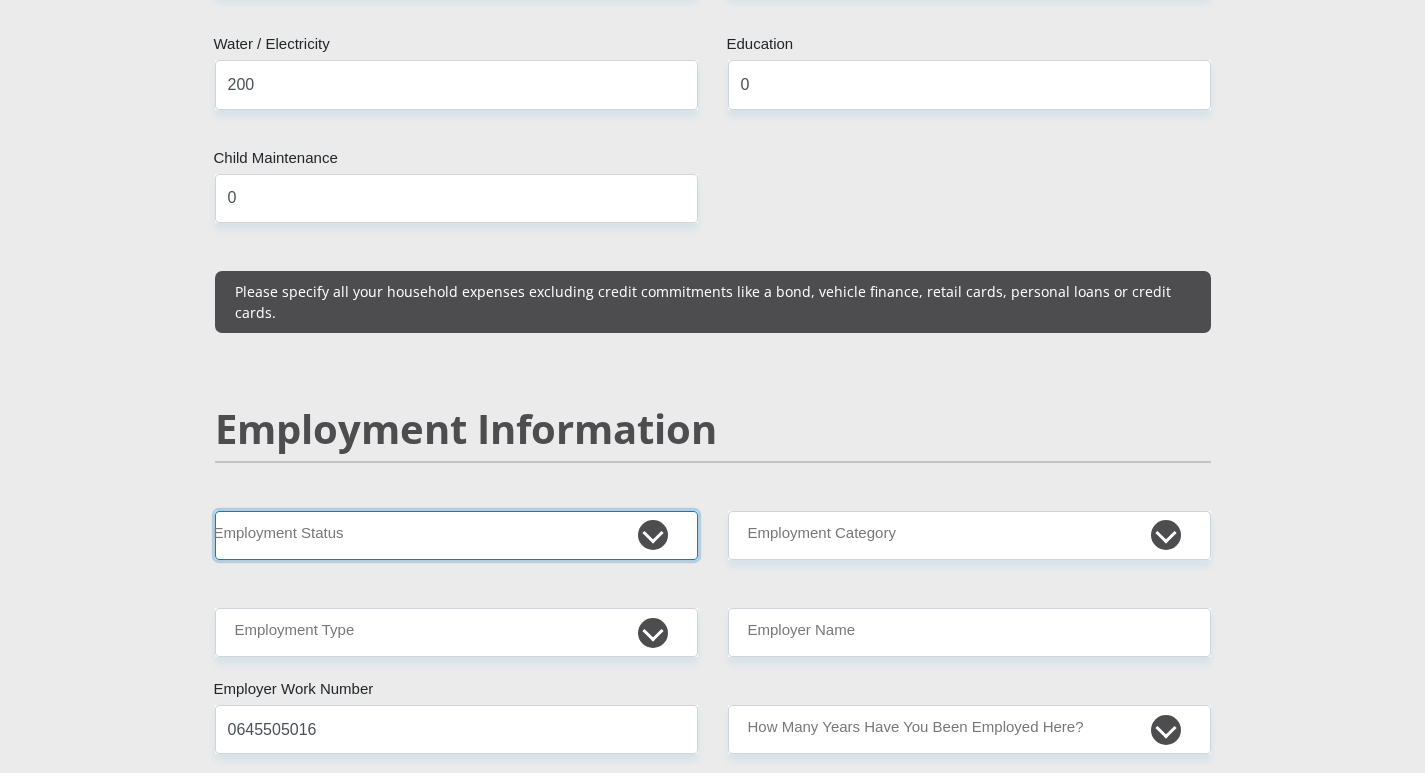 click on "Permanent/Full-time
Part-time/Casual
Contract Worker
Self-Employed
Housewife
Retired
Student
Medically Boarded
Disability
Unemployed" at bounding box center [456, 535] 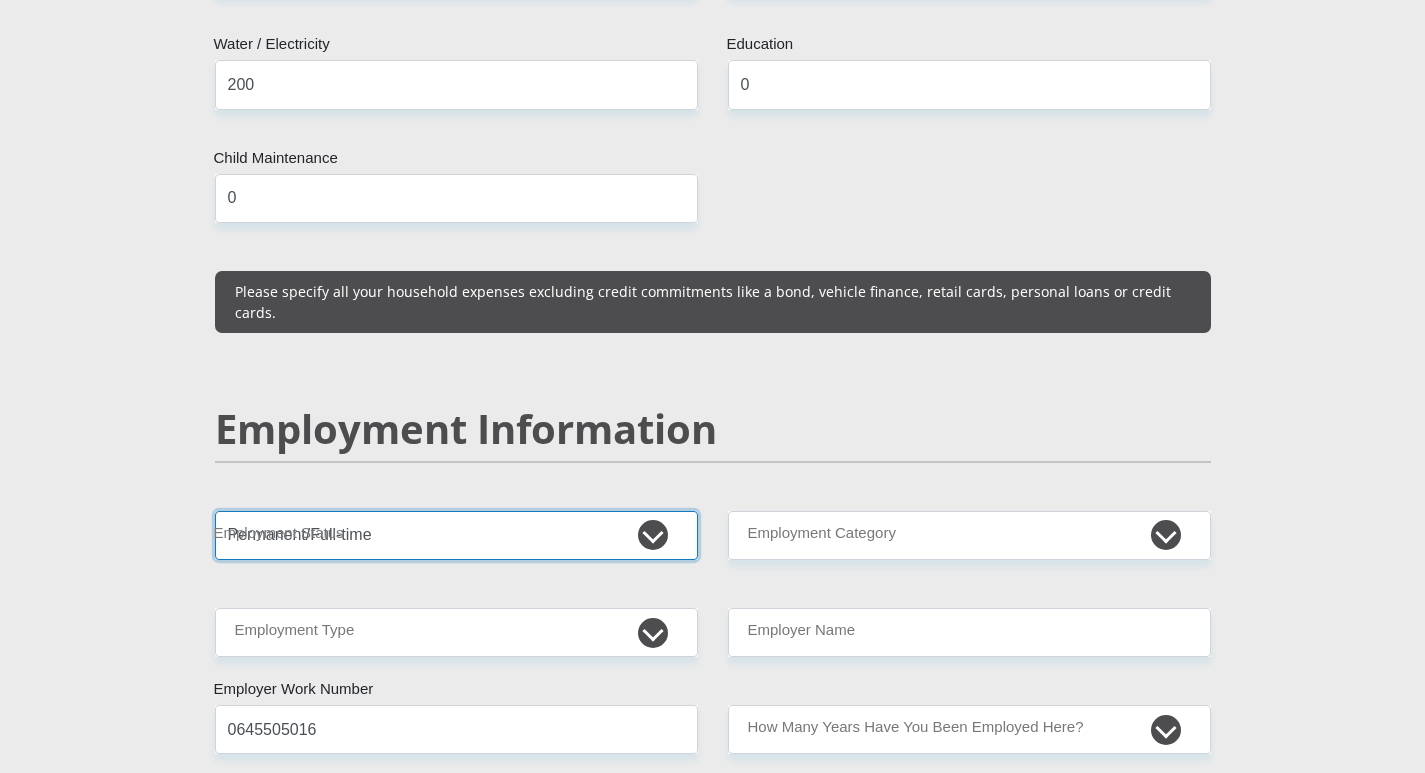 click on "Permanent/Full-time
Part-time/Casual
Contract Worker
Self-Employed
Housewife
Retired
Student
Medically Boarded
Disability
Unemployed" at bounding box center (456, 535) 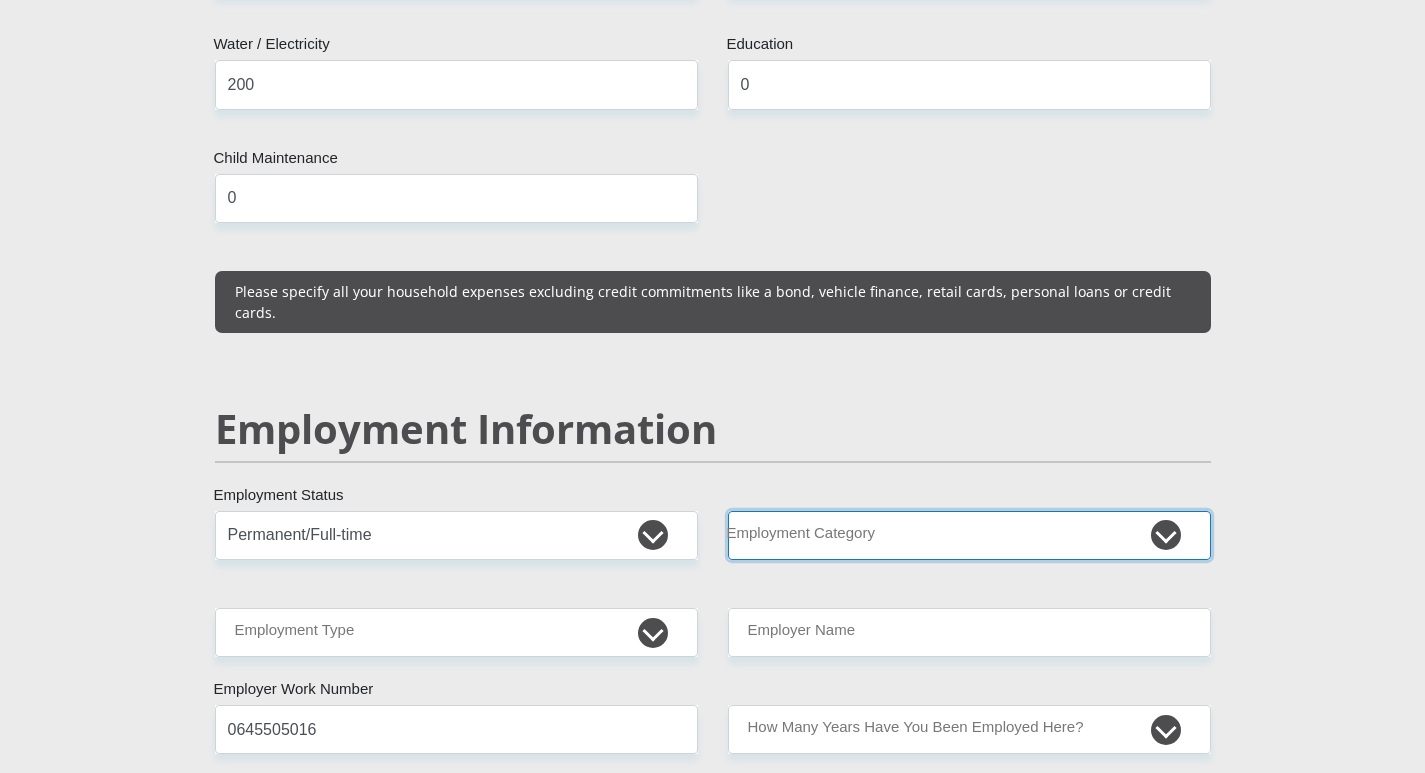 click on "AGRICULTURE
ALCOHOL & TOBACCO
CONSTRUCTION MATERIALS
METALLURGY
EQUIPMENT FOR RENEWABLE ENERGY
SPECIALIZED CONTRACTORS
CAR
GAMING (INCL. INTERNET
OTHER WHOLESALE
UNLICENSED PHARMACEUTICALS
CURRENCY EXCHANGE HOUSES
OTHER FINANCIAL INSTITUTIONS & INSURANCE
REAL ESTATE AGENTS
OIL & GAS
OTHER MATERIALS (E.G. IRON ORE)
PRECIOUS STONES & PRECIOUS METALS
POLITICAL ORGANIZATIONS
RELIGIOUS ORGANIZATIONS(NOT SECTS)
ACTI. HAVING BUSINESS DEAL WITH PUBLIC ADMINISTRATION
LAUNDROMATS" at bounding box center (969, 535) 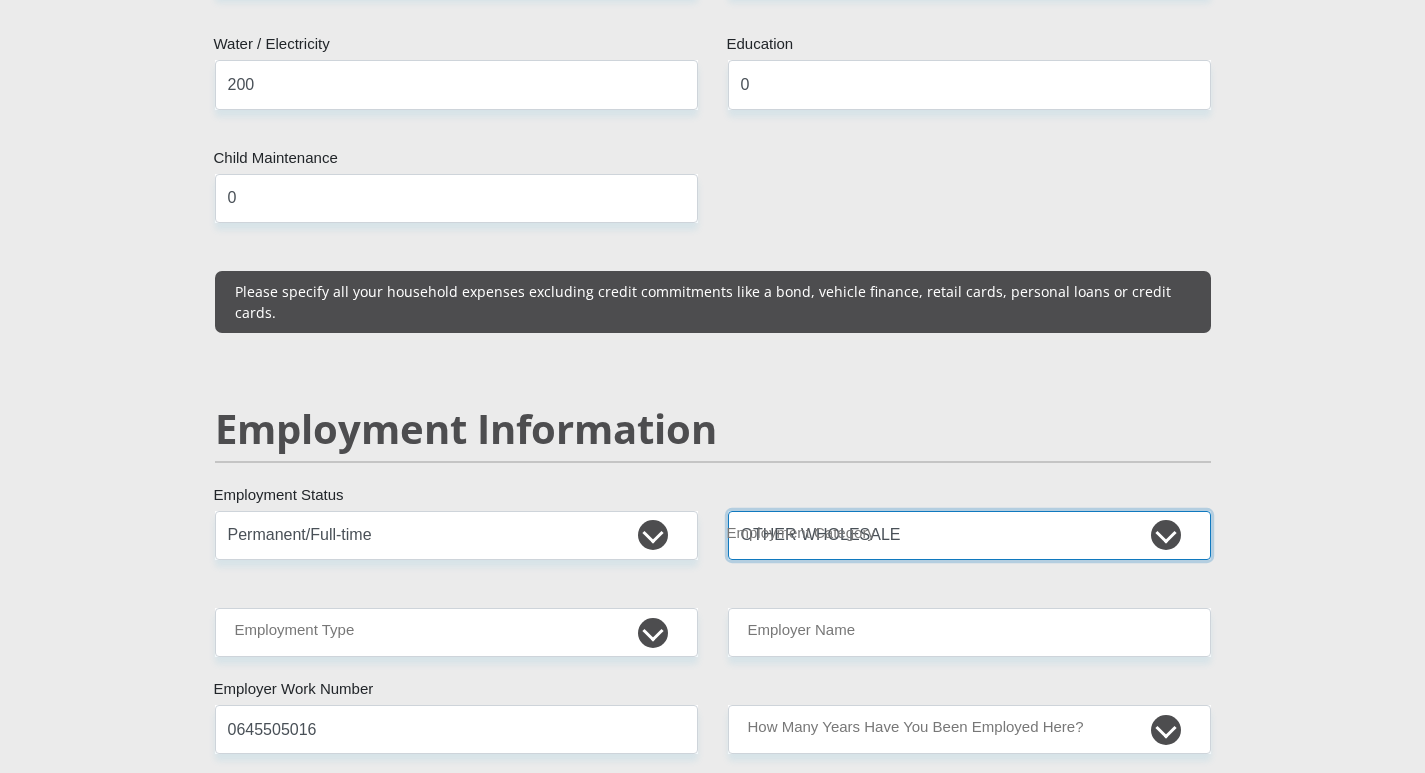 click on "AGRICULTURE
ALCOHOL & TOBACCO
CONSTRUCTION MATERIALS
METALLURGY
EQUIPMENT FOR RENEWABLE ENERGY
SPECIALIZED CONTRACTORS
CAR
GAMING (INCL. INTERNET
OTHER WHOLESALE
UNLICENSED PHARMACEUTICALS
CURRENCY EXCHANGE HOUSES
OTHER FINANCIAL INSTITUTIONS & INSURANCE
REAL ESTATE AGENTS
OIL & GAS
OTHER MATERIALS (E.G. IRON ORE)
PRECIOUS STONES & PRECIOUS METALS
POLITICAL ORGANIZATIONS
RELIGIOUS ORGANIZATIONS(NOT SECTS)
ACTI. HAVING BUSINESS DEAL WITH PUBLIC ADMINISTRATION
LAUNDROMATS" at bounding box center [969, 535] 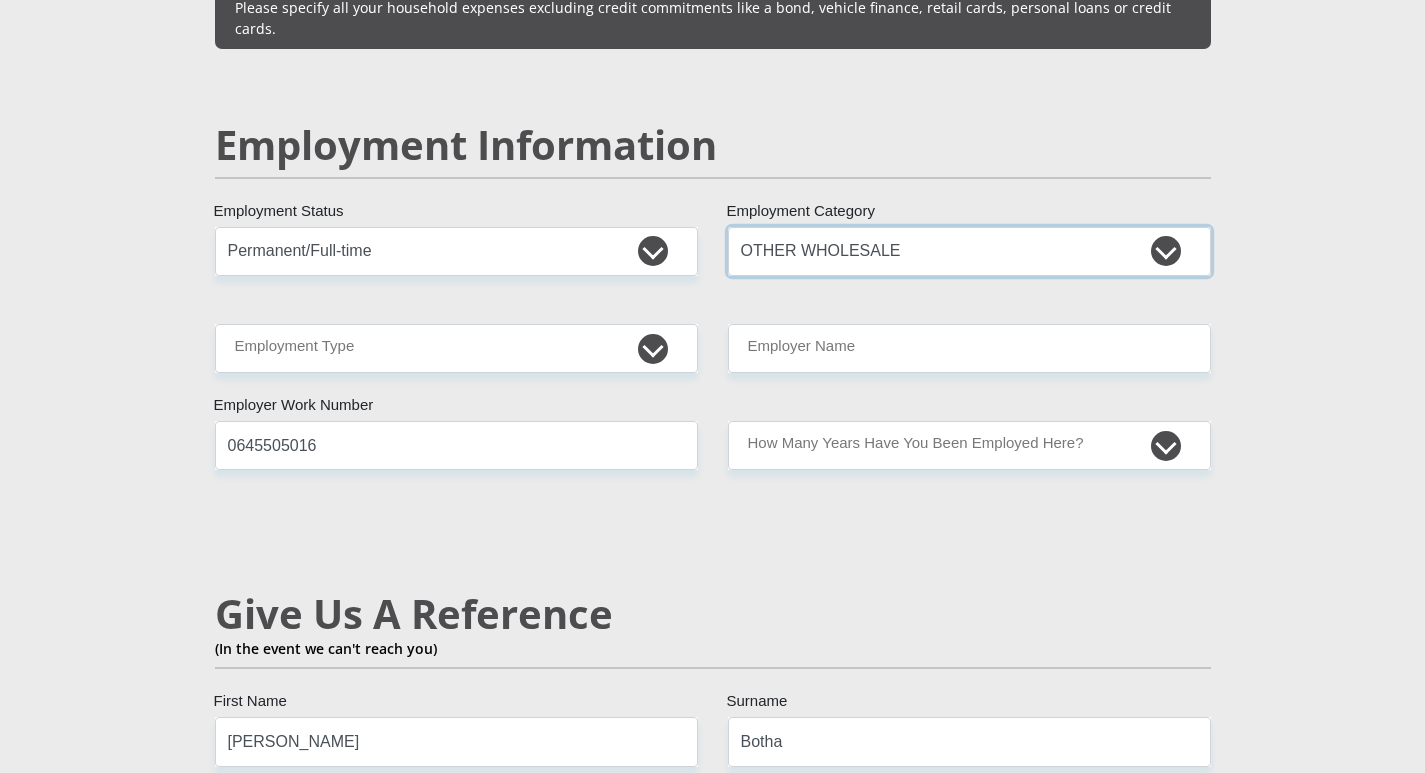 scroll, scrollTop: 3000, scrollLeft: 0, axis: vertical 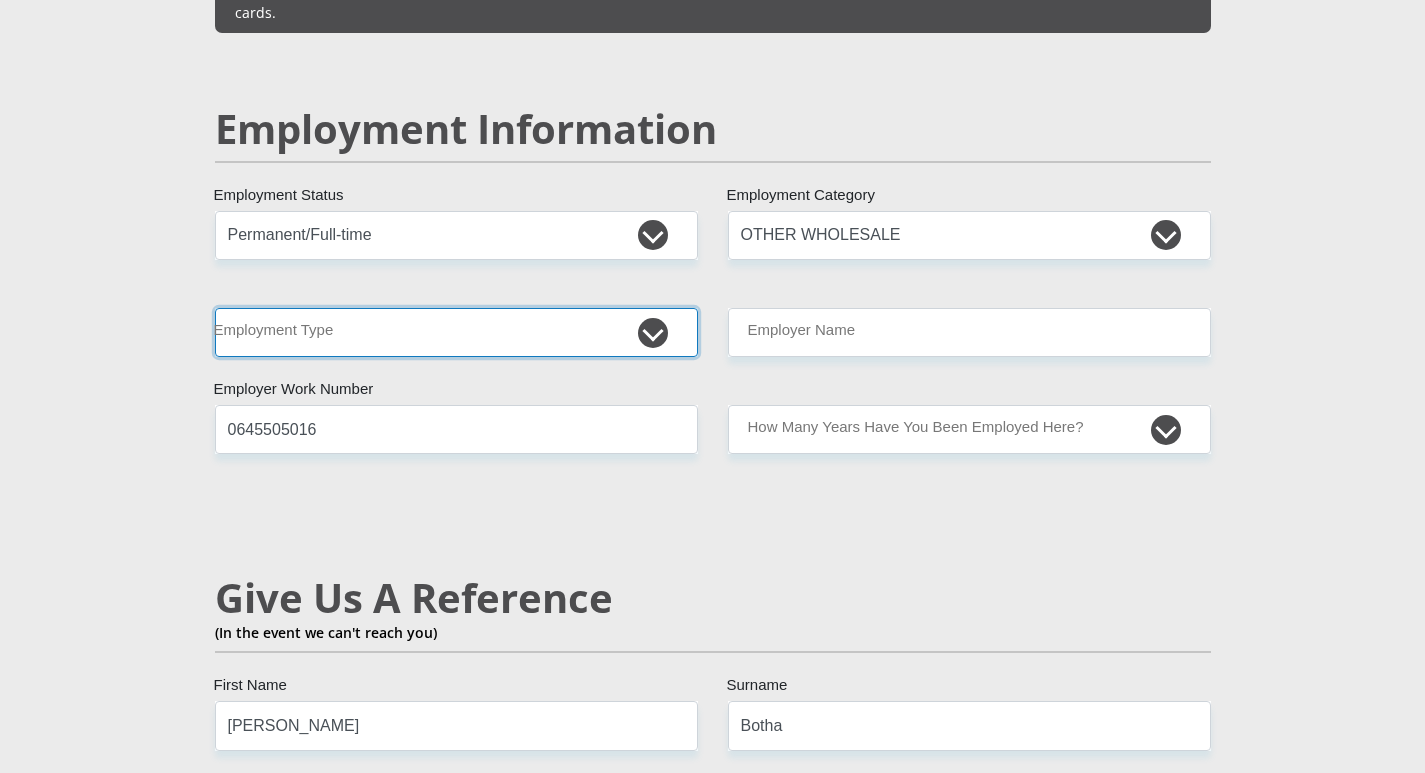 click on "College/Lecturer
Craft Seller
Creative
Driver
Executive
Farmer
Forces - Non Commissioned
Forces - Officer
Hawker
Housewife
Labourer
Licenced Professional
Manager
Miner
Non Licenced Professional
Office Staff/Clerk
Outside Worker
Pensioner
Permanent Teacher
Production/Manufacturing
Sales
Self-Employed
Semi-Professional Worker
Service Industry  Social Worker  Student" at bounding box center [456, 332] 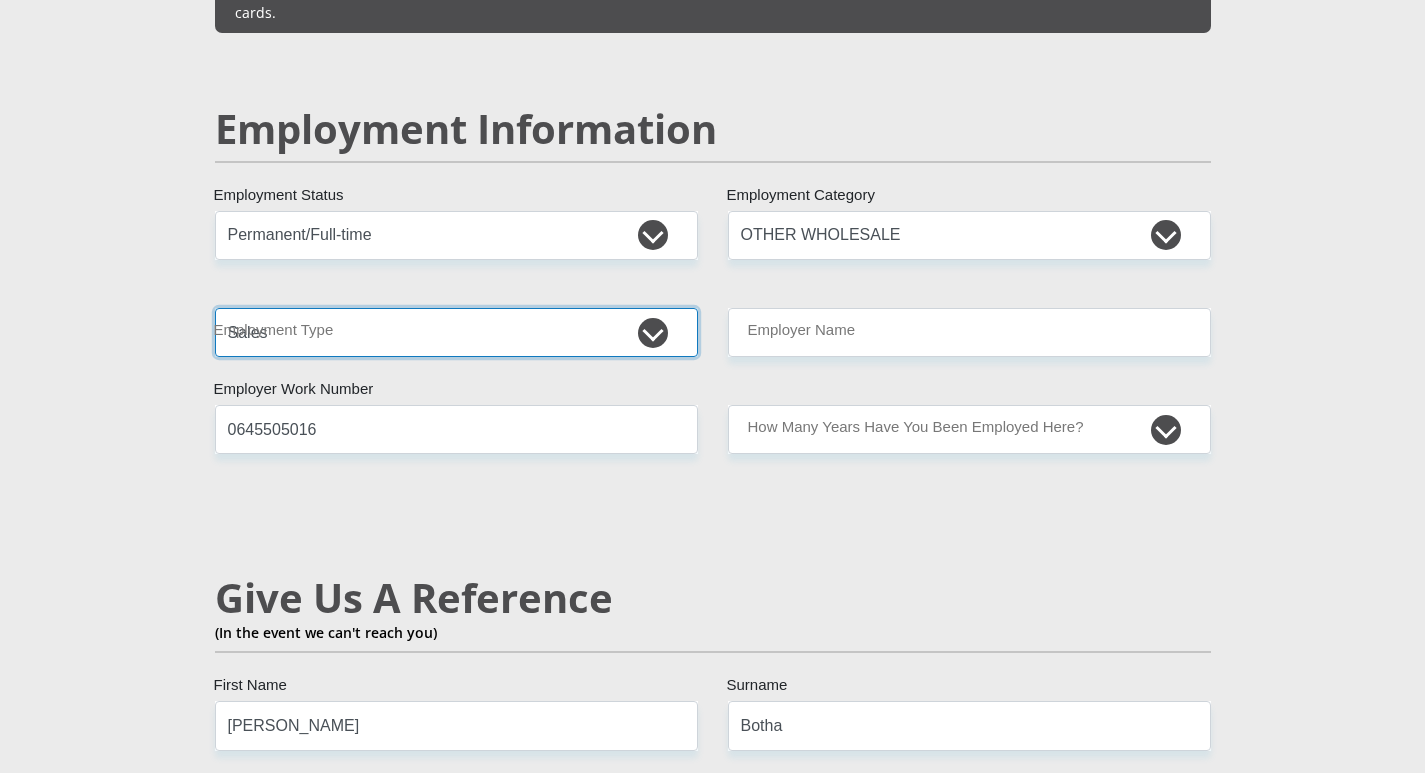 click on "College/Lecturer
Craft Seller
Creative
Driver
Executive
Farmer
Forces - Non Commissioned
Forces - Officer
Hawker
Housewife
Labourer
Licenced Professional
Manager
Miner
Non Licenced Professional
Office Staff/Clerk
Outside Worker
Pensioner
Permanent Teacher
Production/Manufacturing
Sales
Self-Employed
Semi-Professional Worker
Service Industry  Social Worker  Student" at bounding box center [456, 332] 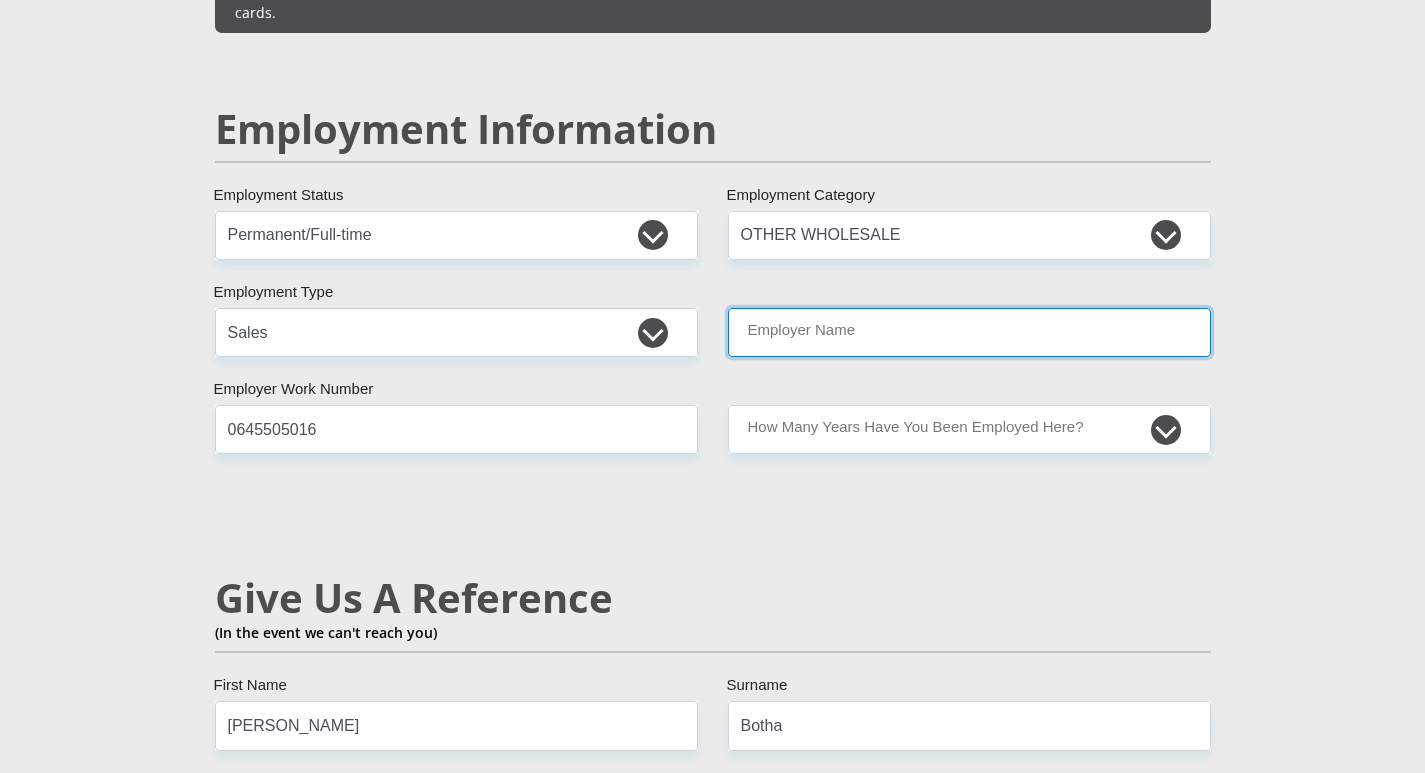 click on "Employer Name" at bounding box center [969, 332] 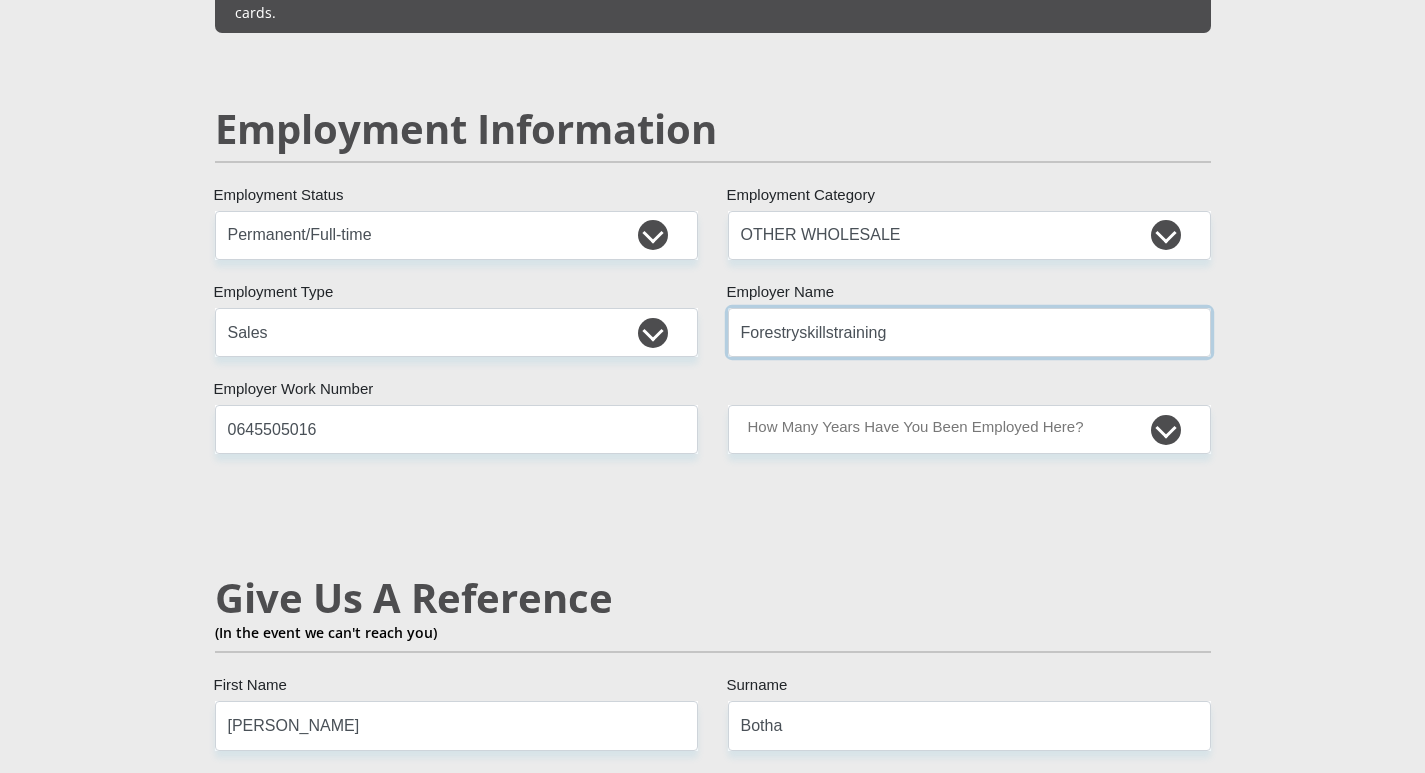 drag, startPoint x: 937, startPoint y: 288, endPoint x: 533, endPoint y: 274, distance: 404.2425 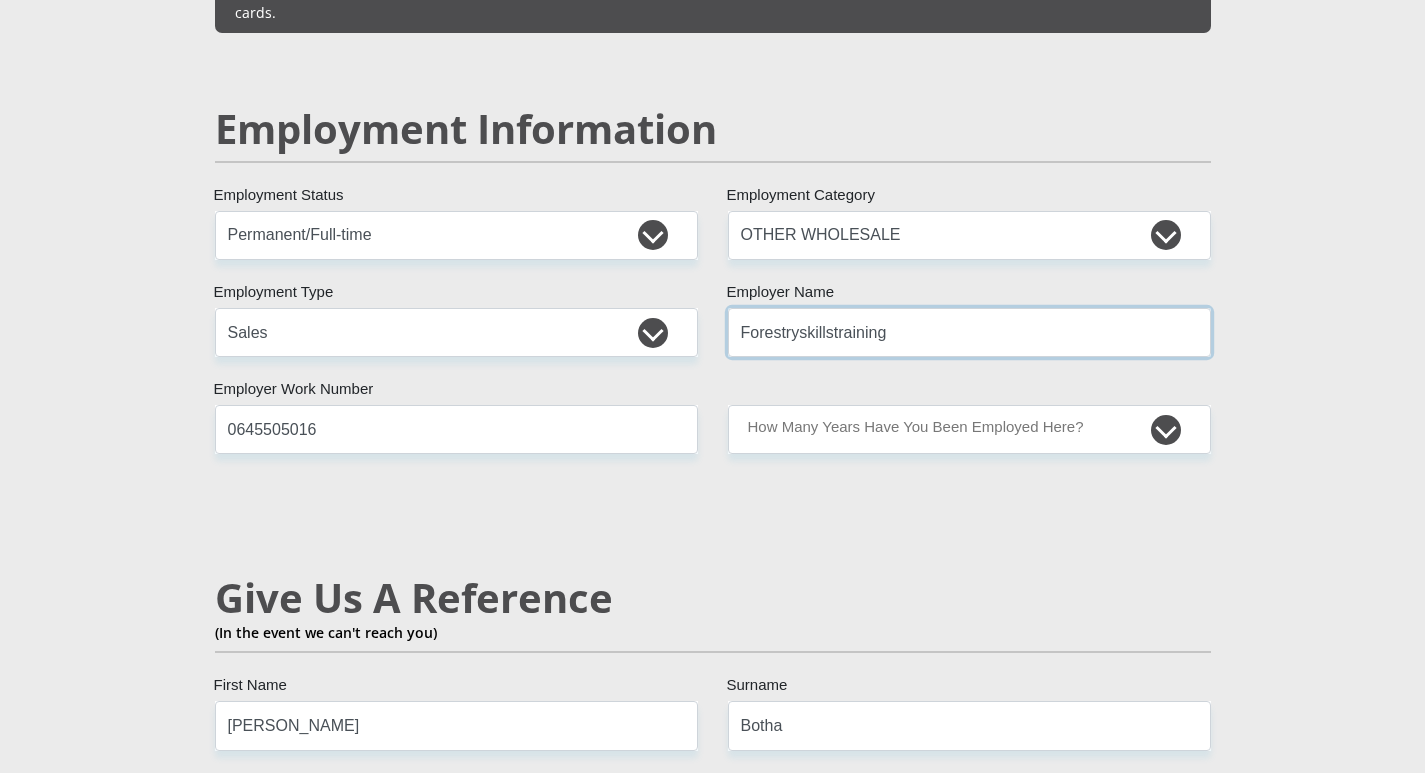 click on "Forestryskillstraining" at bounding box center (969, 332) 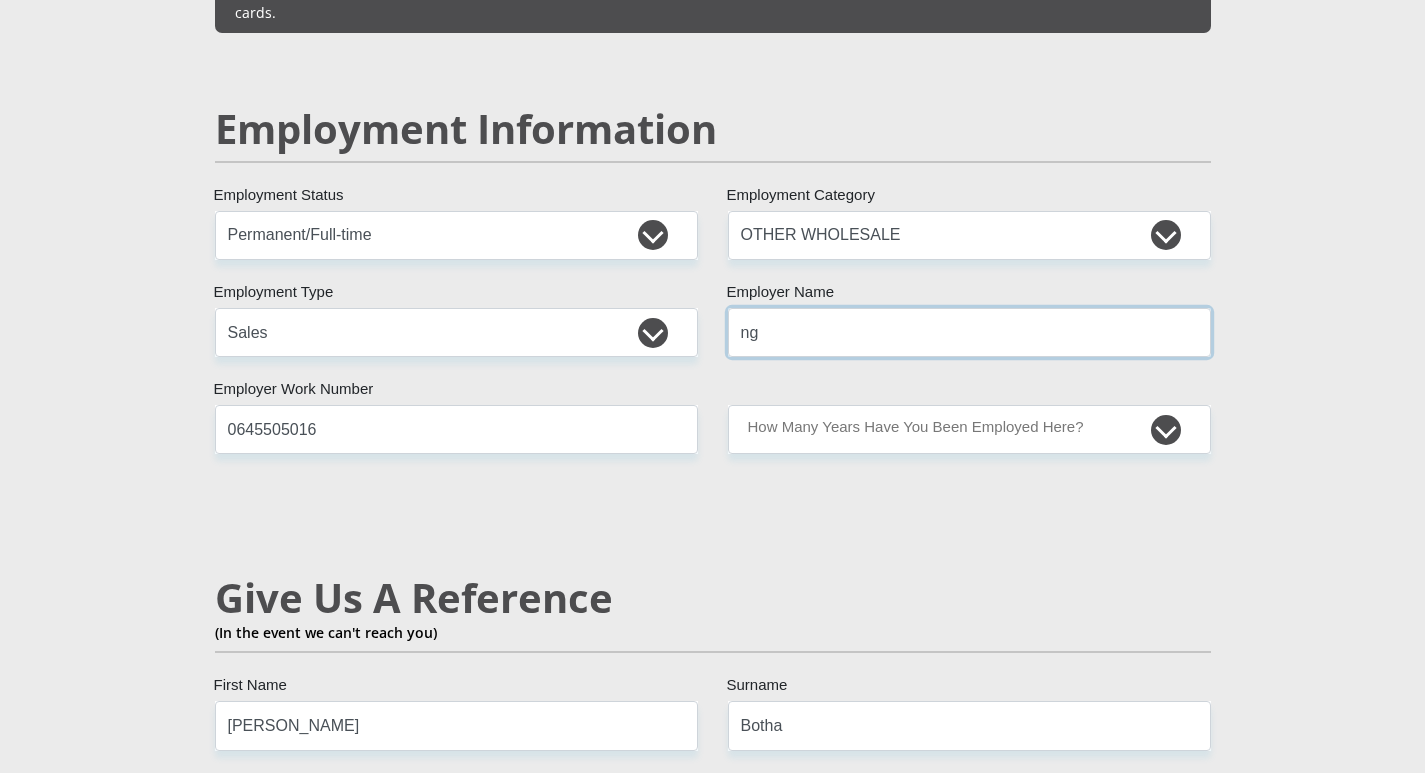 type on "g" 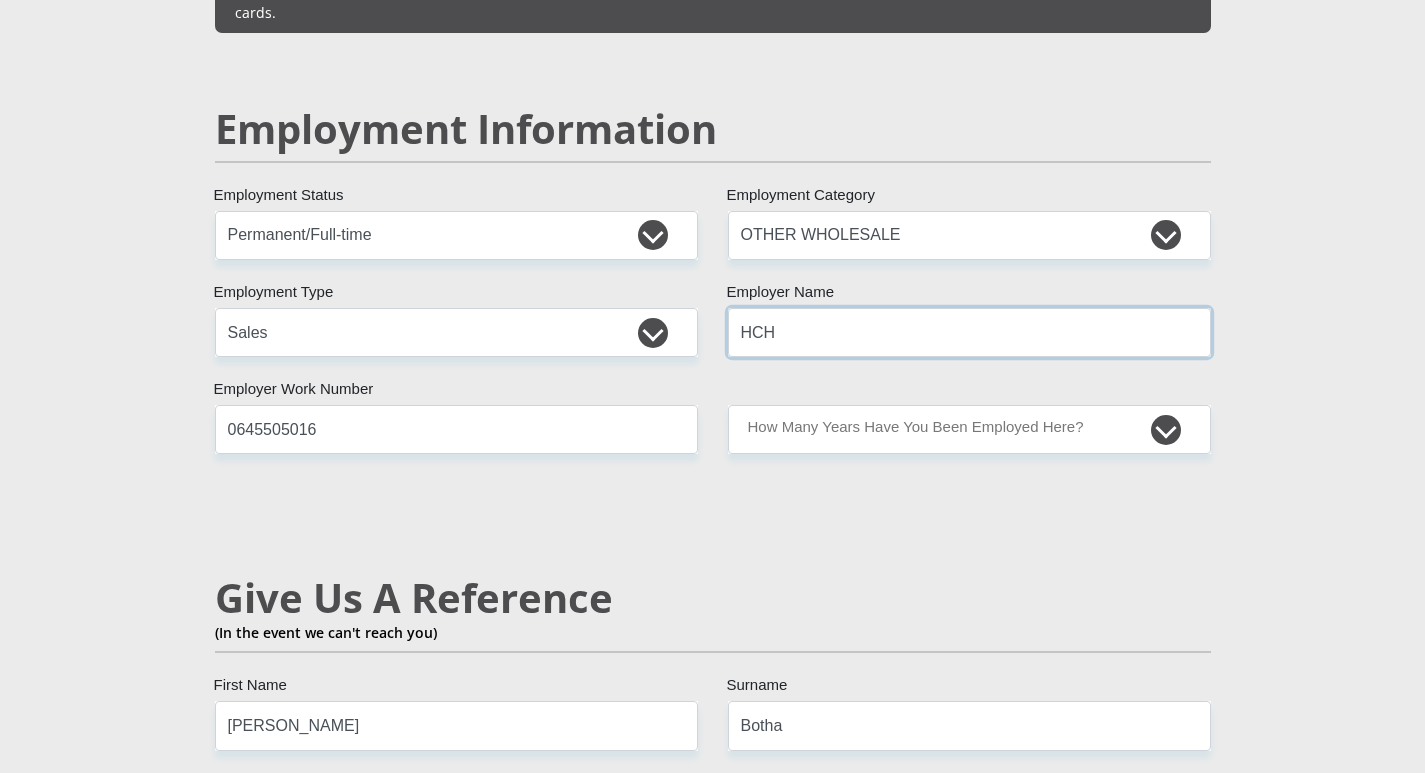 type on "HCHElectric" 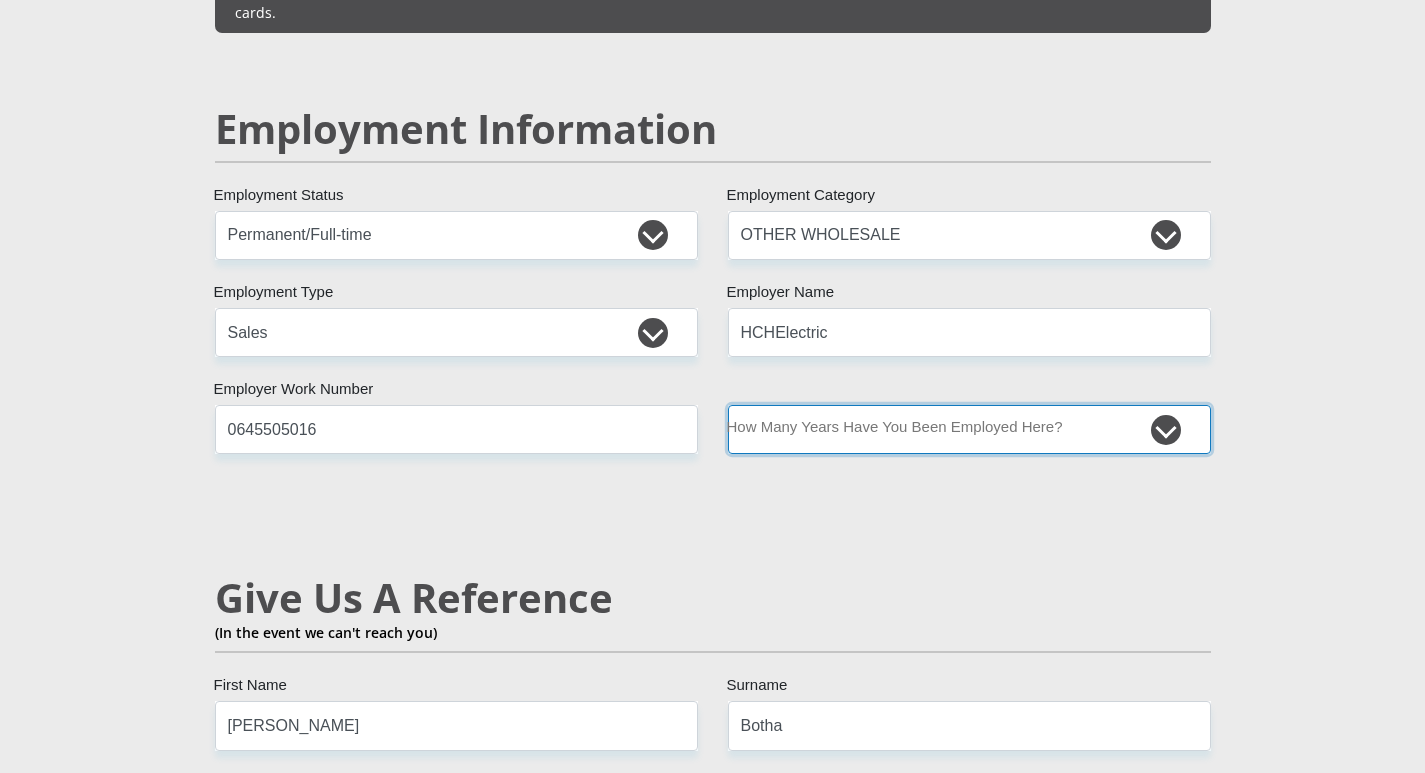 click on "less than 1 year
1-3 years
3-5 years
5+ years" at bounding box center (969, 429) 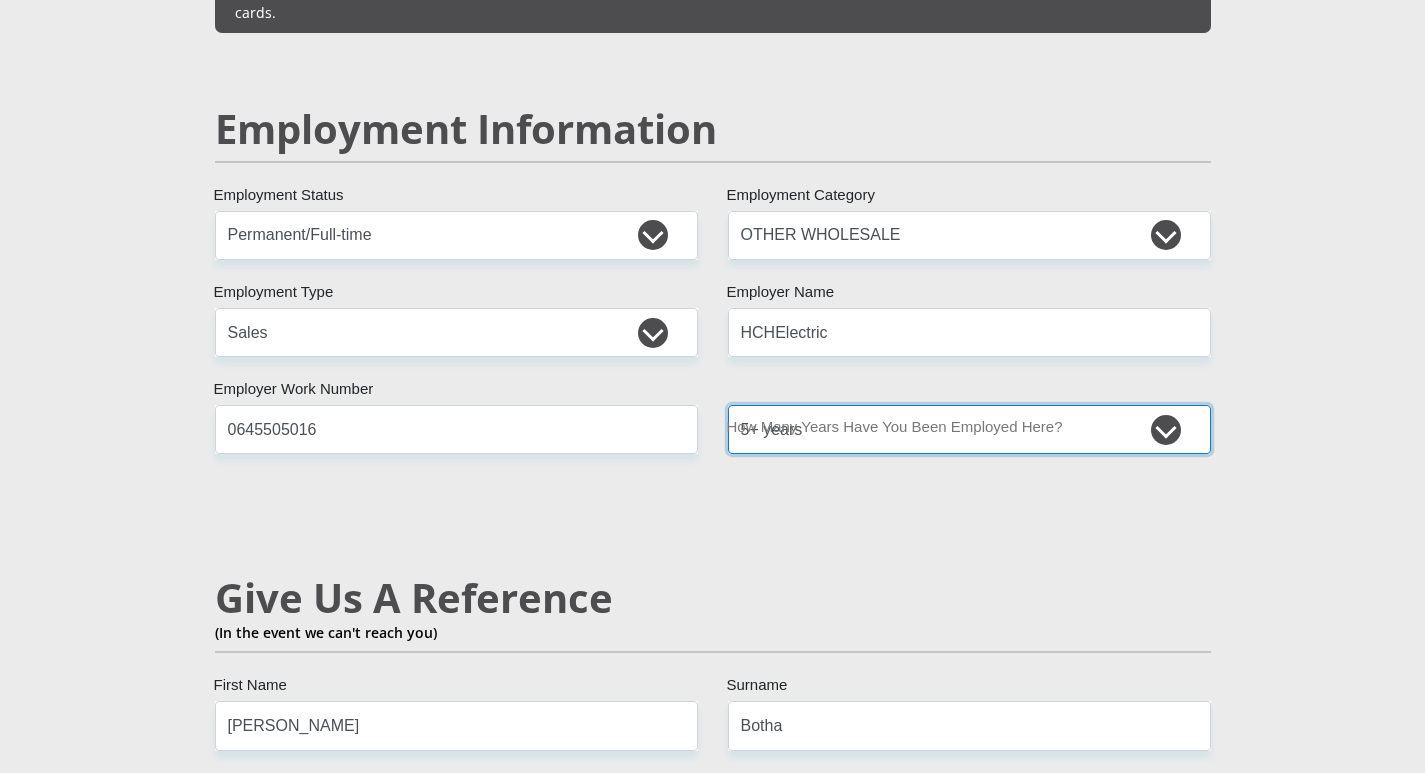 click on "less than 1 year
1-3 years
3-5 years
5+ years" at bounding box center (969, 429) 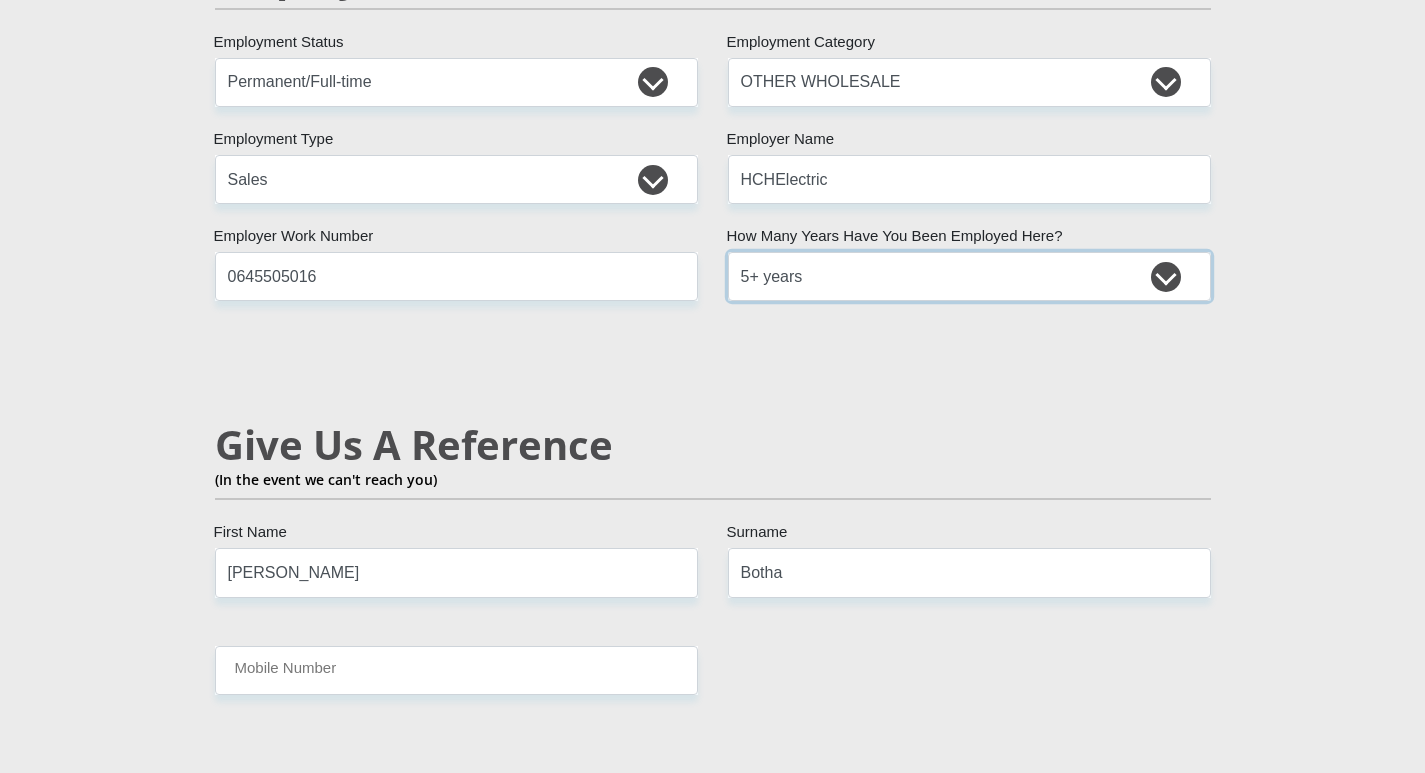 scroll, scrollTop: 3200, scrollLeft: 0, axis: vertical 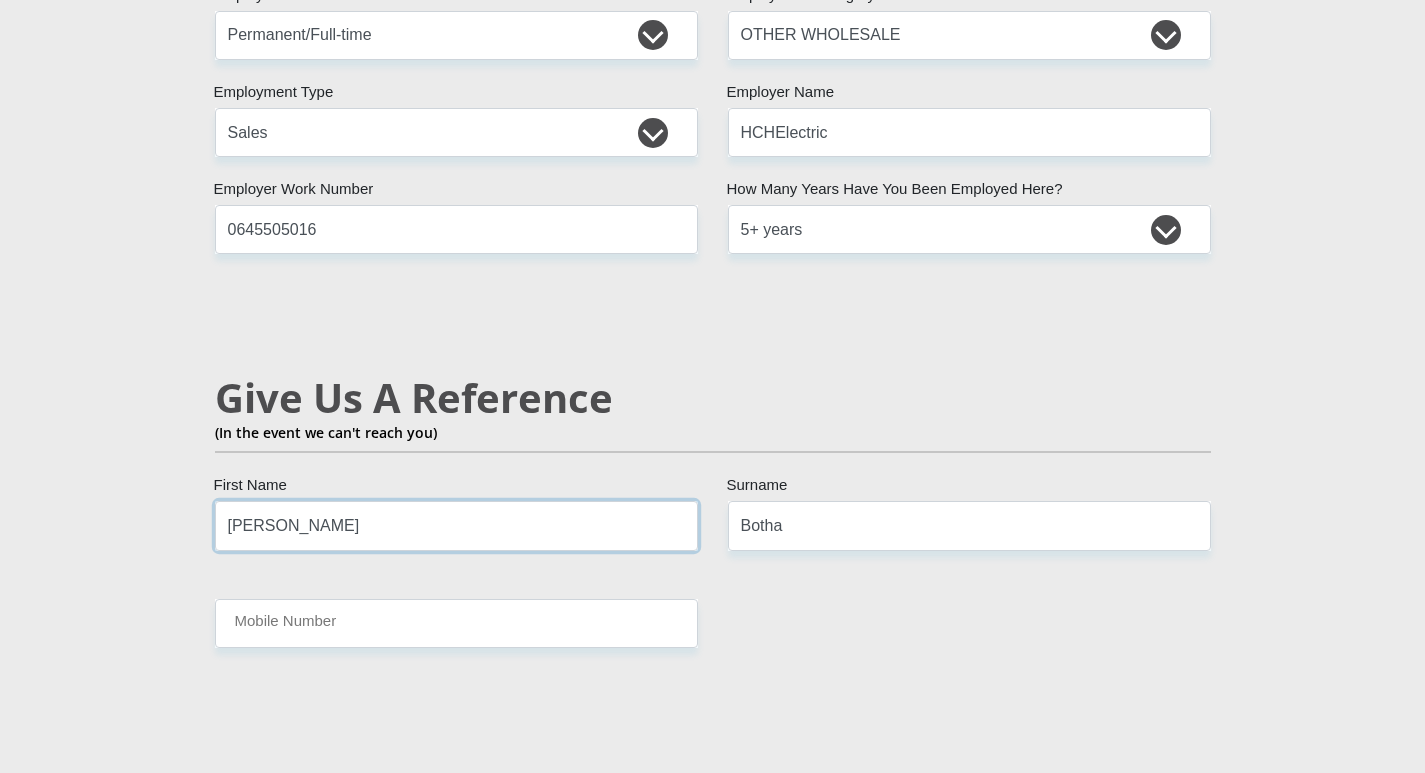 drag, startPoint x: 319, startPoint y: 483, endPoint x: 108, endPoint y: 455, distance: 212.84972 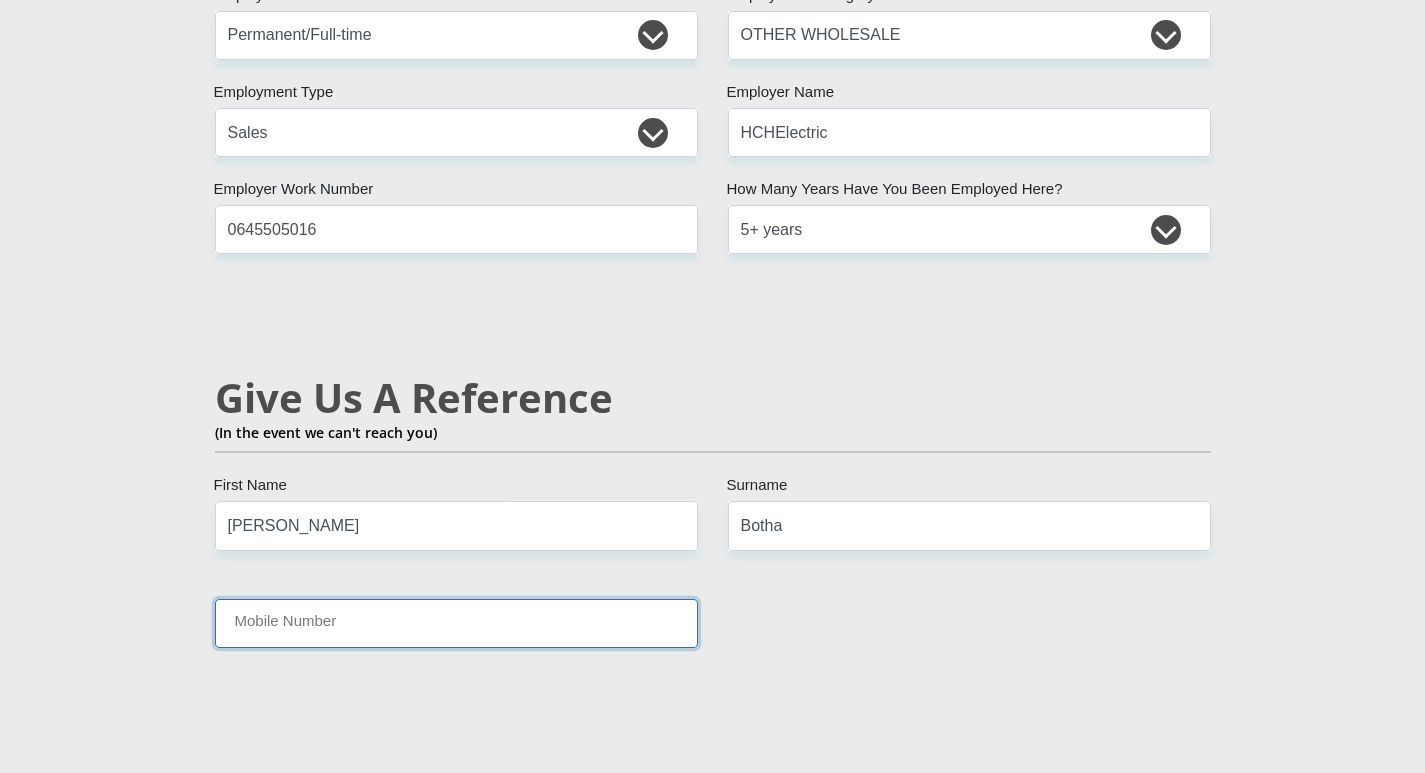 click on "Mobile Number" at bounding box center (456, 623) 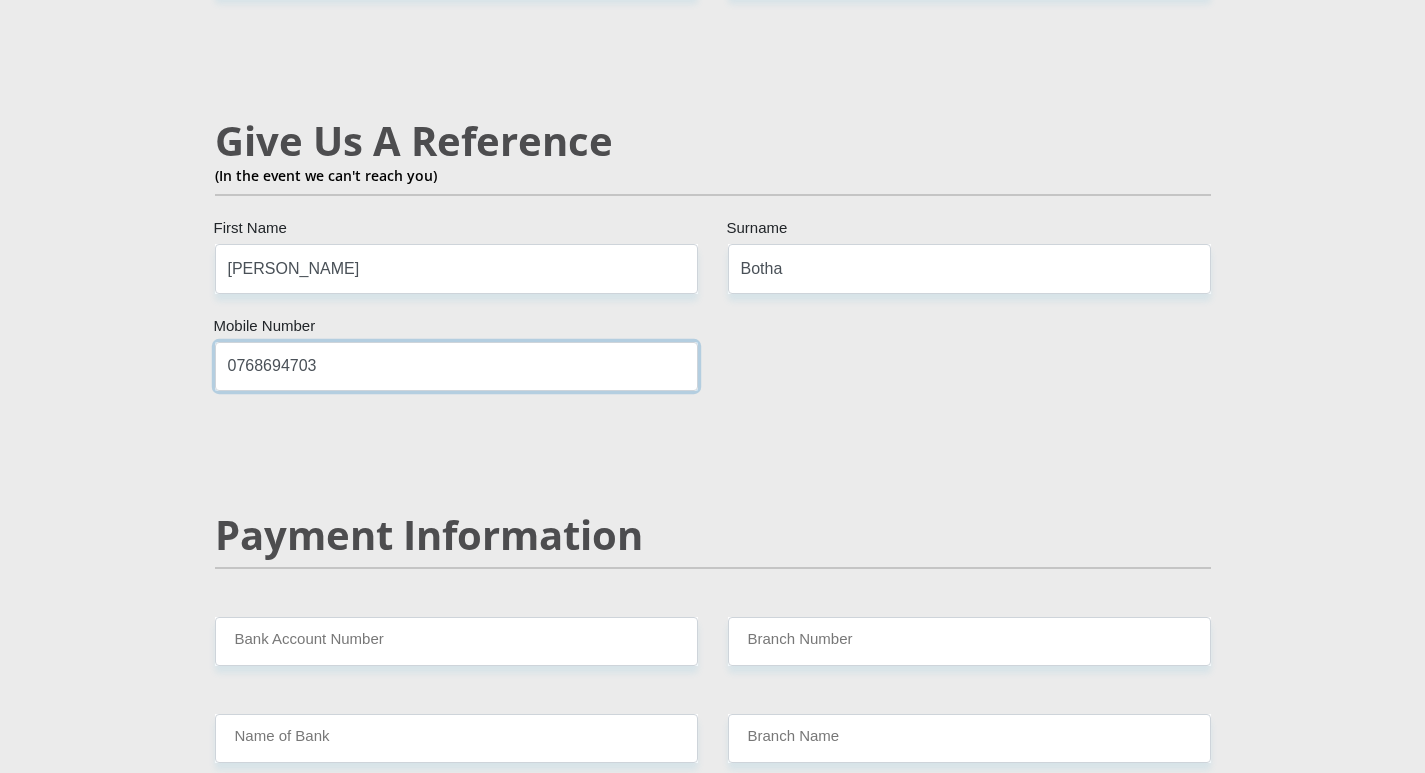 scroll, scrollTop: 3500, scrollLeft: 0, axis: vertical 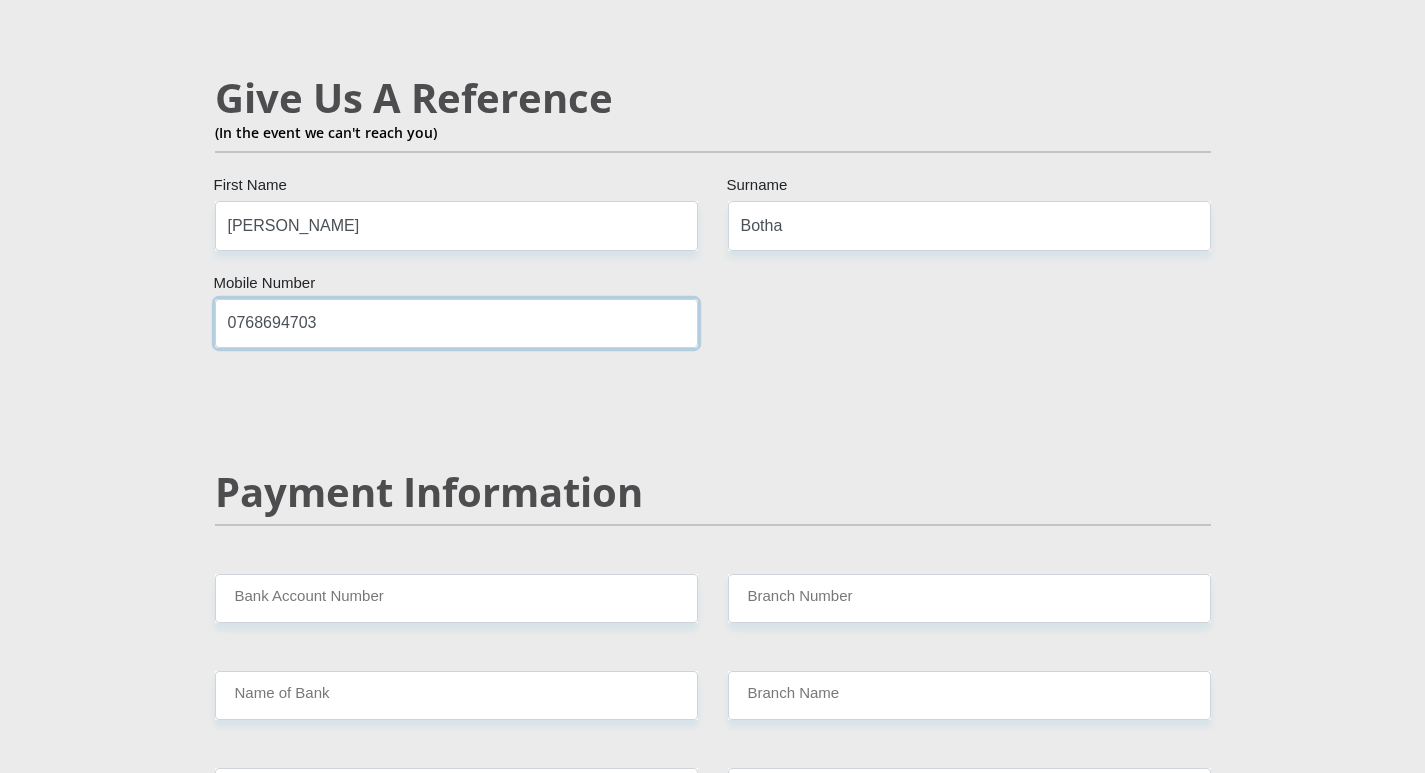 type on "0768694703" 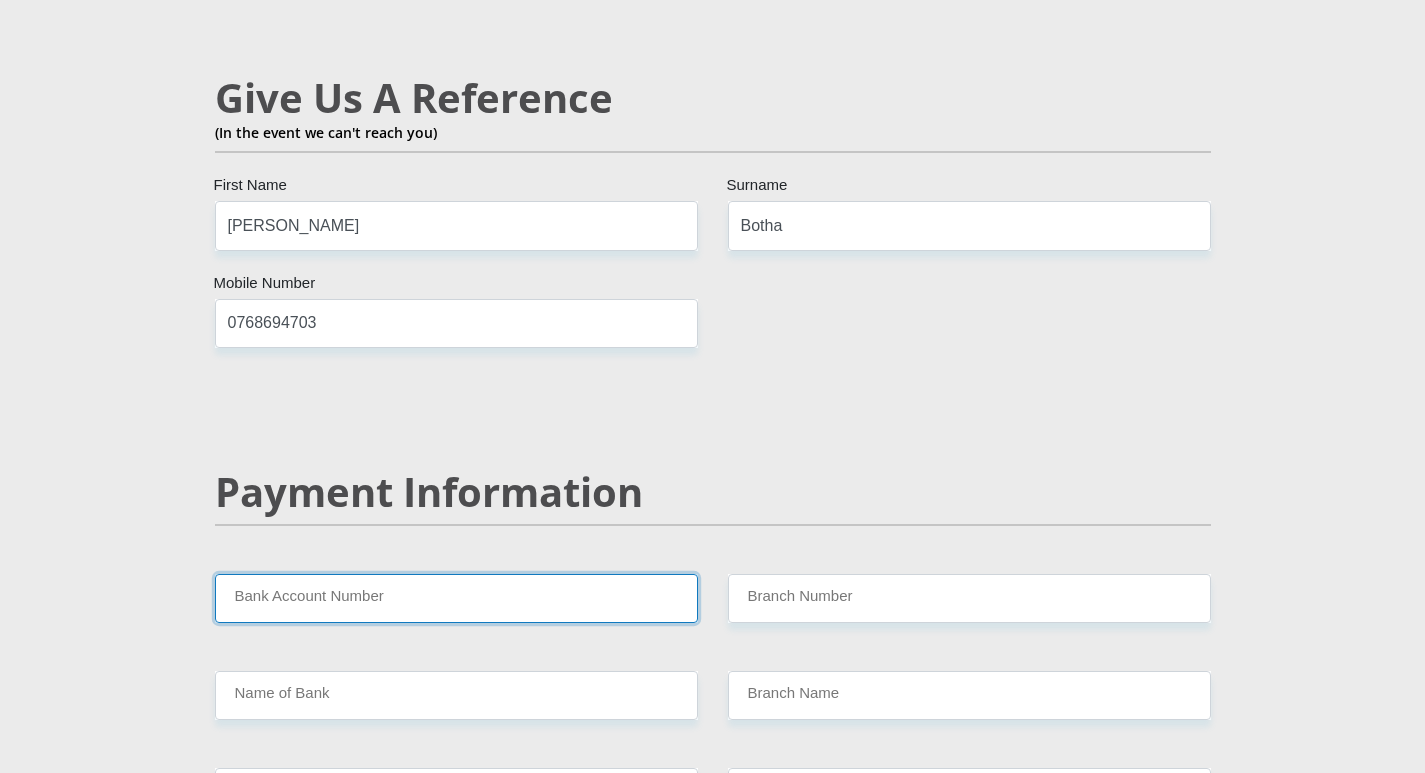 click on "Bank Account Number" at bounding box center (456, 598) 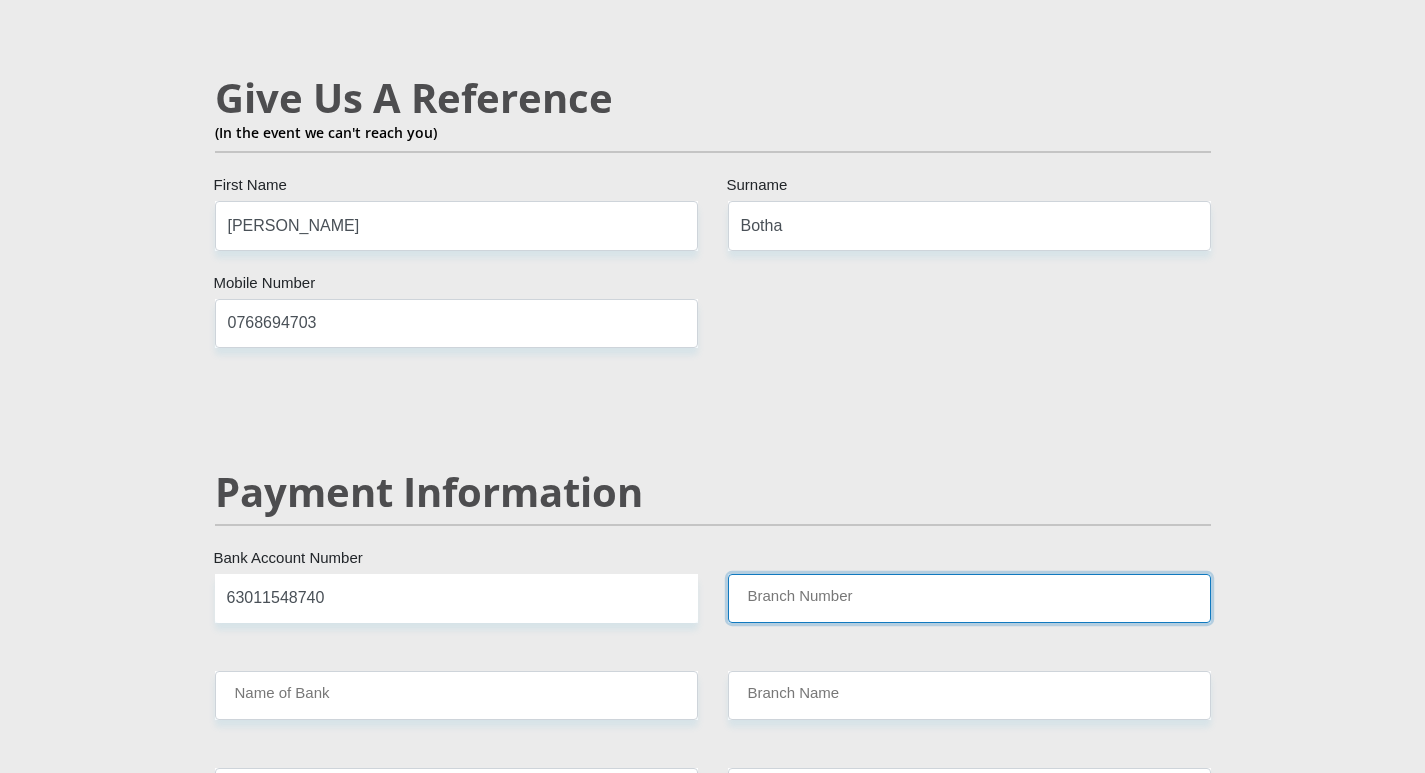 click on "Branch Number" at bounding box center [969, 598] 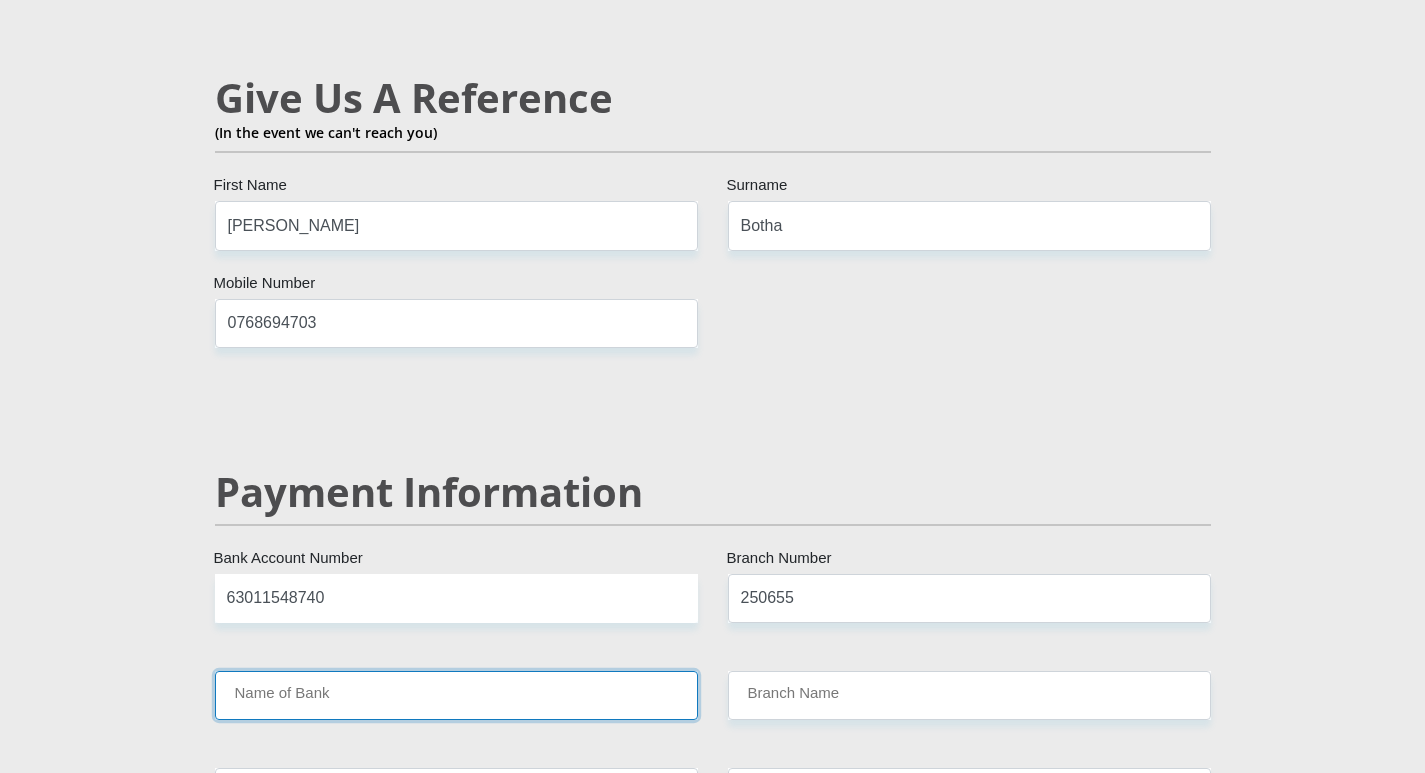 click on "Name of Bank" at bounding box center [456, 695] 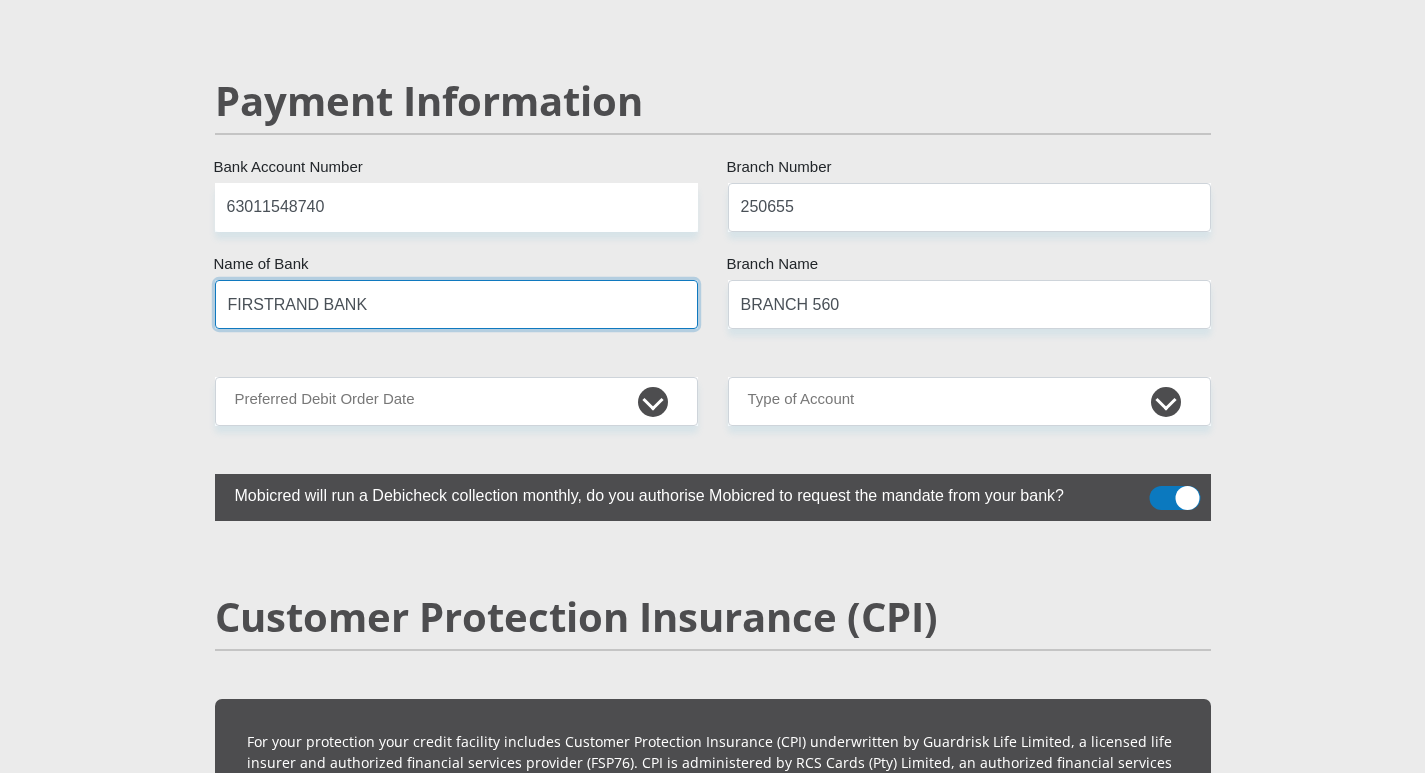scroll, scrollTop: 3900, scrollLeft: 0, axis: vertical 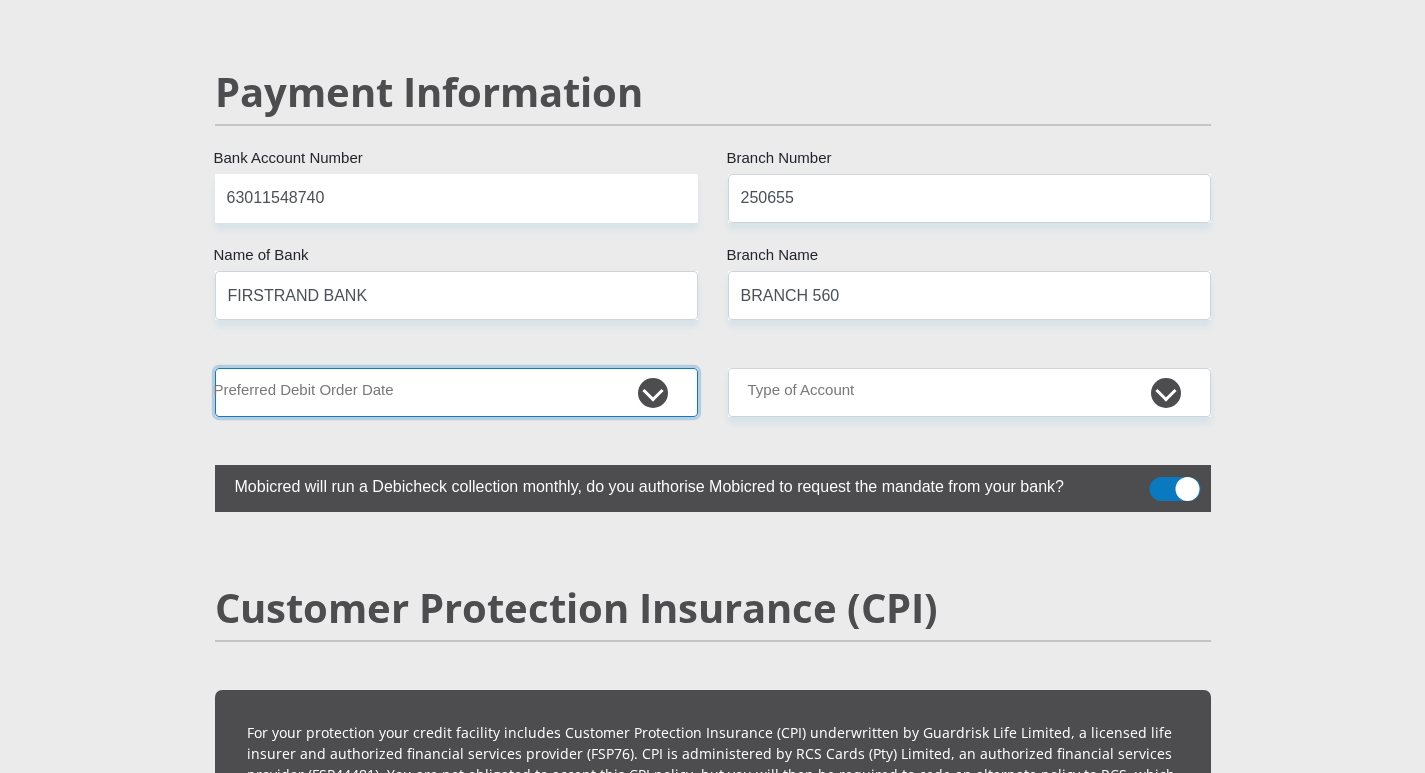 click on "1st
2nd
3rd
4th
5th
7th
18th
19th
20th
21st
22nd
23rd
24th
25th
26th
27th
28th
29th
30th" at bounding box center [456, 392] 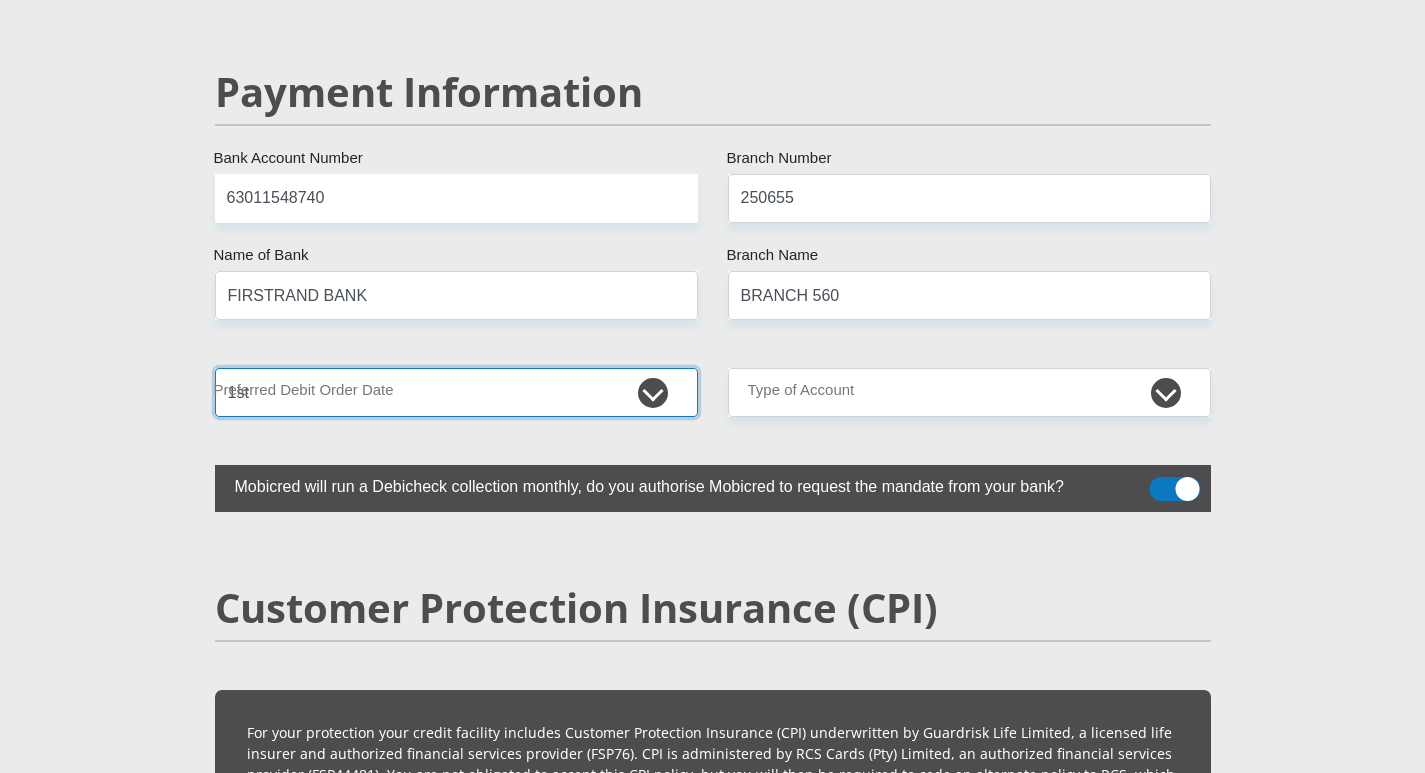 click on "1st
2nd
3rd
4th
5th
7th
18th
19th
20th
21st
22nd
23rd
24th
25th
26th
27th
28th
29th
30th" at bounding box center [456, 392] 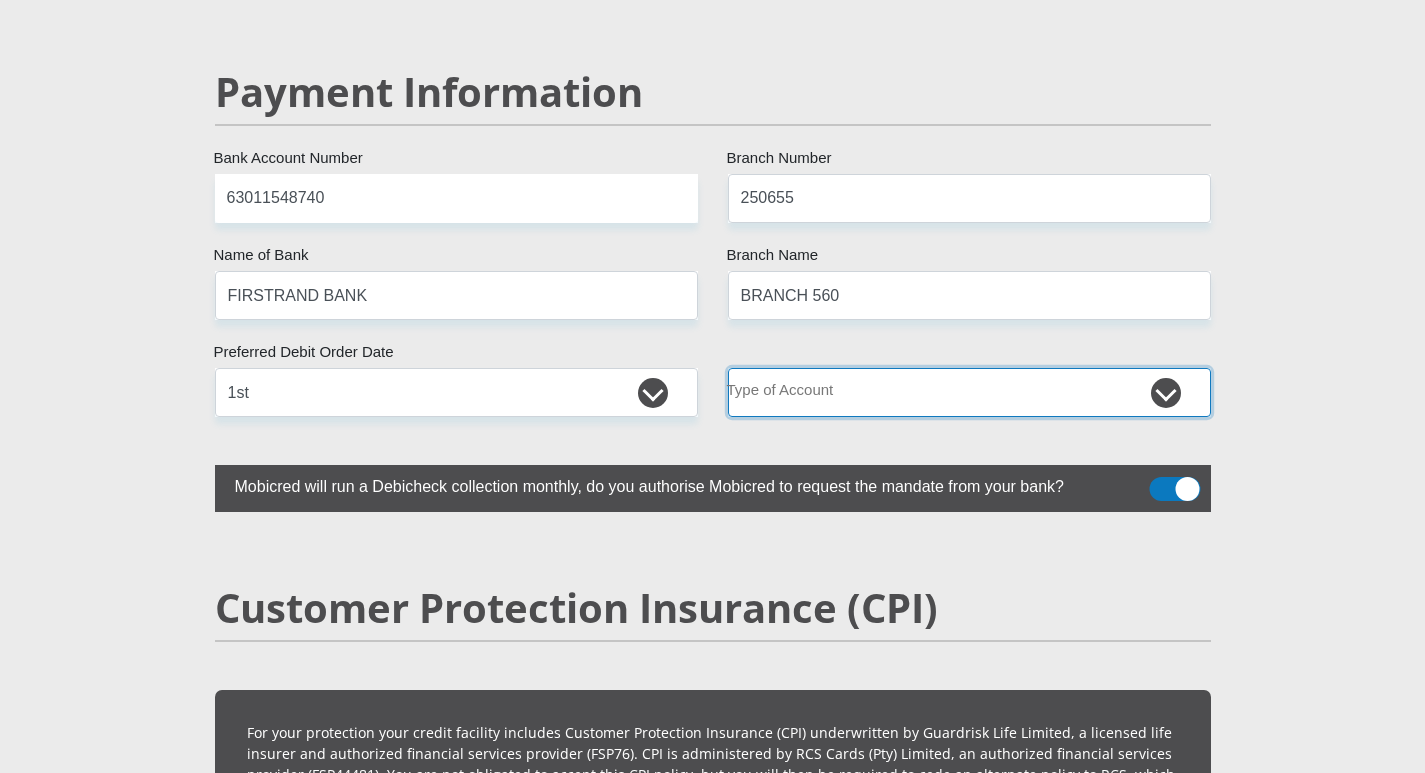 click on "Cheque
Savings" at bounding box center (969, 392) 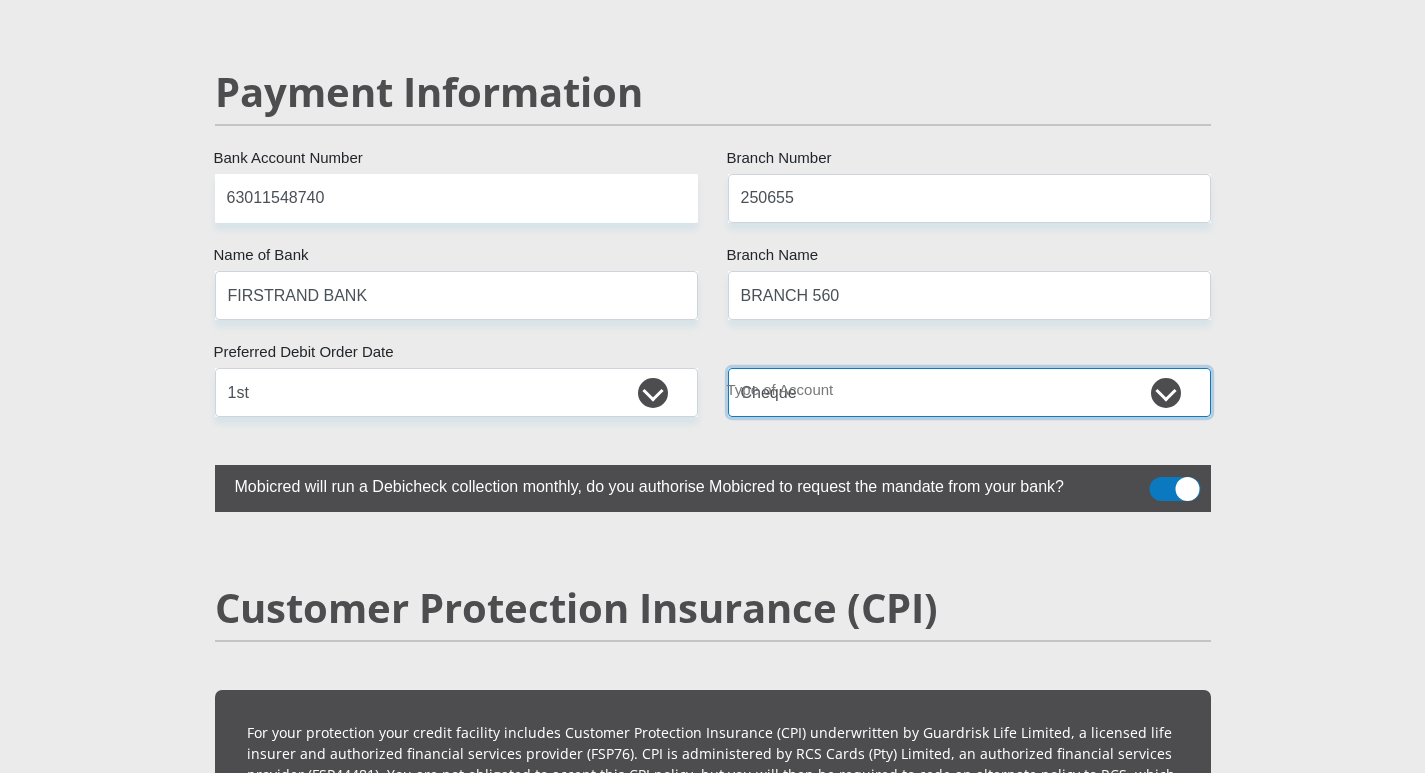 click on "Cheque
Savings" at bounding box center [969, 392] 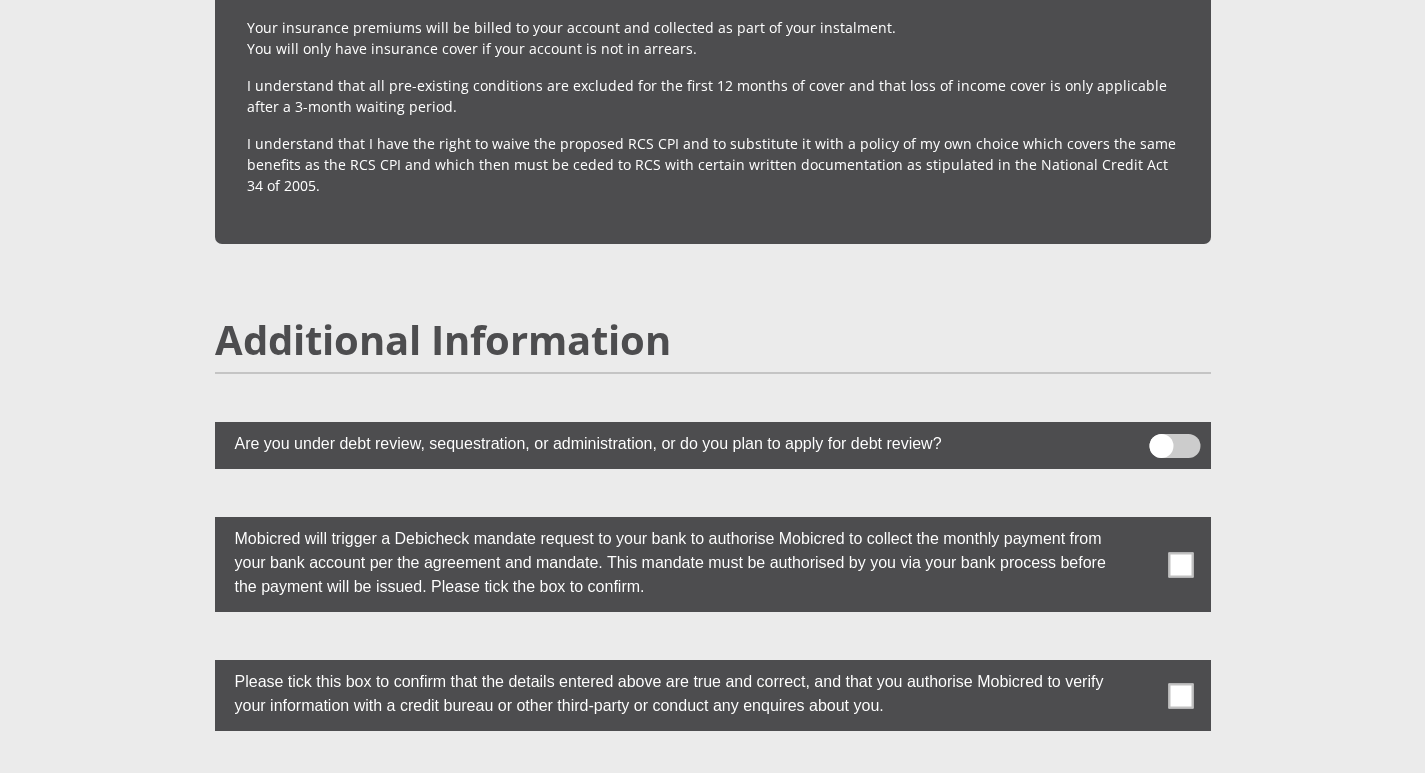 scroll, scrollTop: 5200, scrollLeft: 0, axis: vertical 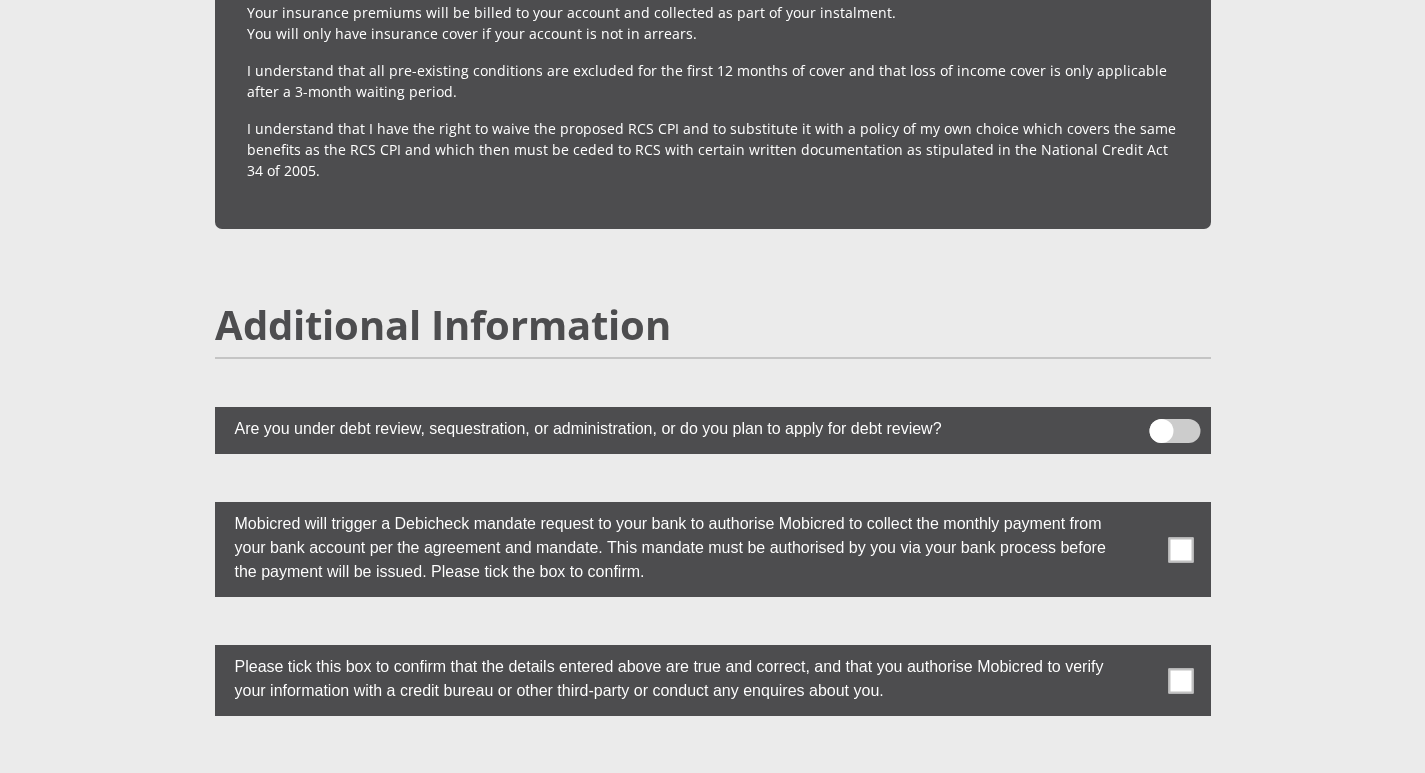 click at bounding box center [1180, 549] 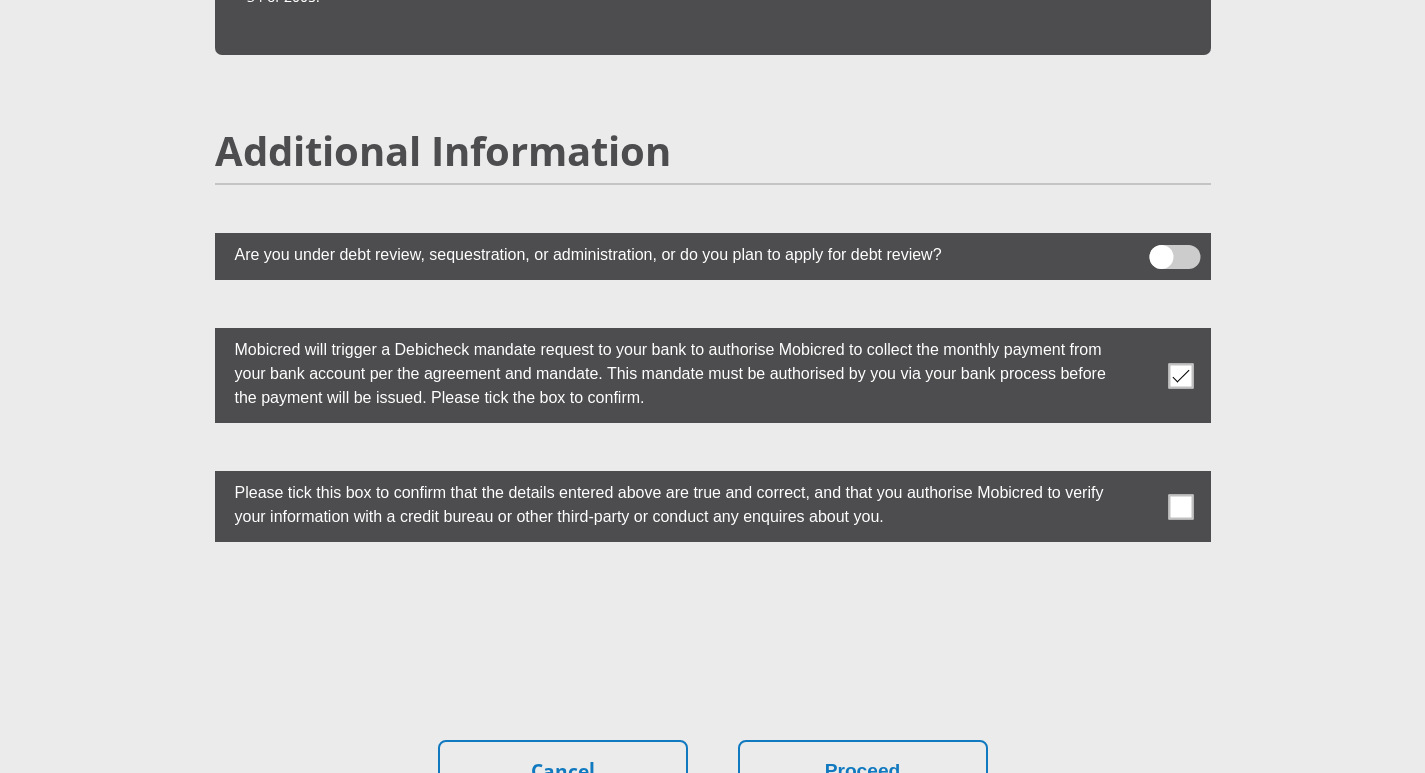 scroll, scrollTop: 5400, scrollLeft: 0, axis: vertical 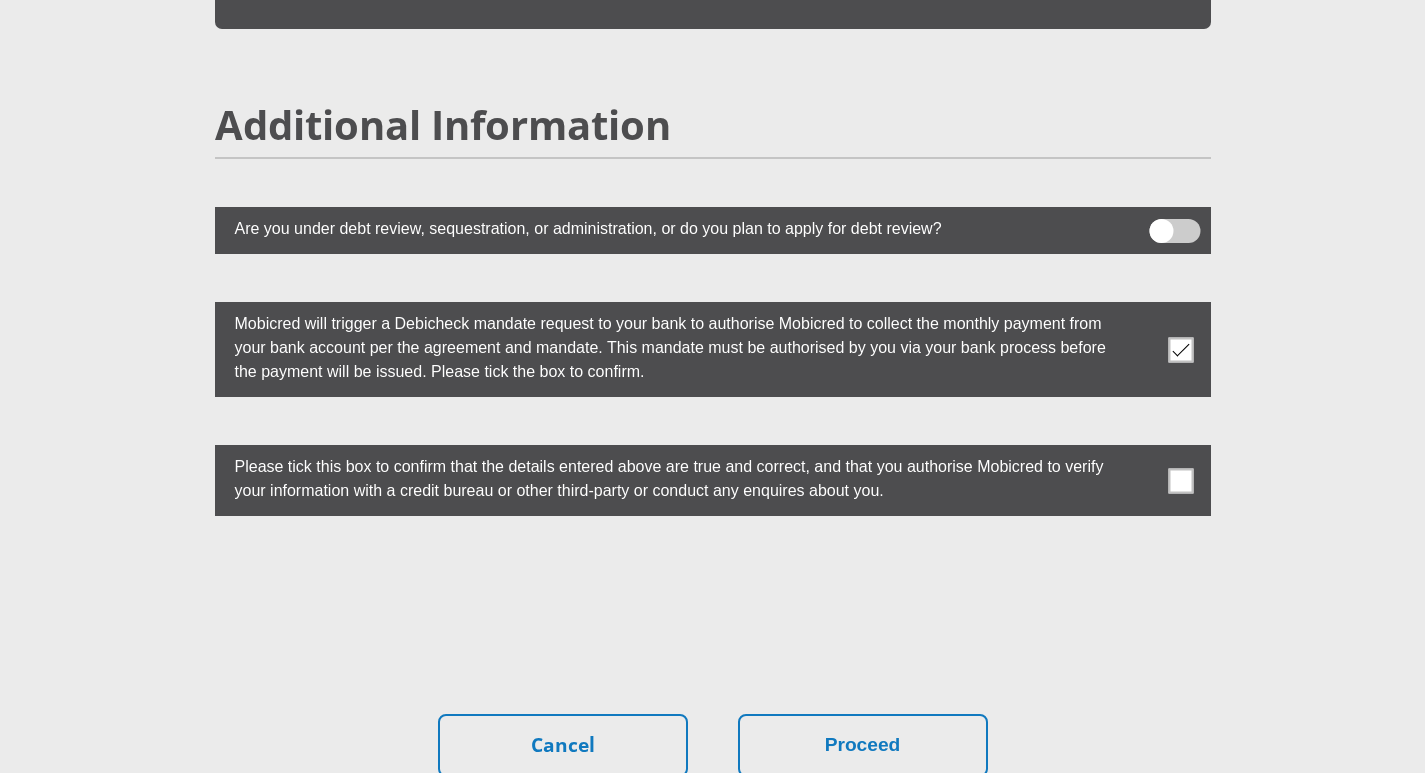 click at bounding box center (713, 480) 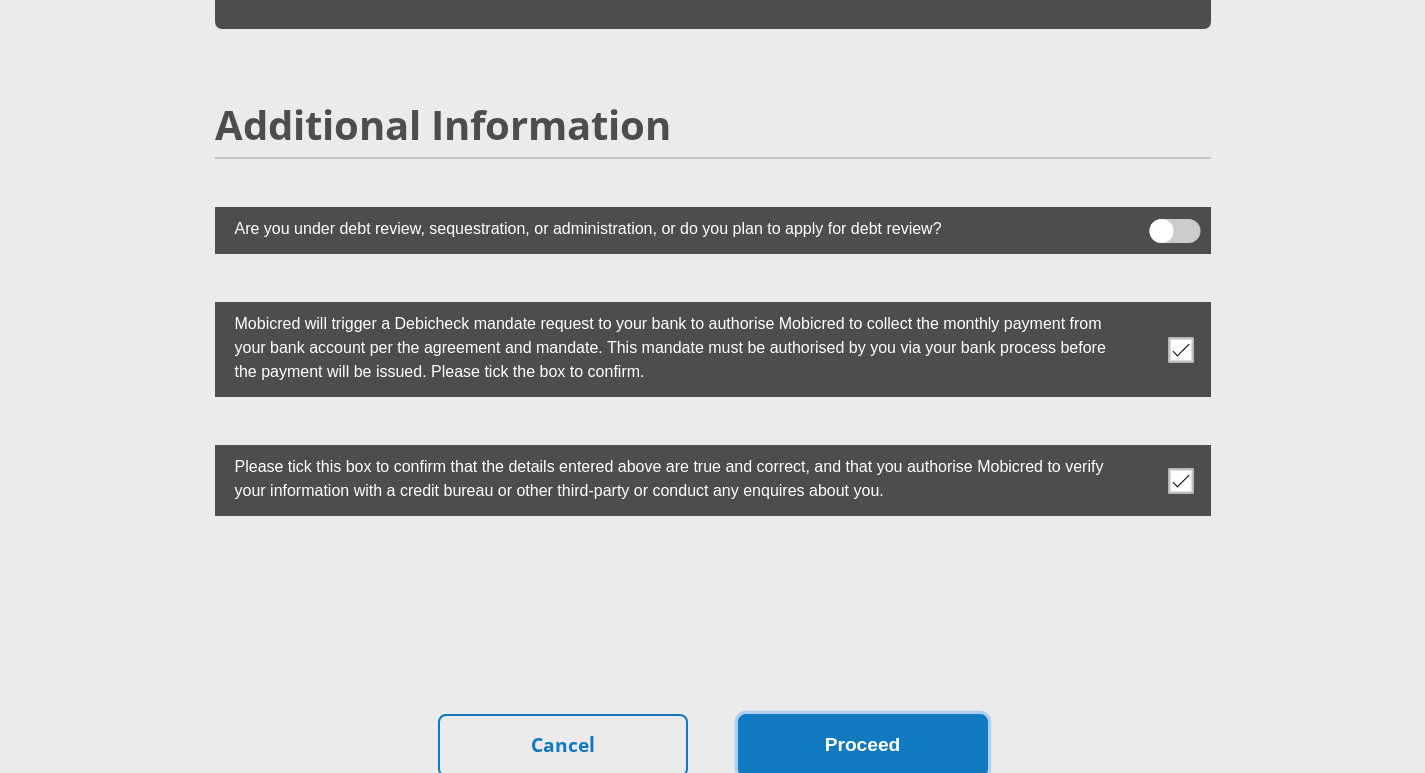 click on "Proceed" at bounding box center [863, 745] 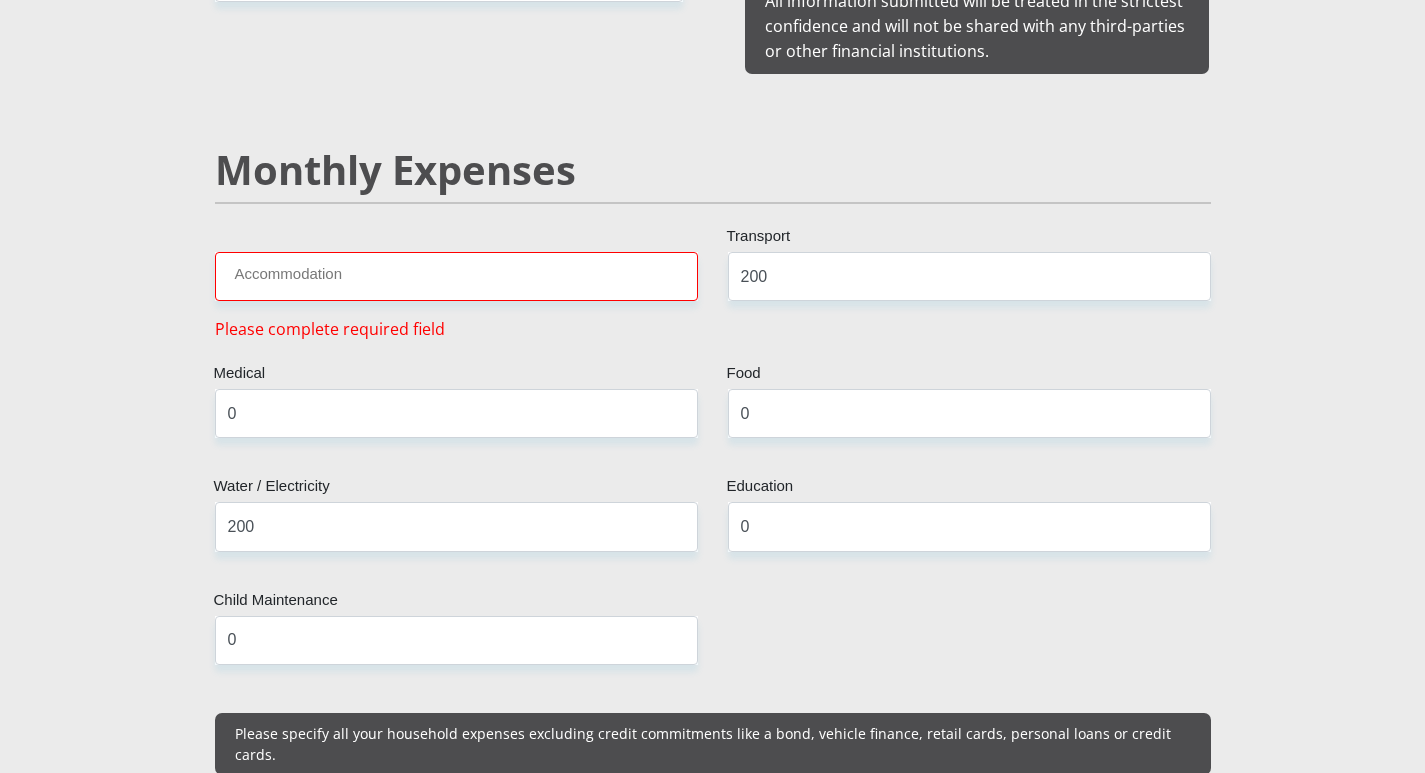 scroll, scrollTop: 2275, scrollLeft: 0, axis: vertical 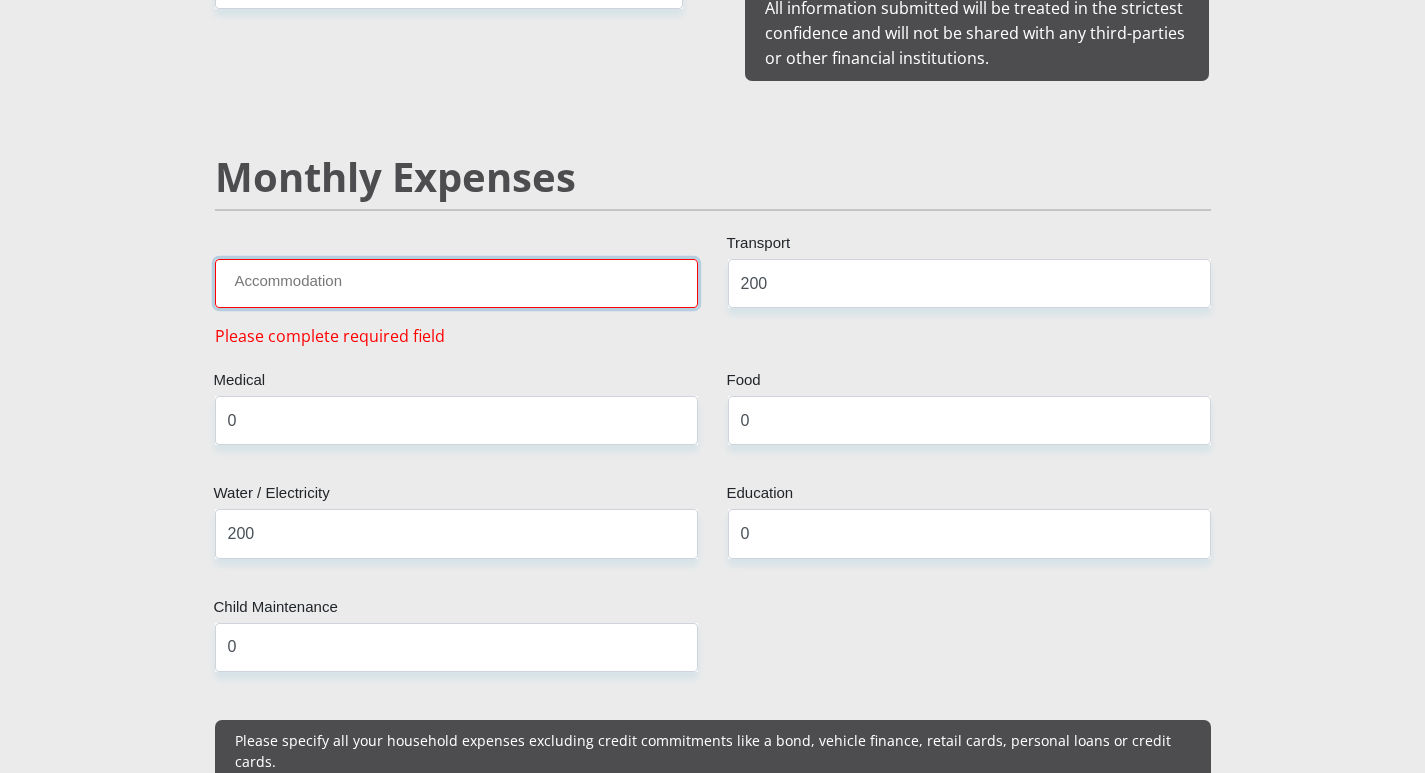 click on "Accommodation" at bounding box center (456, 283) 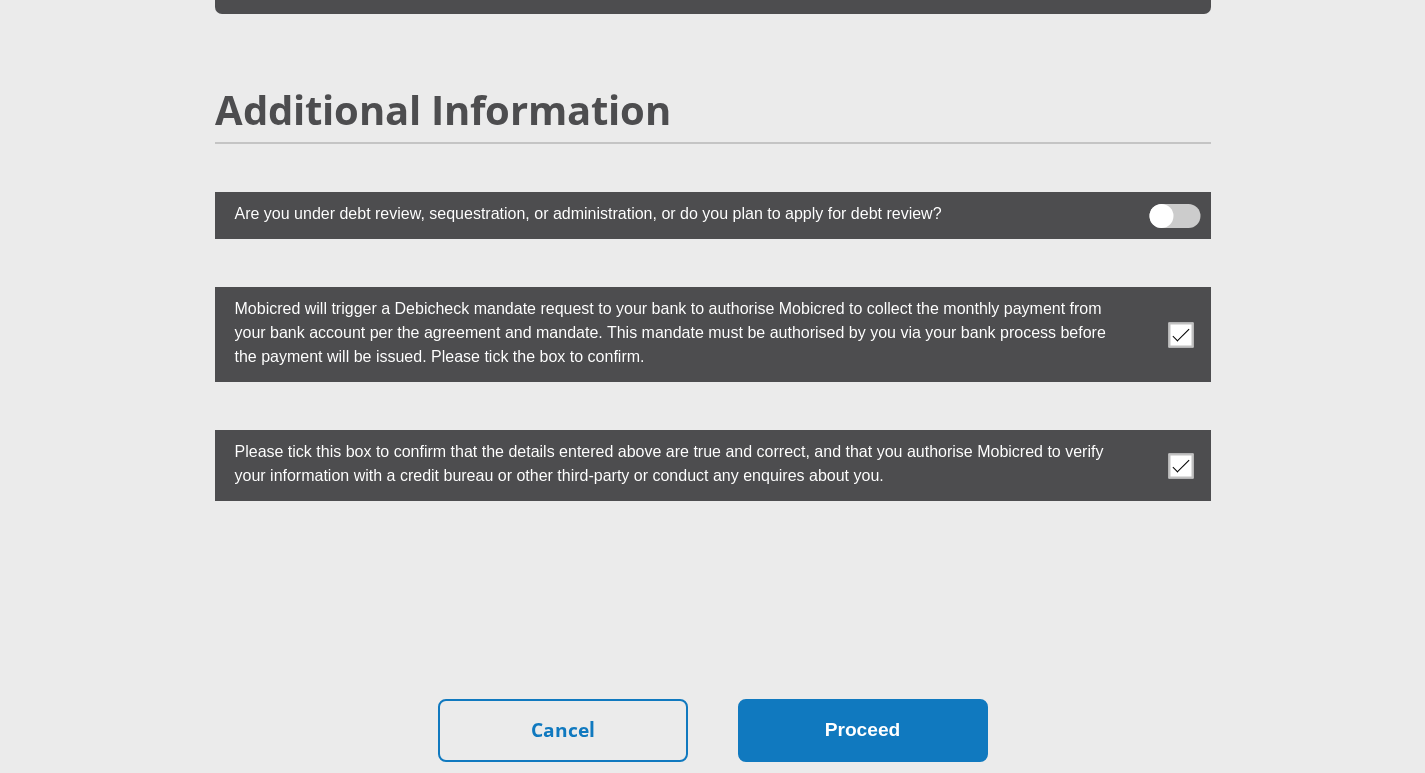 scroll, scrollTop: 5593, scrollLeft: 0, axis: vertical 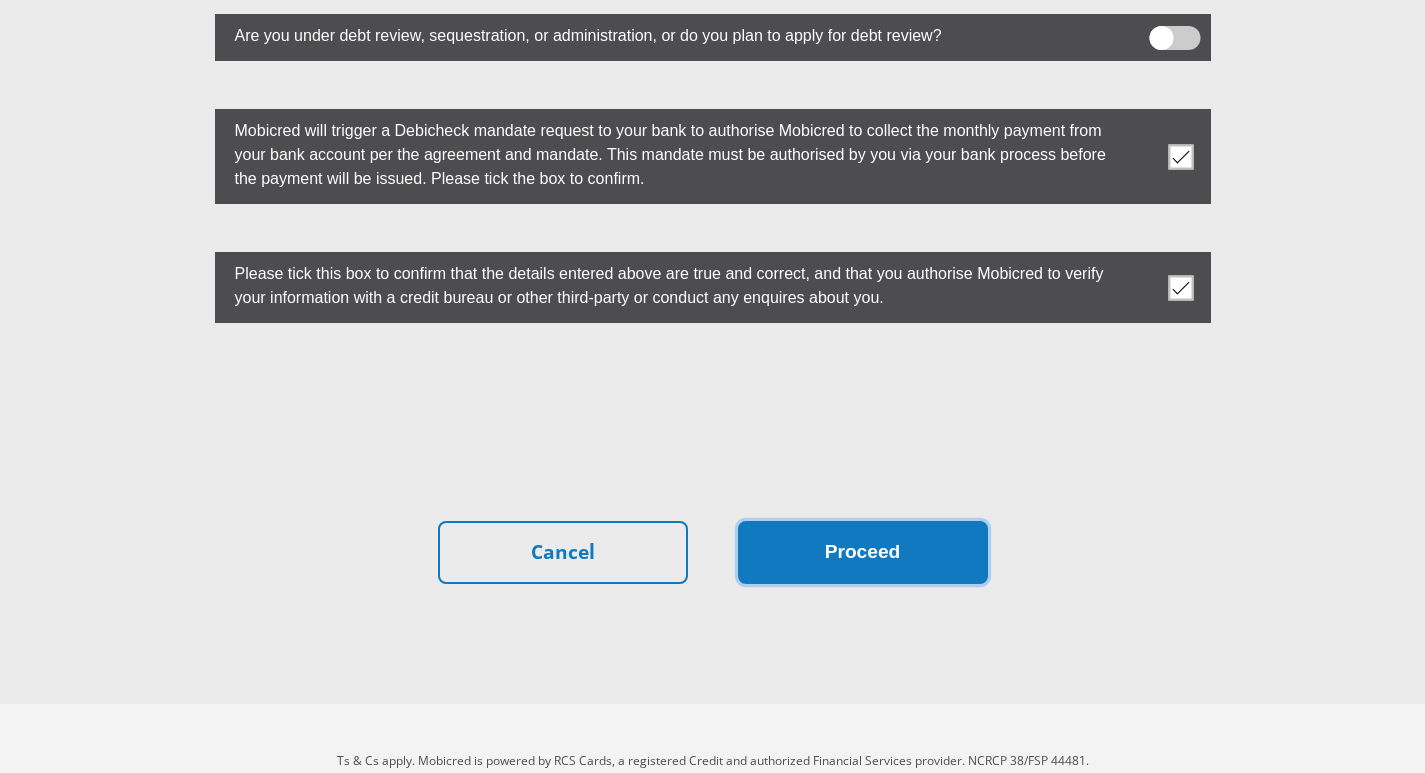 click on "Proceed" at bounding box center [863, 552] 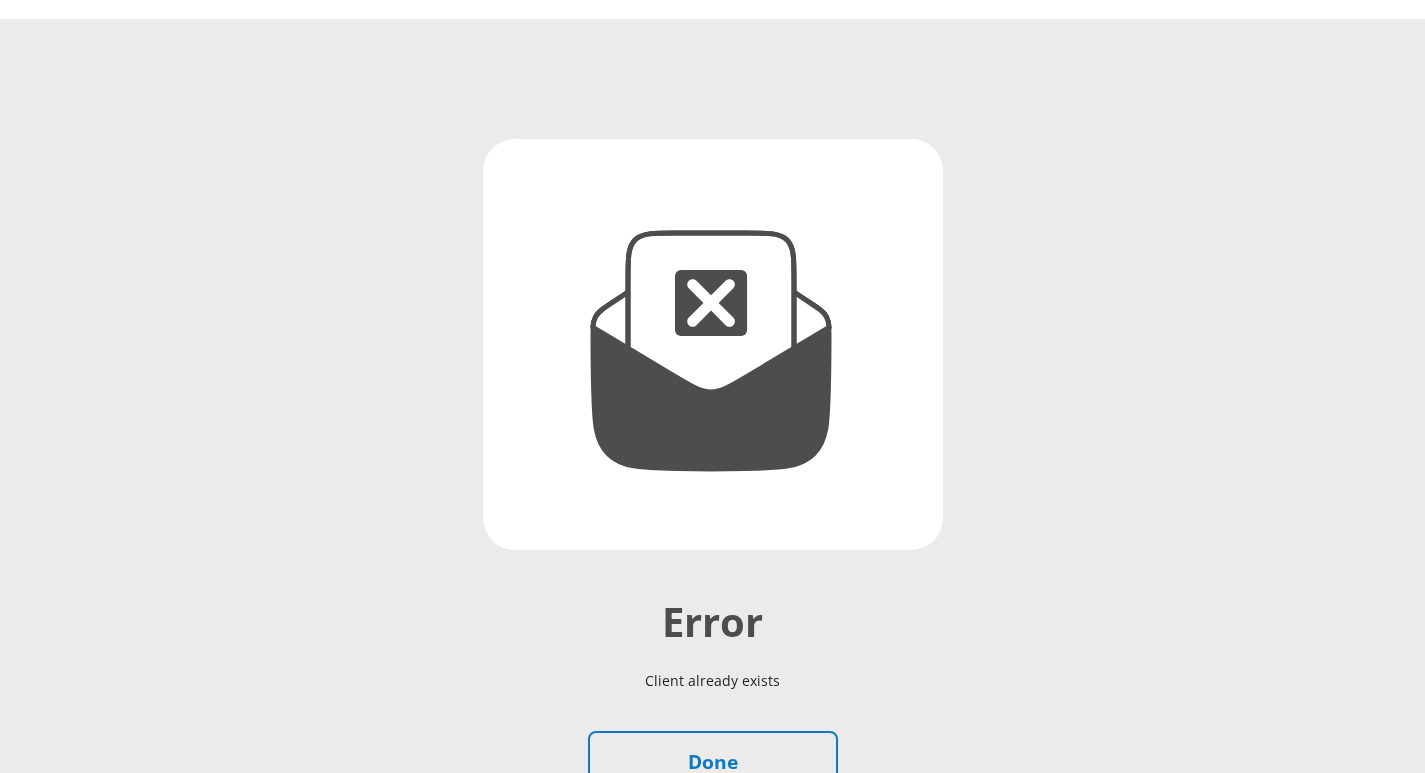 scroll, scrollTop: 200, scrollLeft: 0, axis: vertical 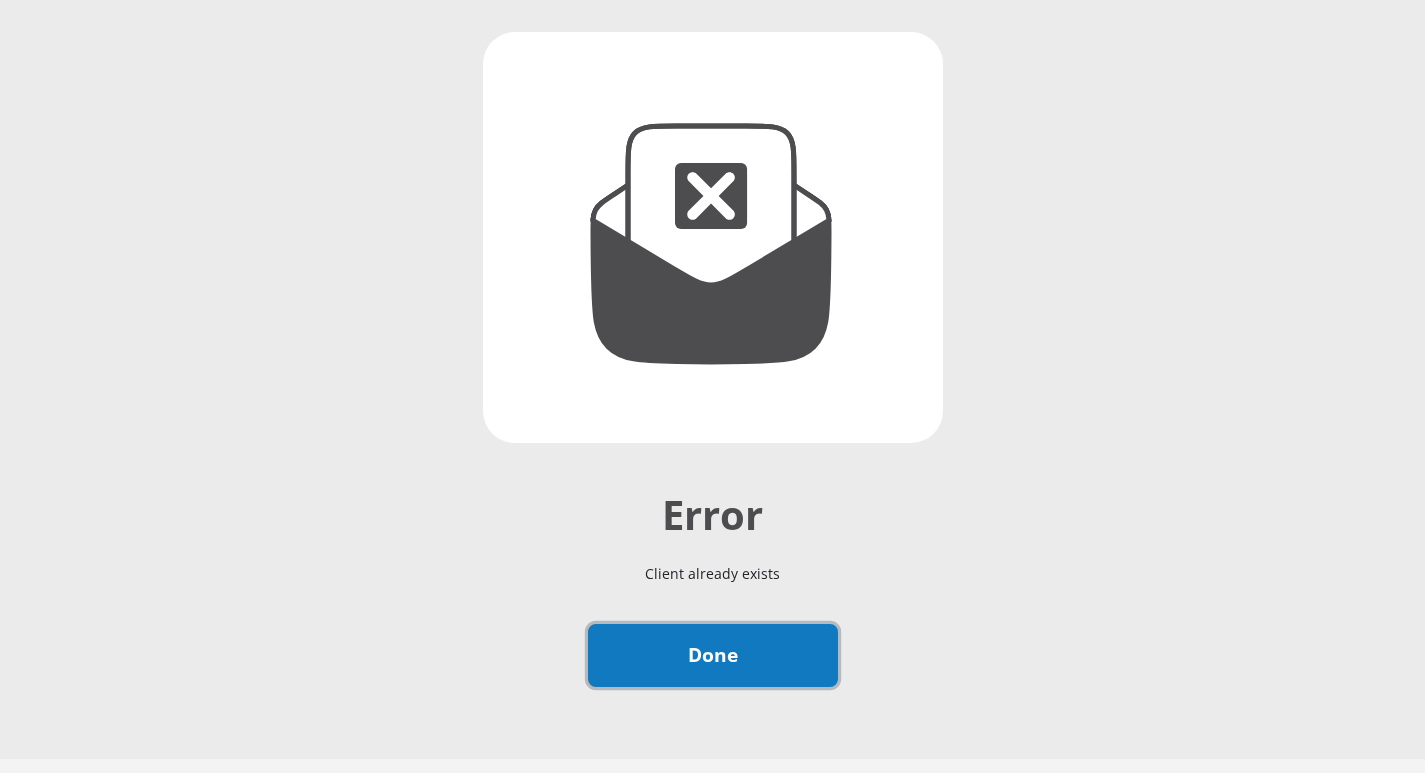 click on "Done" at bounding box center [713, 655] 